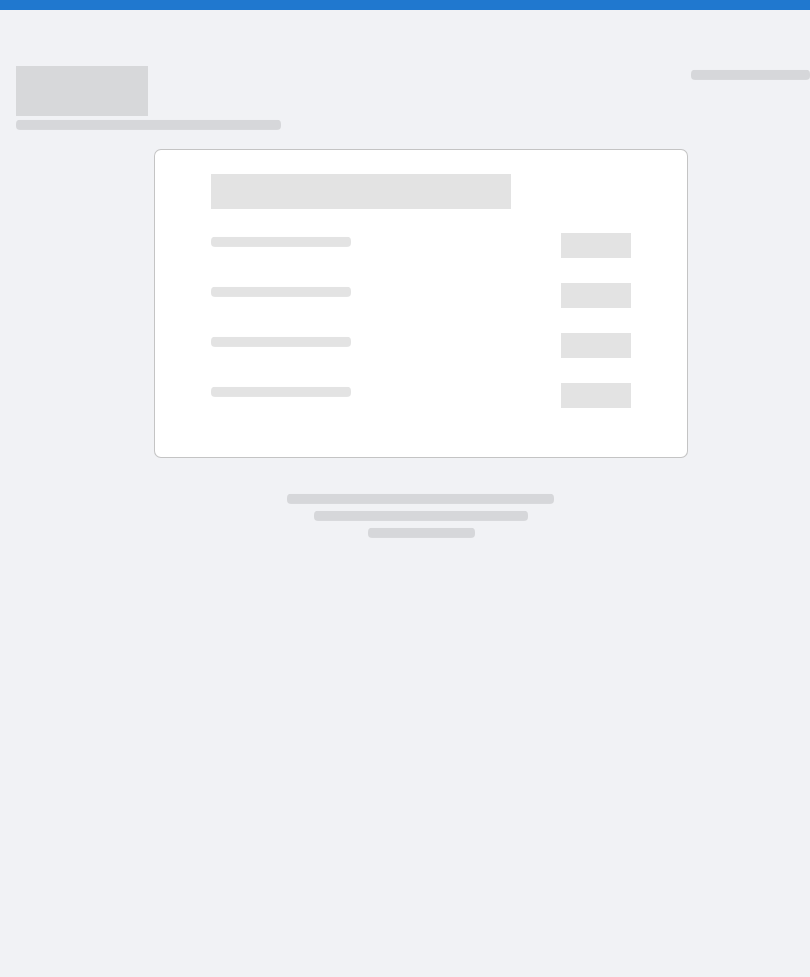 scroll, scrollTop: 0, scrollLeft: 0, axis: both 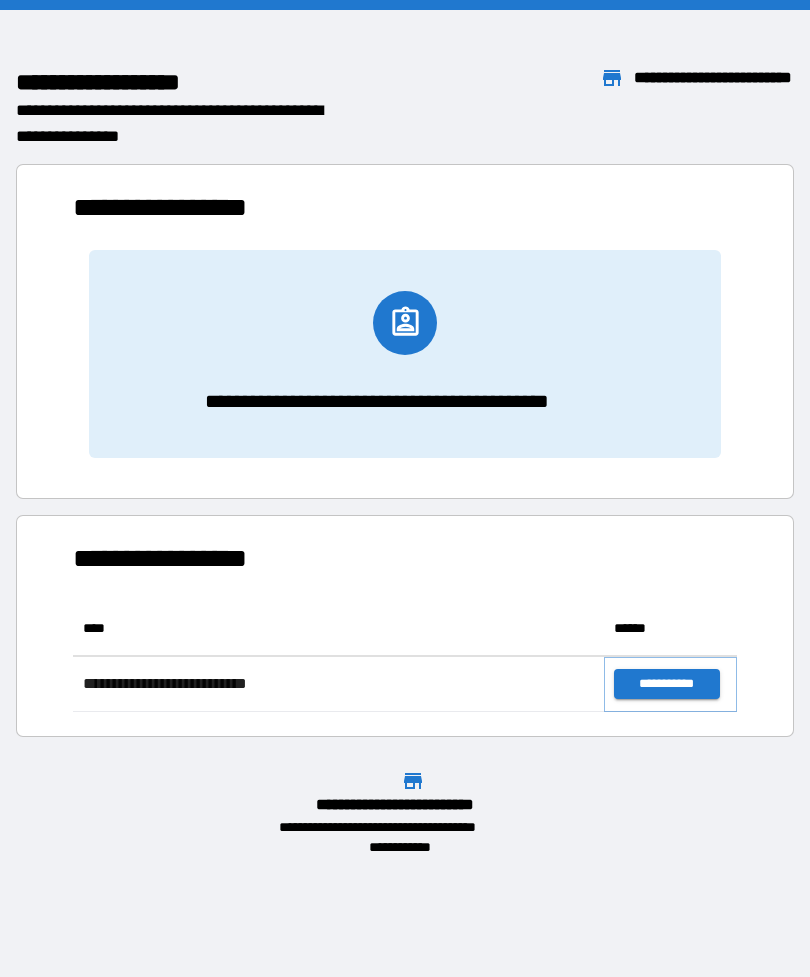 click on "**********" at bounding box center (666, 684) 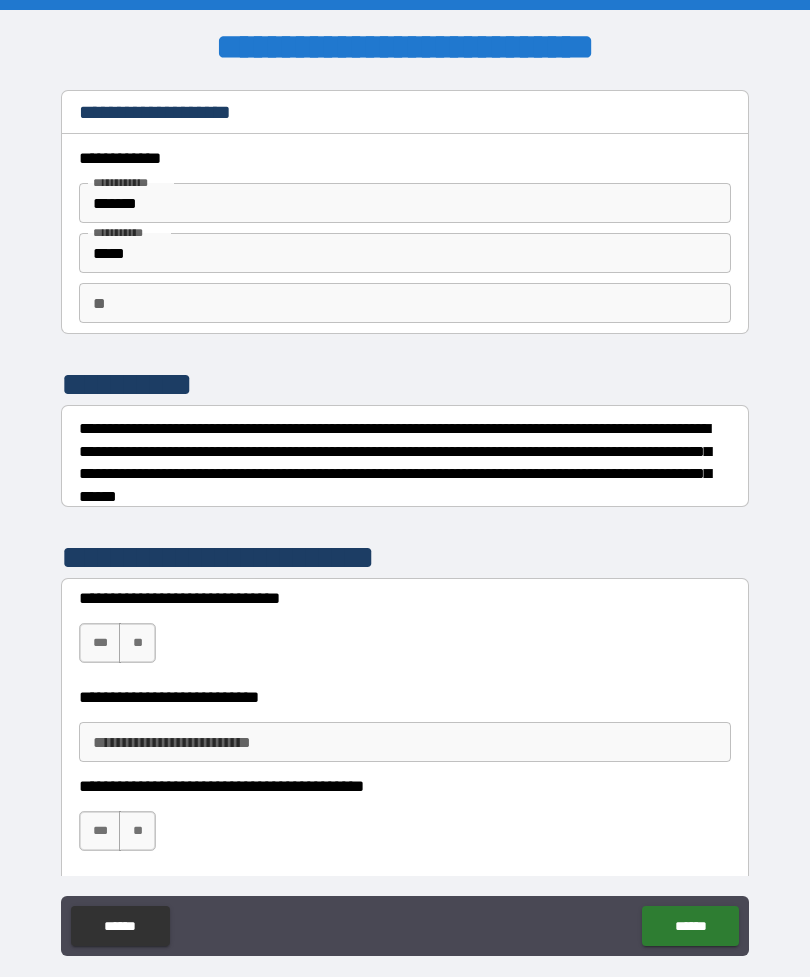 click on "***" at bounding box center (100, 643) 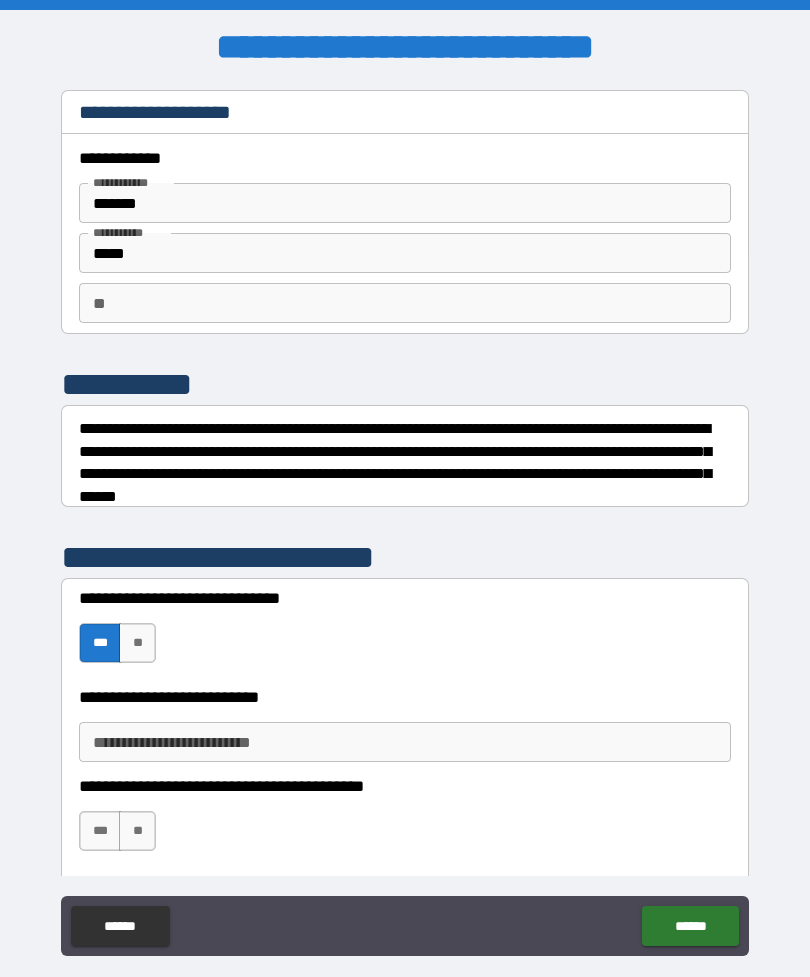 click on "** **" at bounding box center (405, 303) 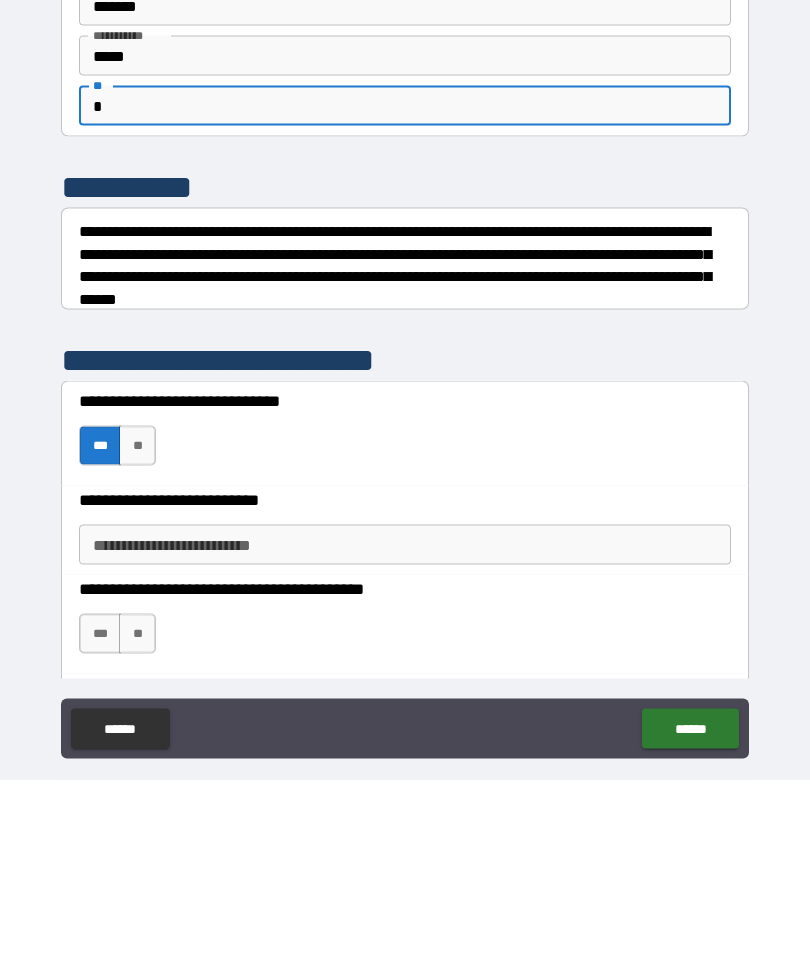 scroll, scrollTop: 64, scrollLeft: 0, axis: vertical 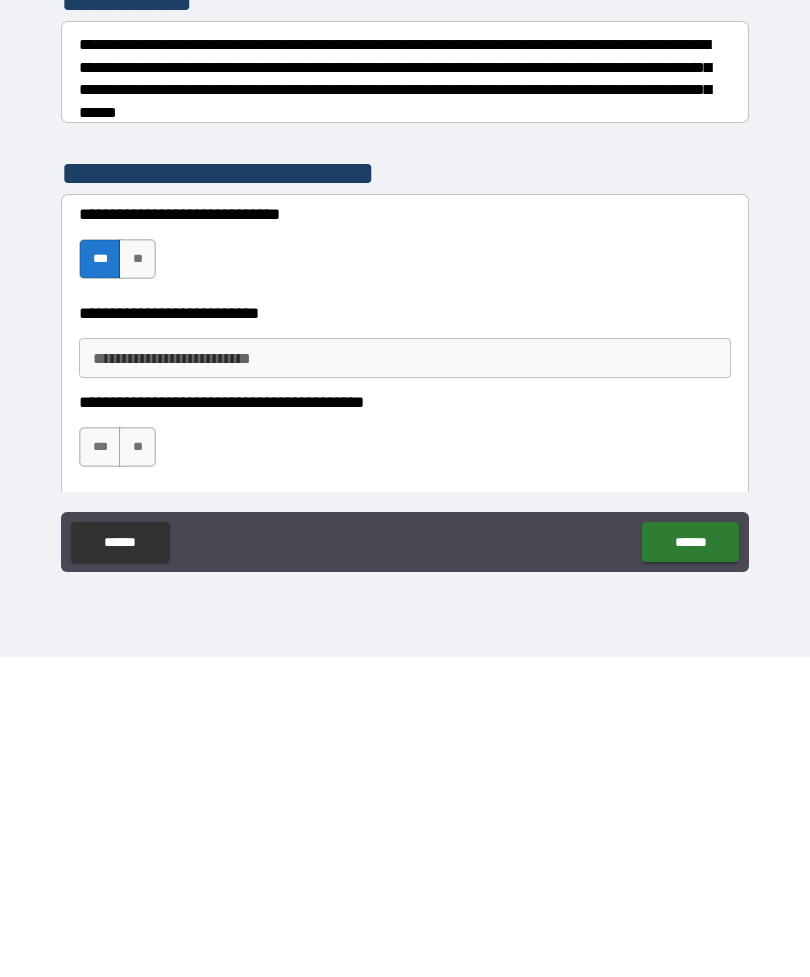 type on "*" 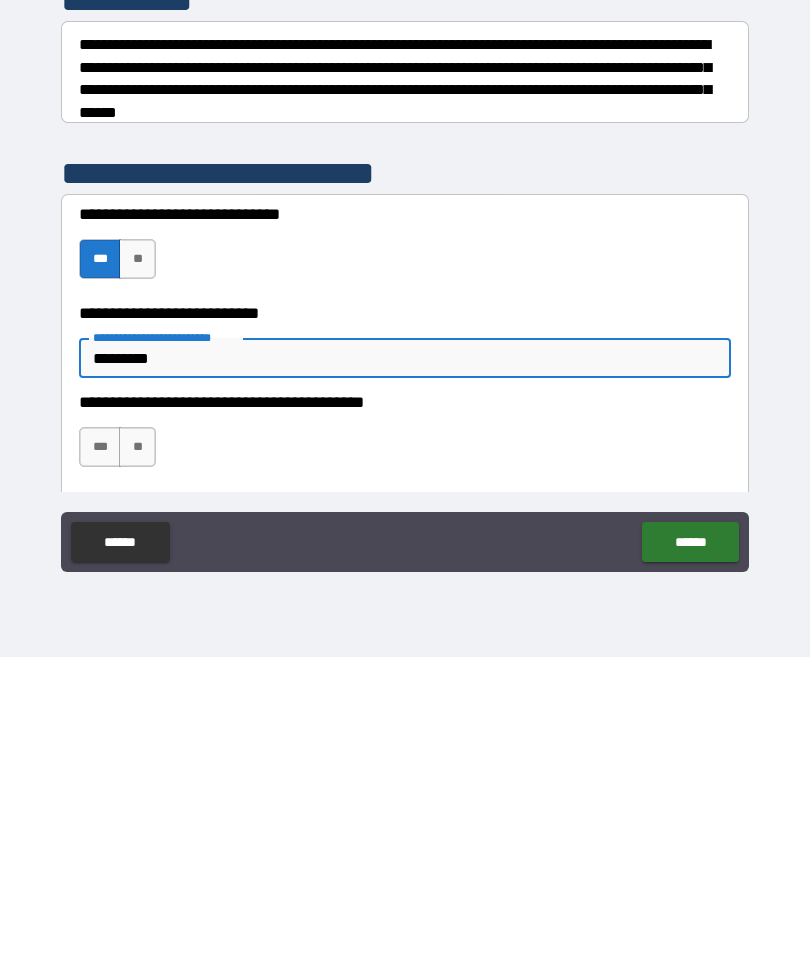 type on "*********" 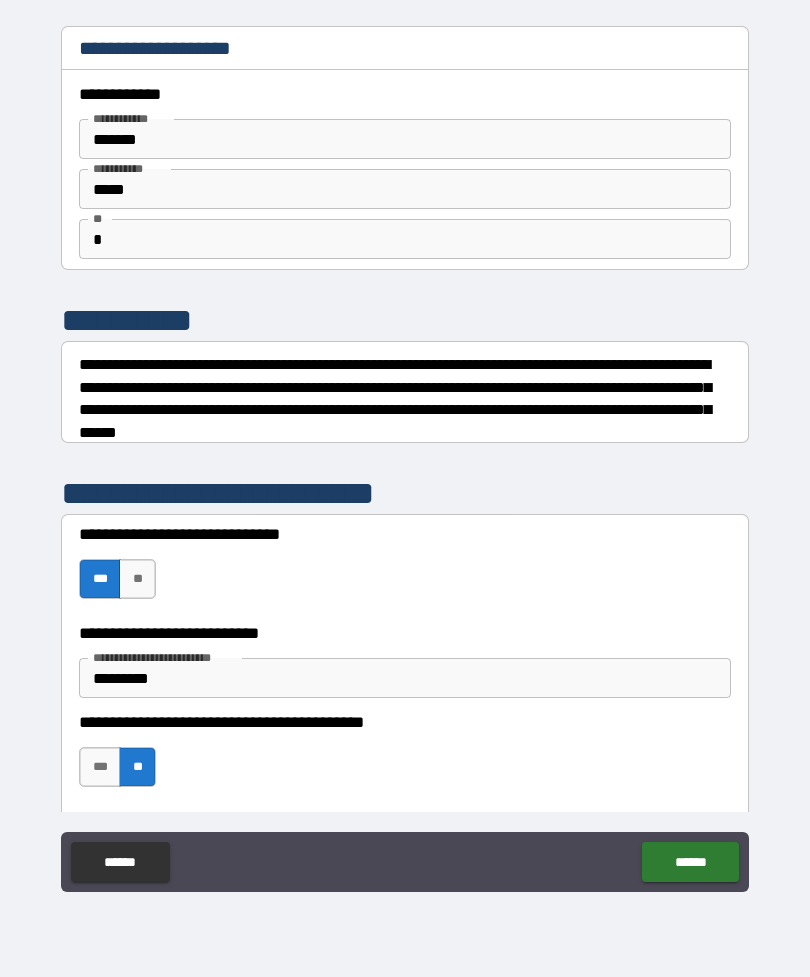 click on "******" at bounding box center [690, 862] 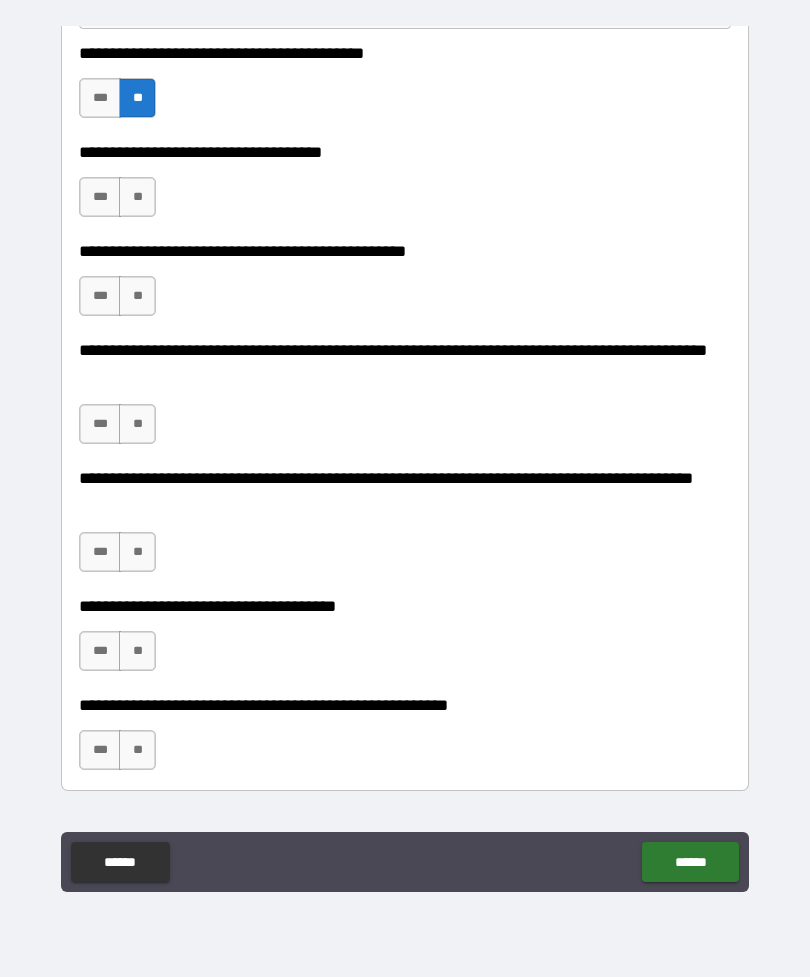 click on "**********" at bounding box center [405, 459] 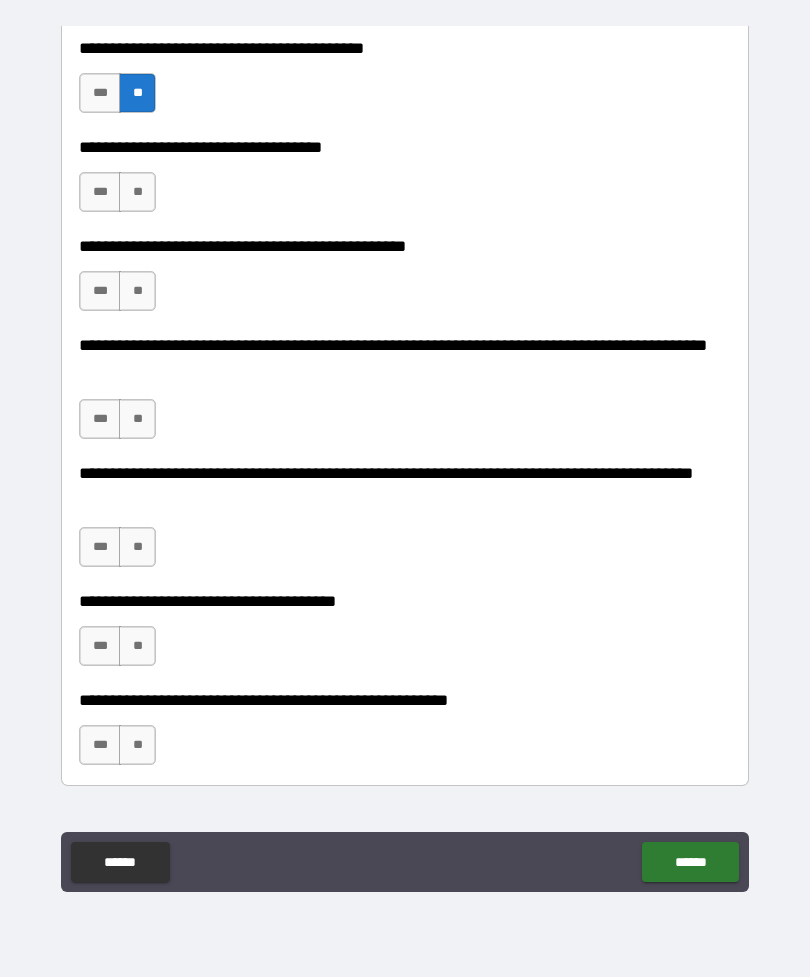 scroll, scrollTop: 675, scrollLeft: 0, axis: vertical 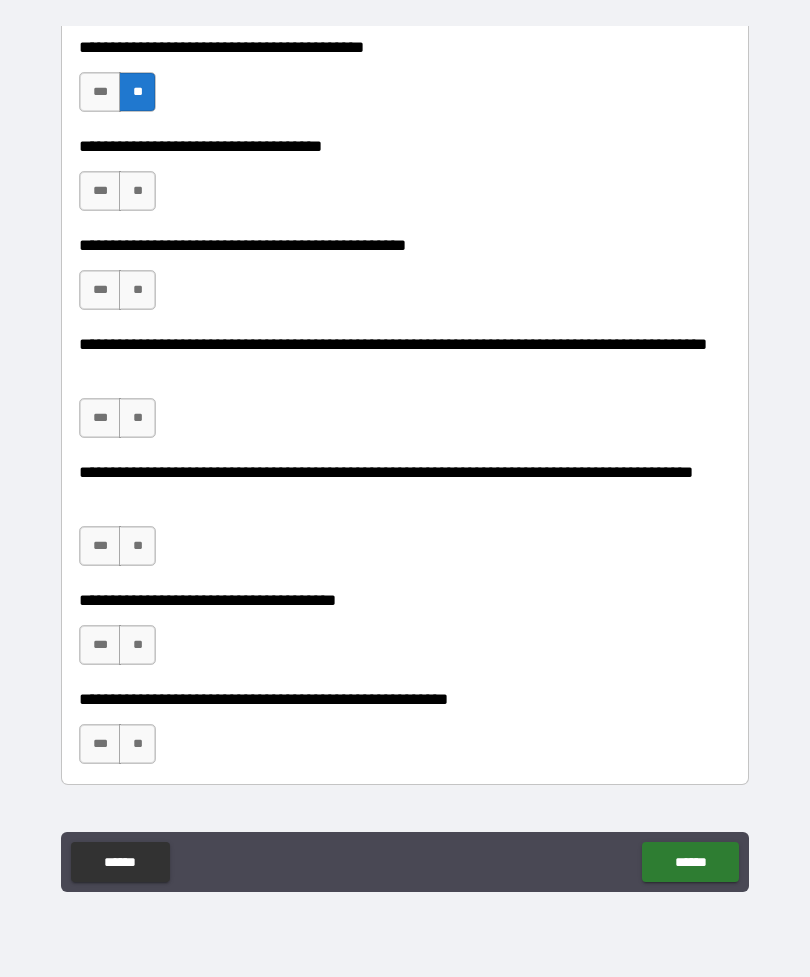 click on "**" at bounding box center [137, 191] 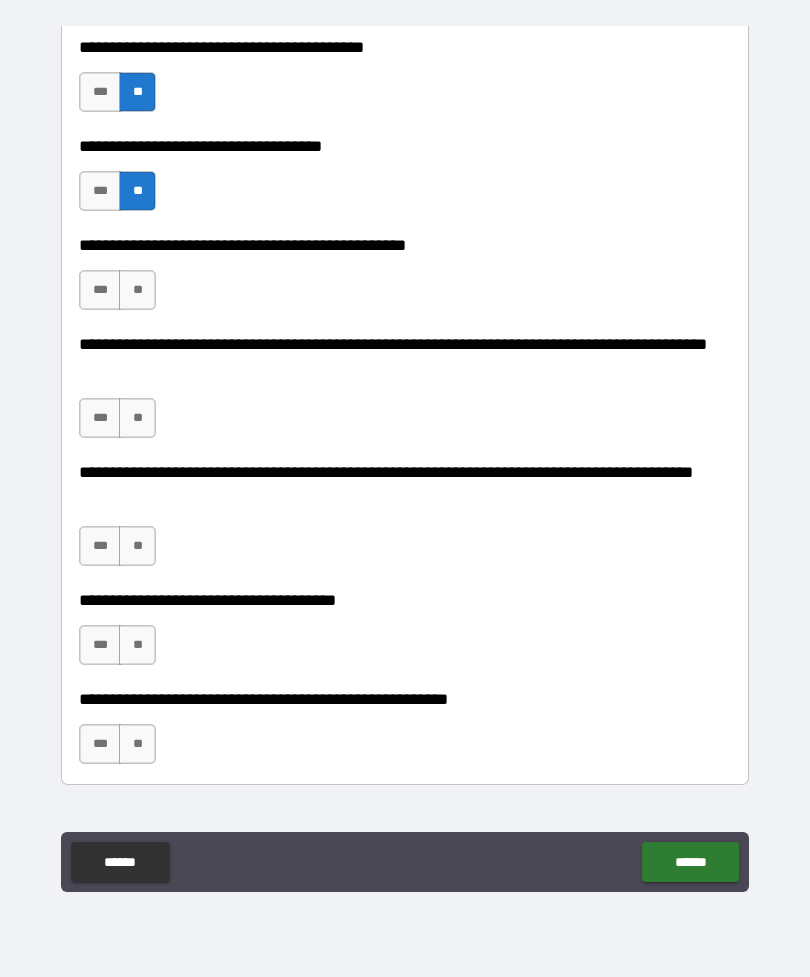 click on "**" at bounding box center [137, 290] 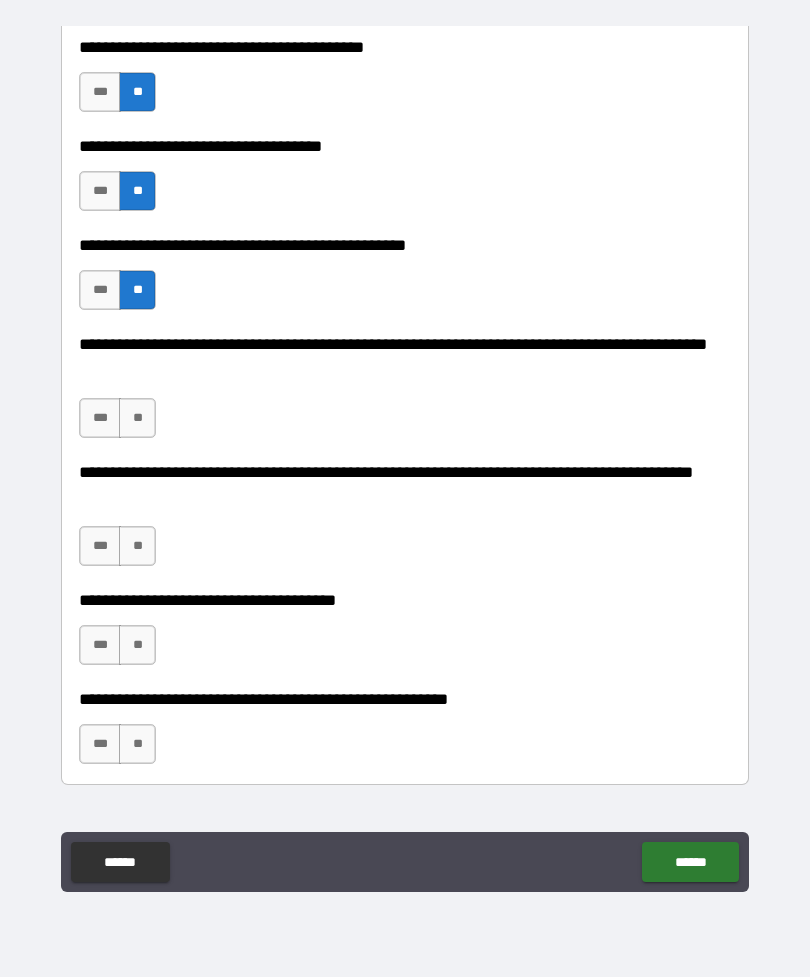 click on "**" at bounding box center [137, 418] 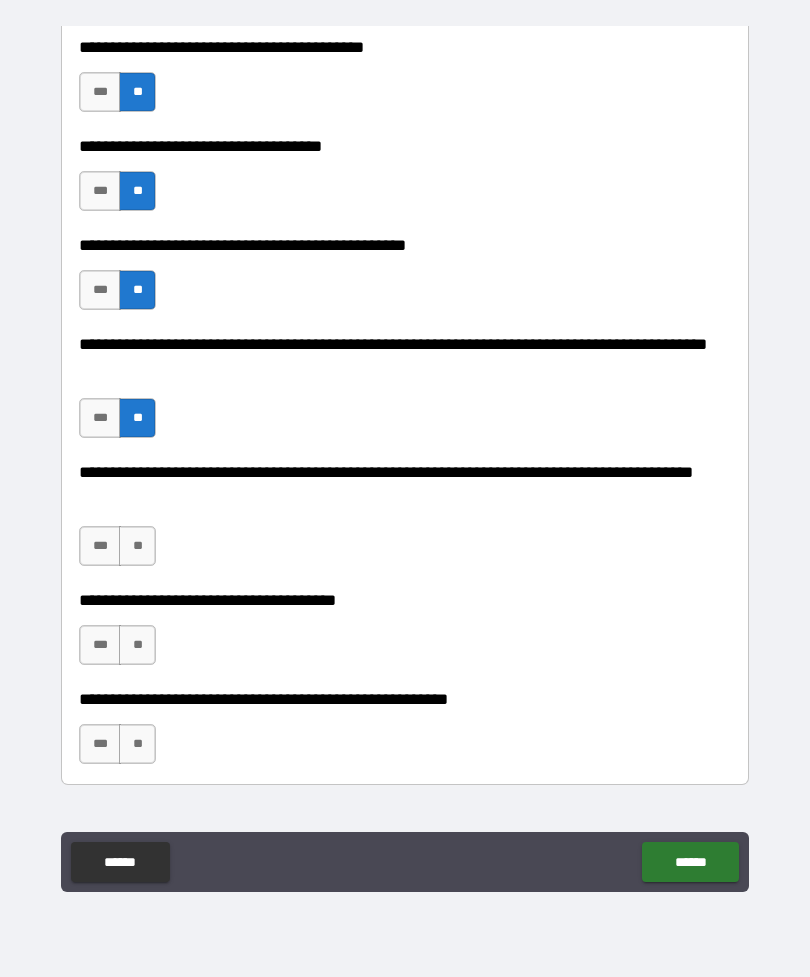 click on "***" at bounding box center (100, 546) 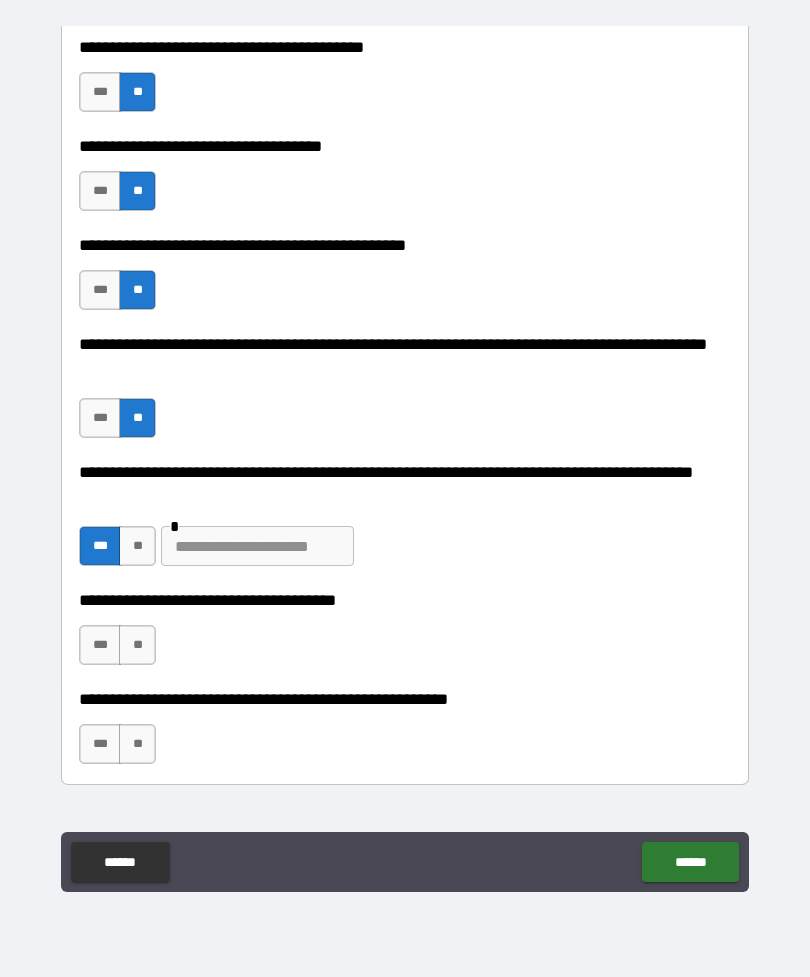 click at bounding box center [257, 546] 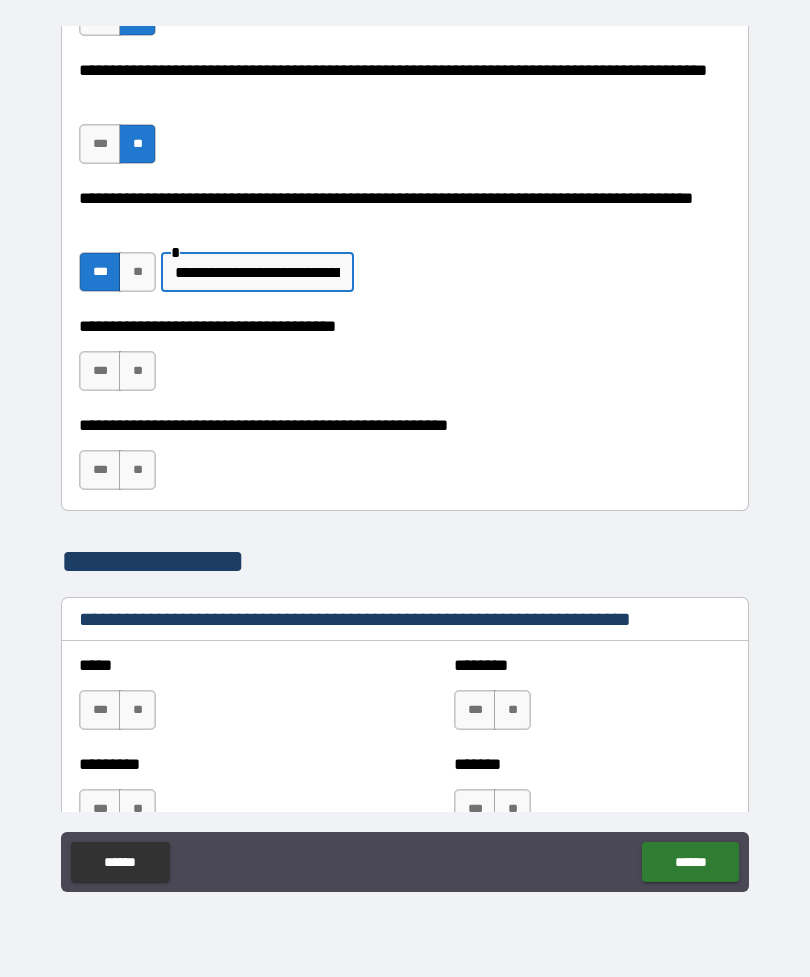 scroll, scrollTop: 958, scrollLeft: 0, axis: vertical 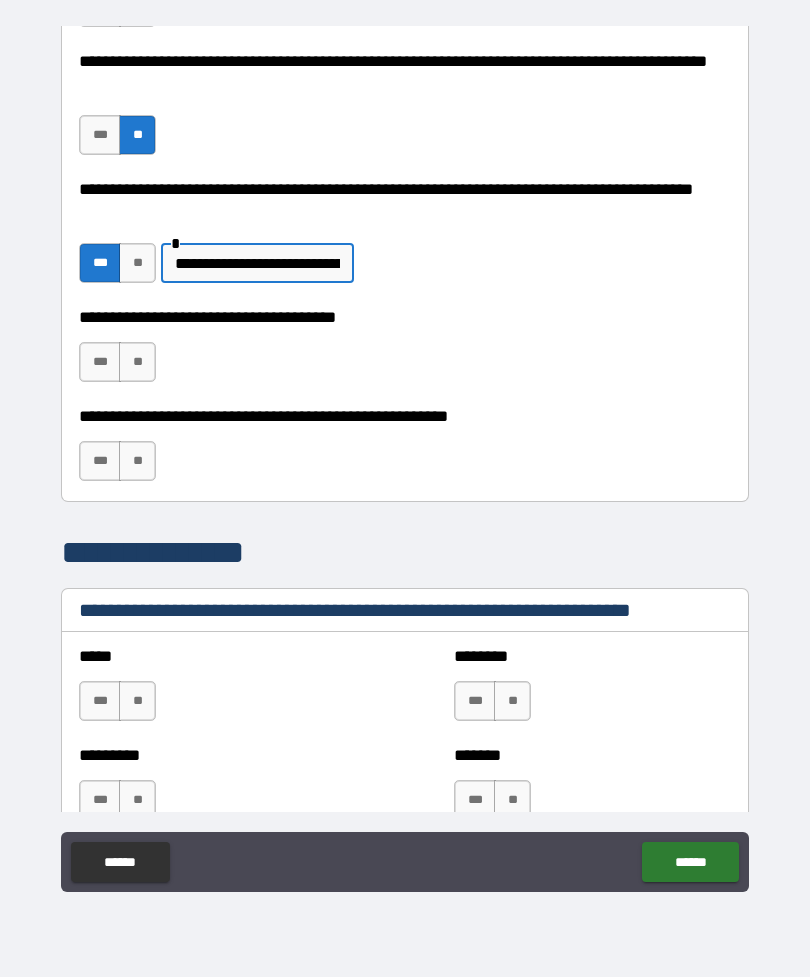 type on "**********" 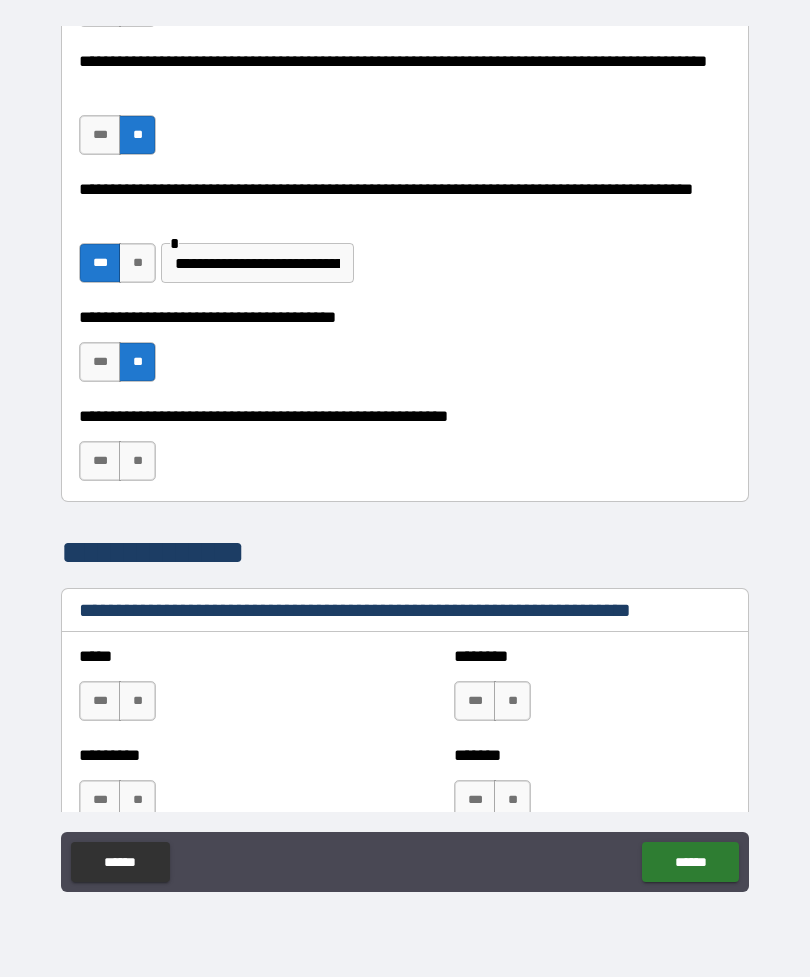 click on "***" at bounding box center [100, 461] 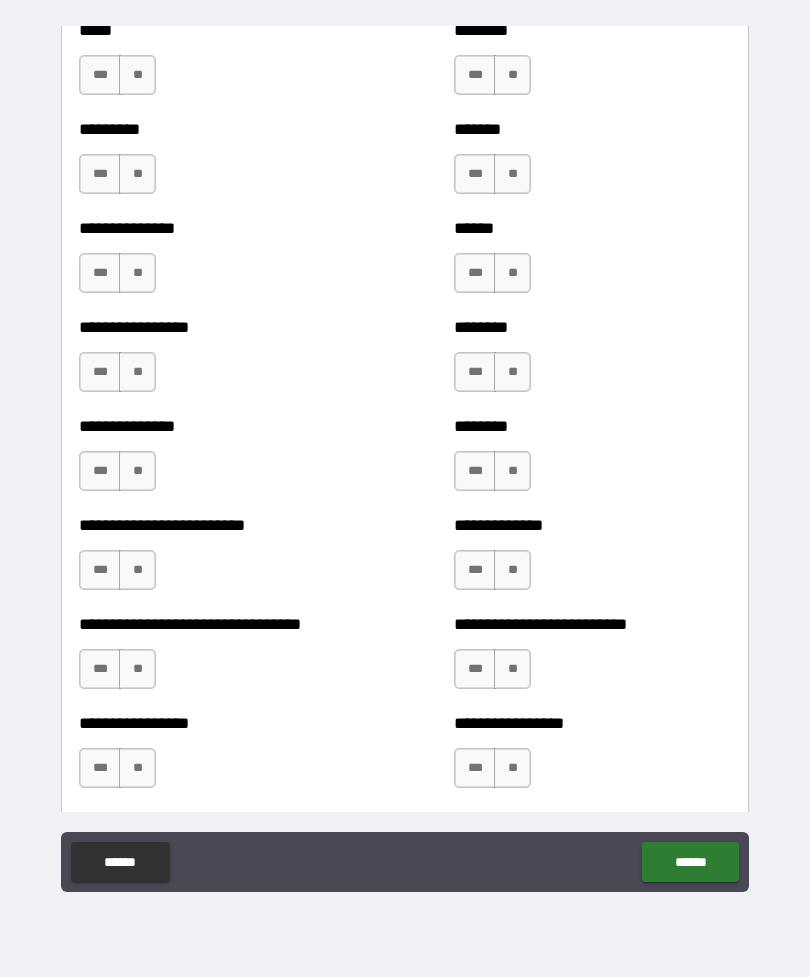 click on "**********" at bounding box center (405, 459) 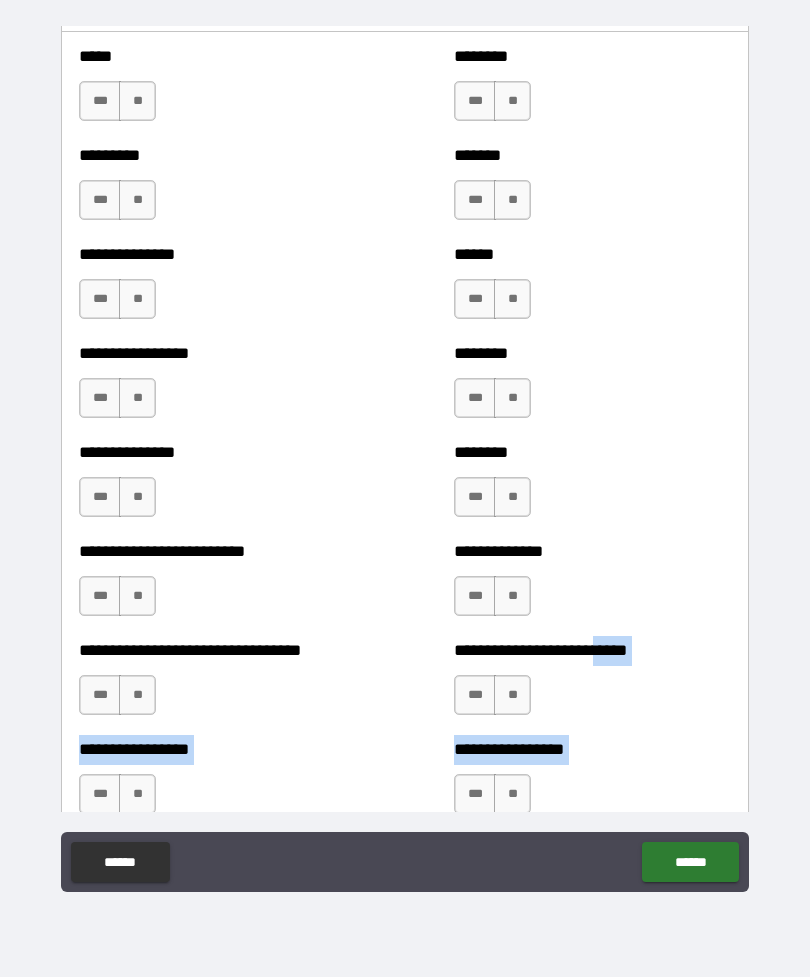scroll, scrollTop: 1559, scrollLeft: 0, axis: vertical 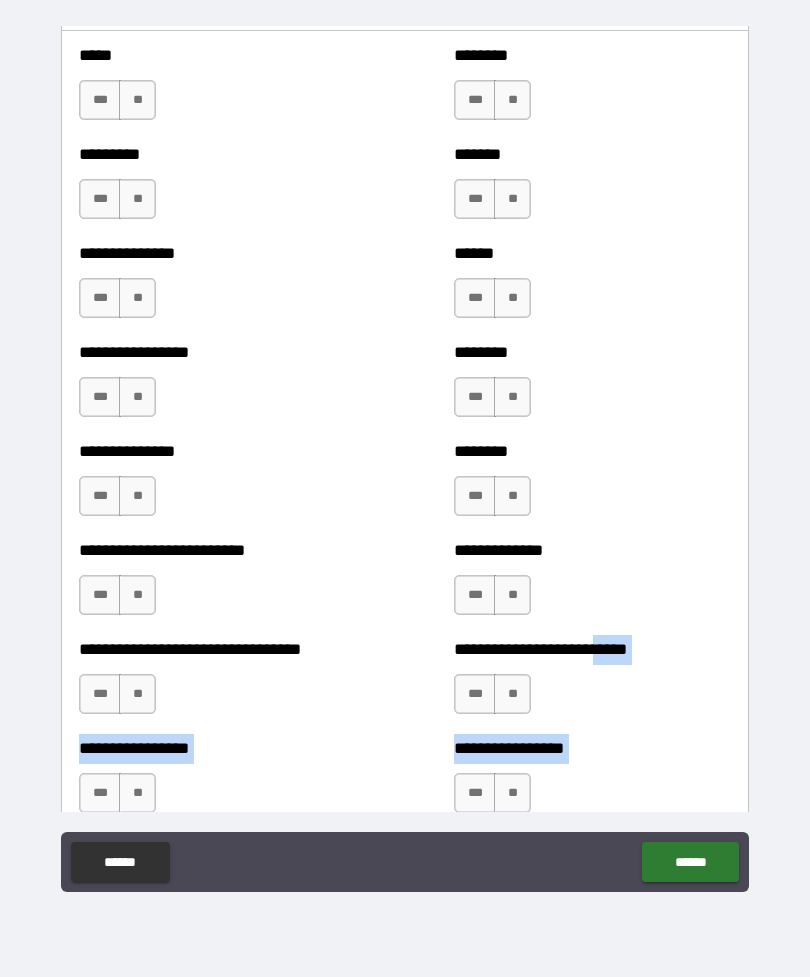 click on "**" at bounding box center (137, 100) 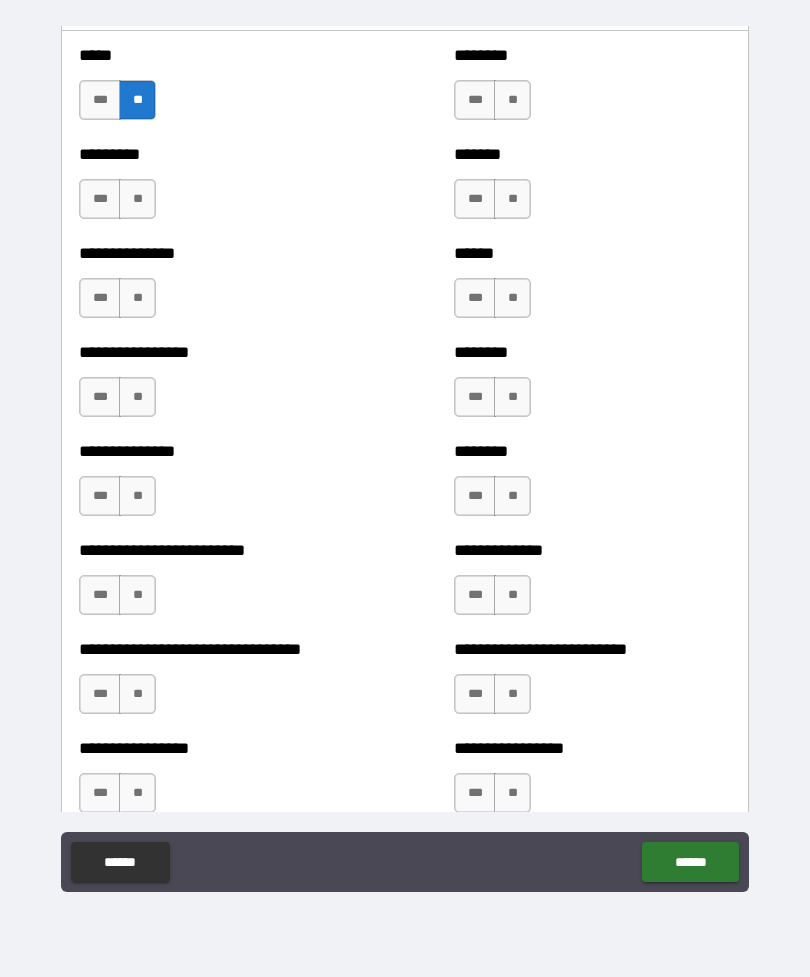 click on "**" at bounding box center [512, 100] 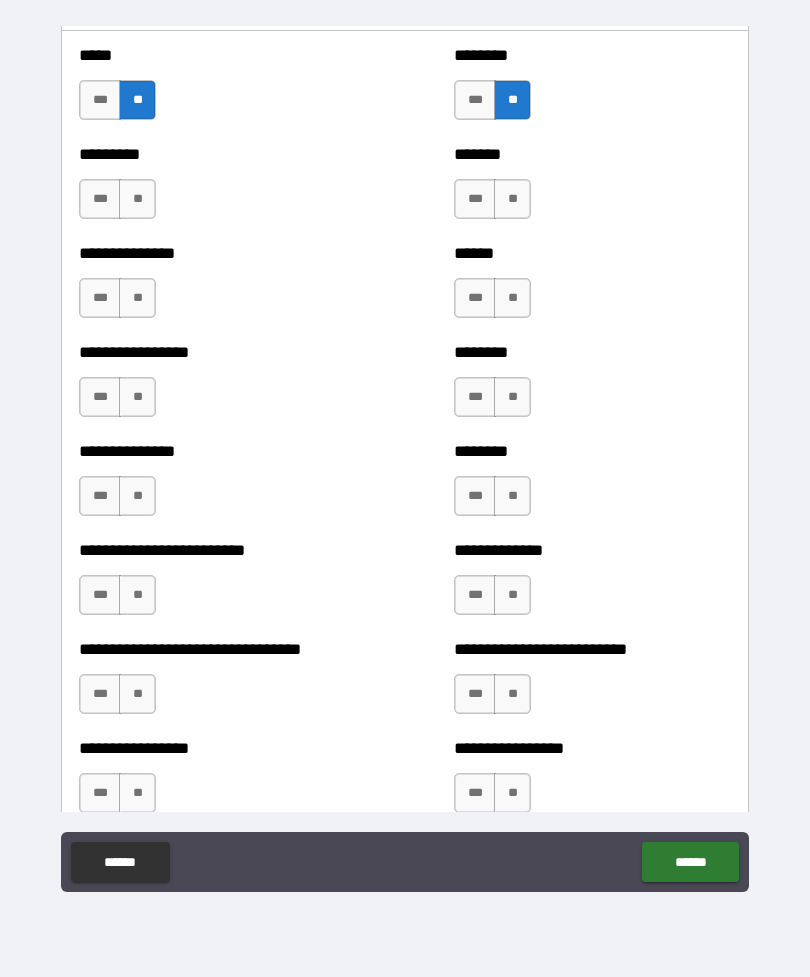 click on "**" at bounding box center (137, 199) 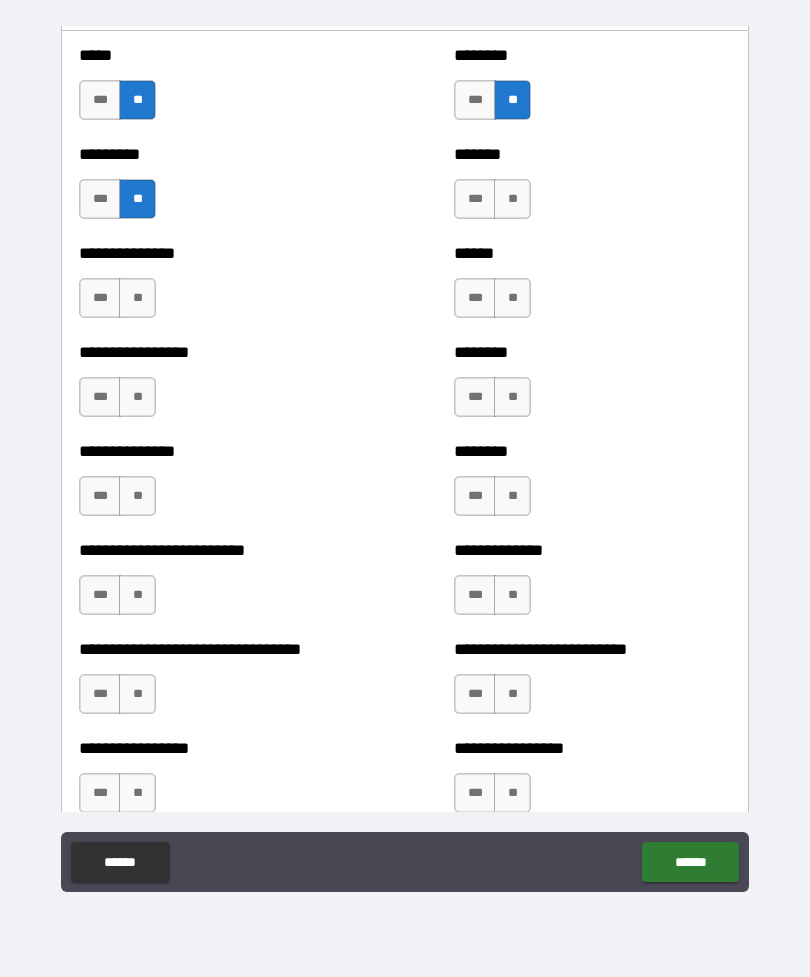 click on "**" at bounding box center (512, 199) 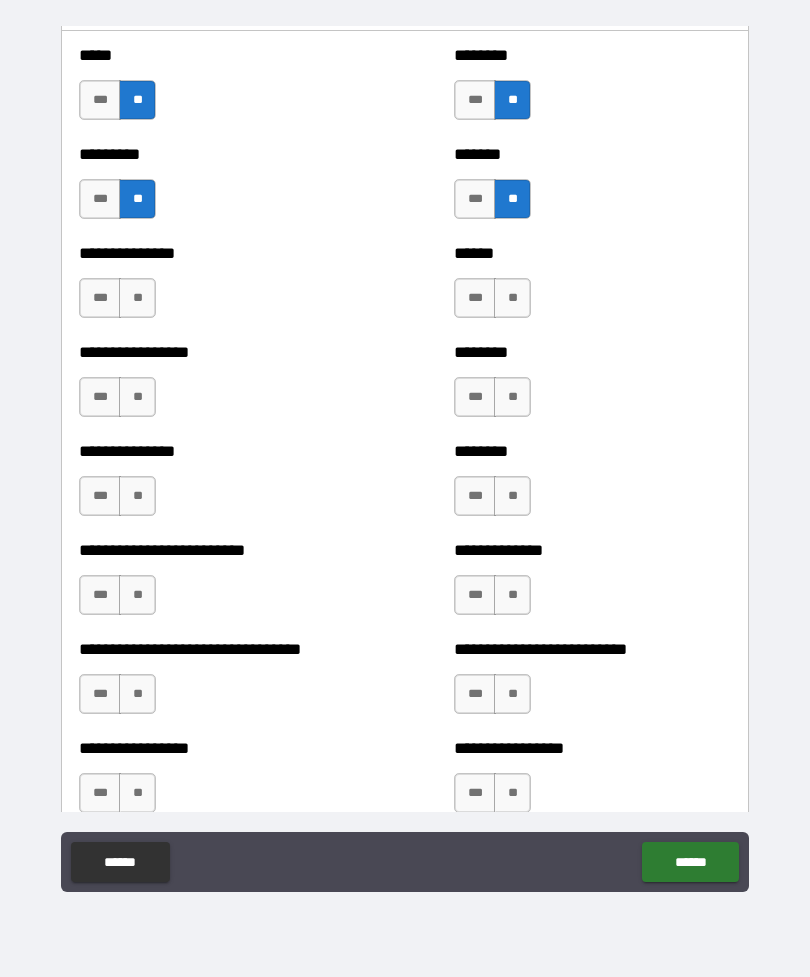 click on "**" at bounding box center (137, 298) 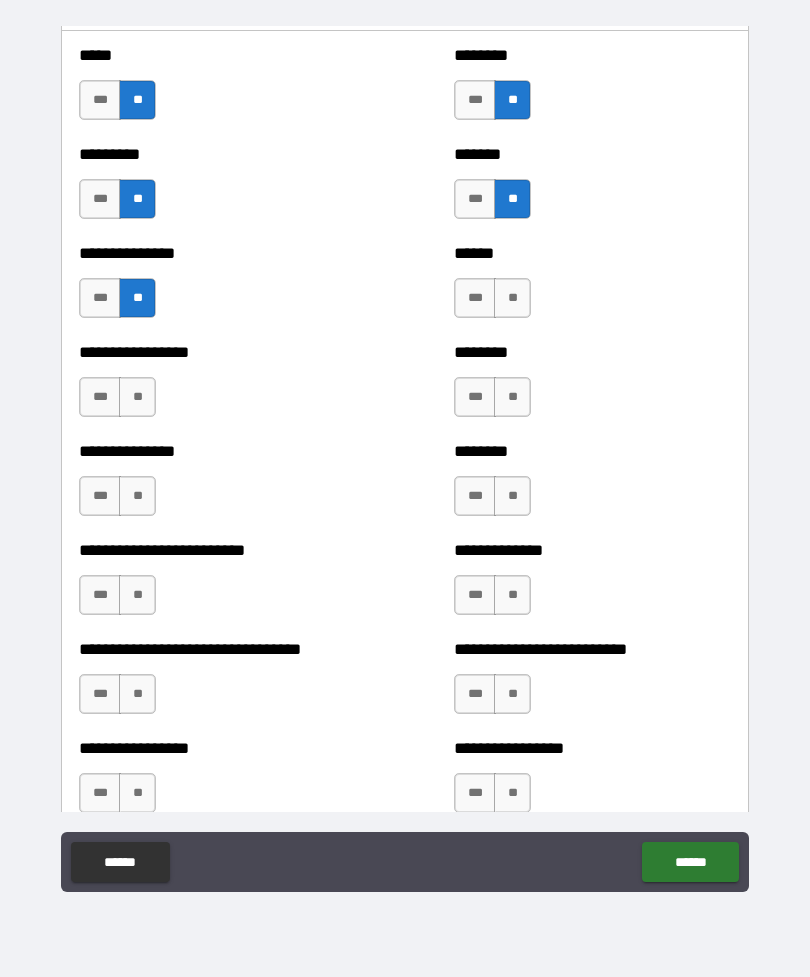click on "**" at bounding box center [512, 298] 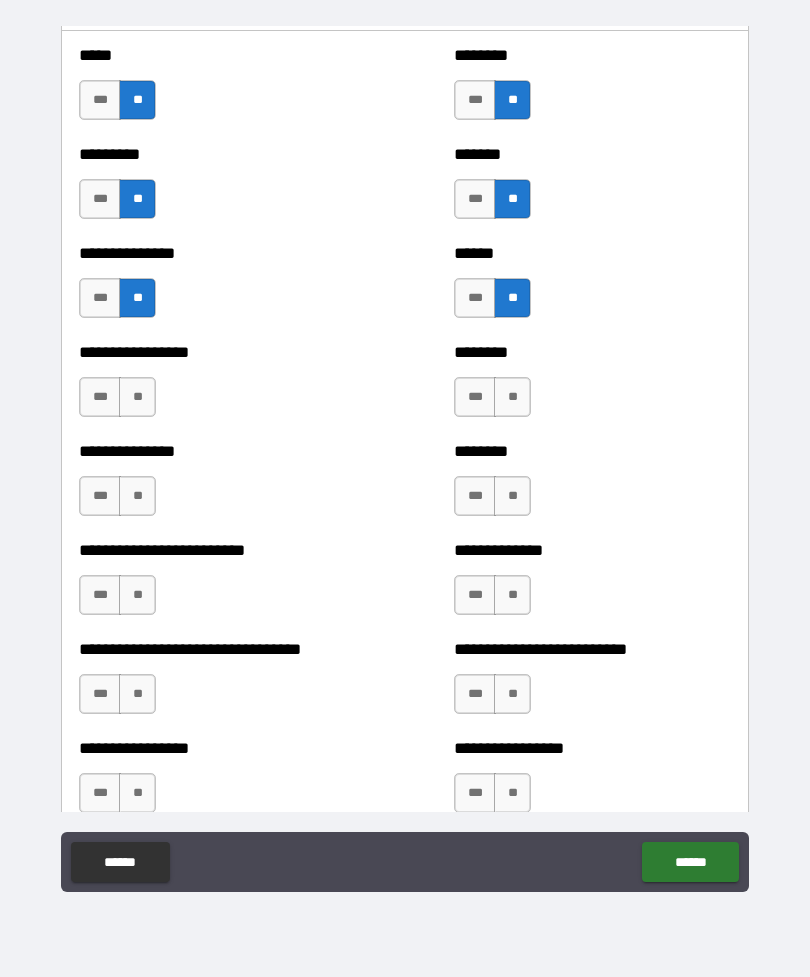 click on "**" at bounding box center [137, 397] 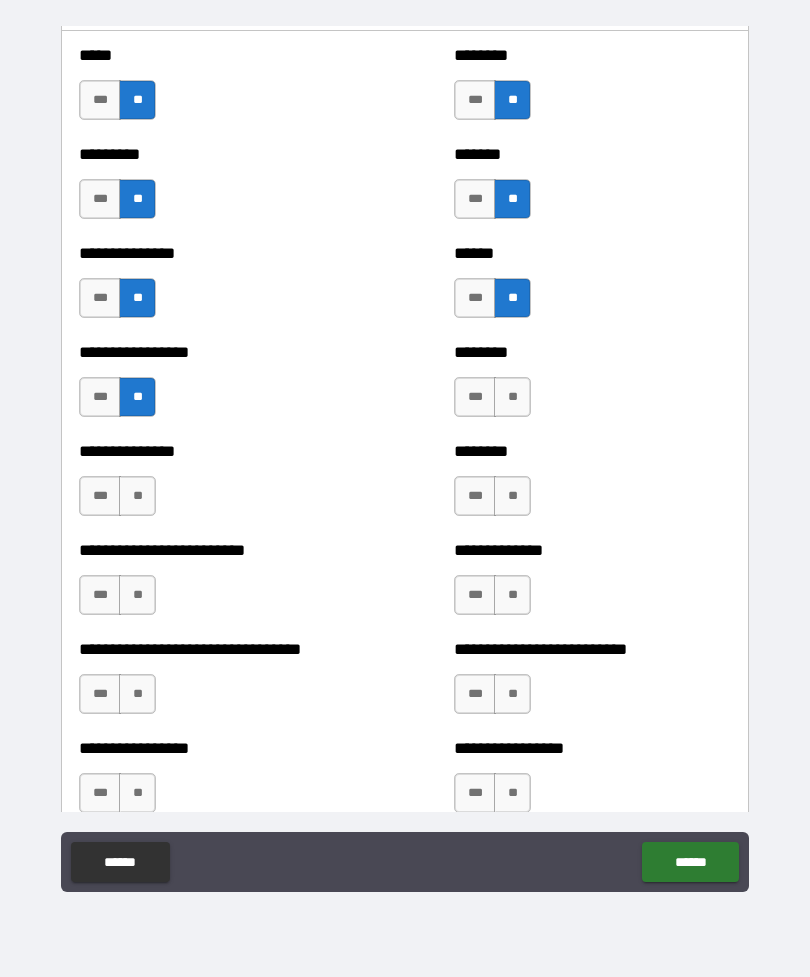 click on "**" at bounding box center (512, 397) 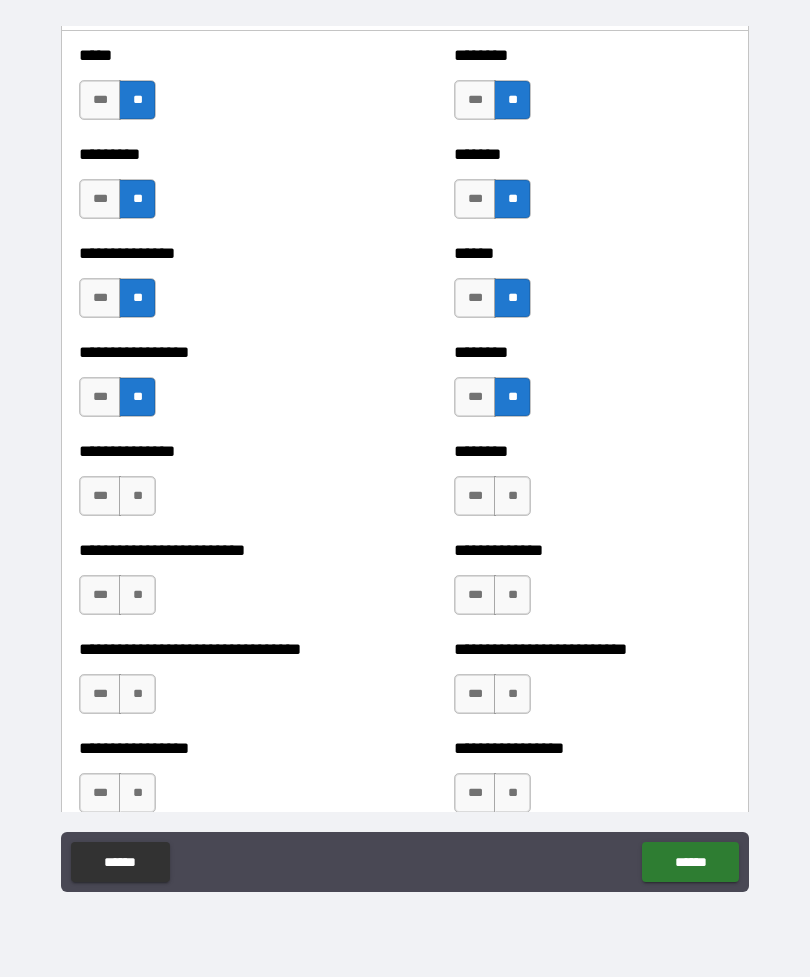 click on "**" at bounding box center [137, 496] 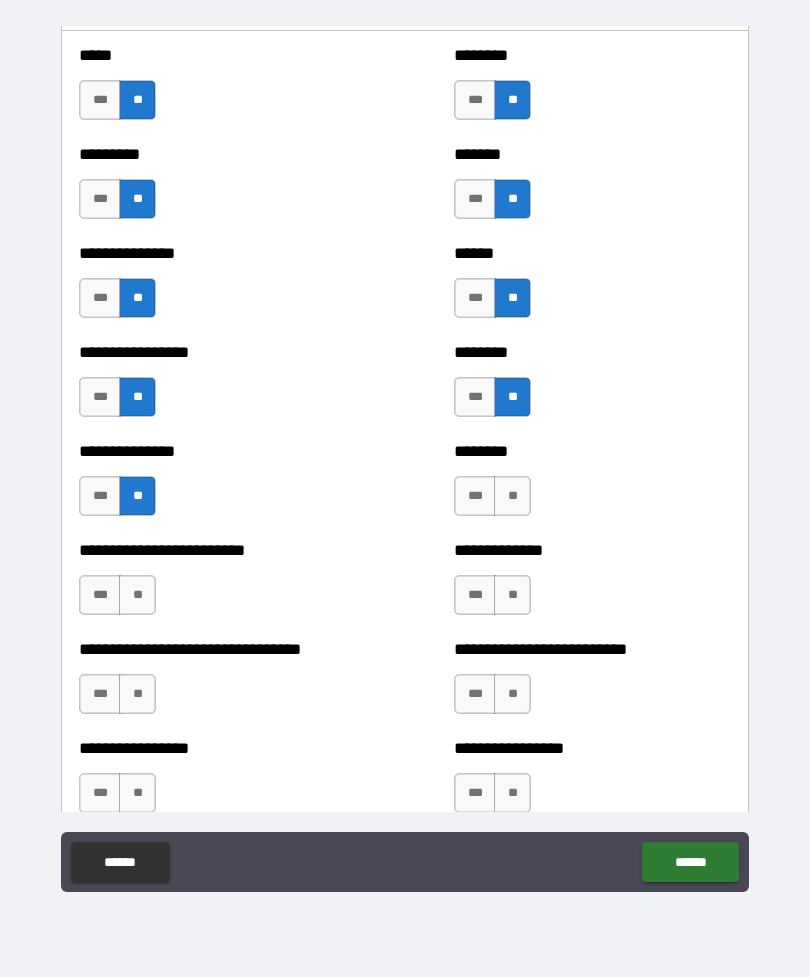 click on "**" at bounding box center [512, 496] 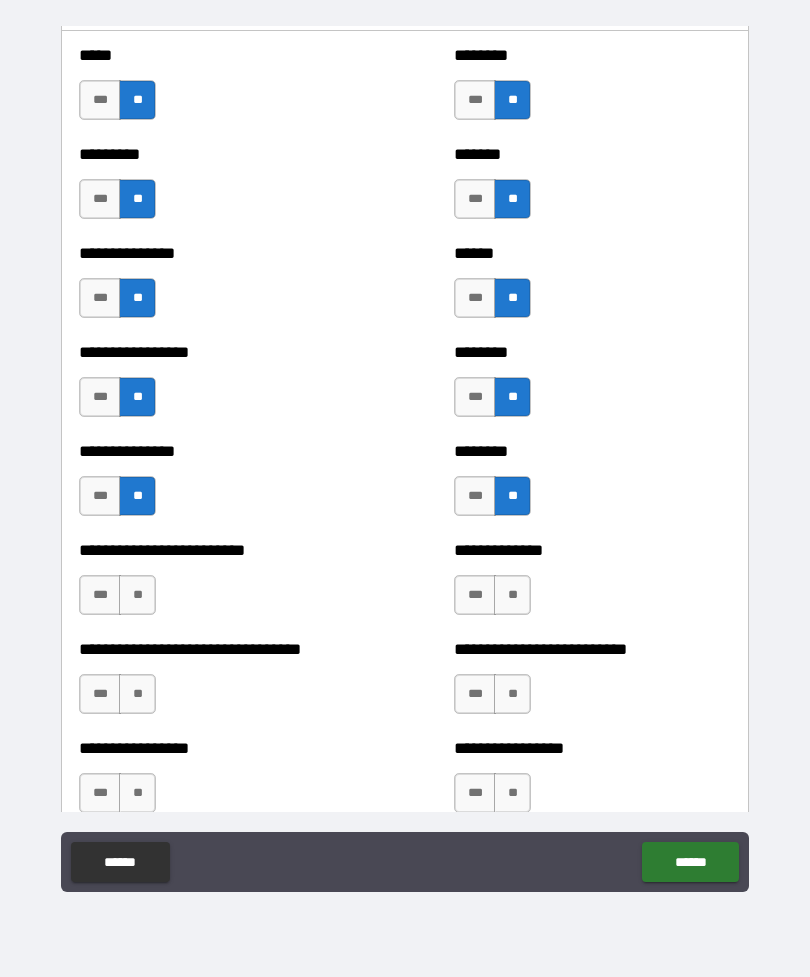 click on "**" at bounding box center [137, 595] 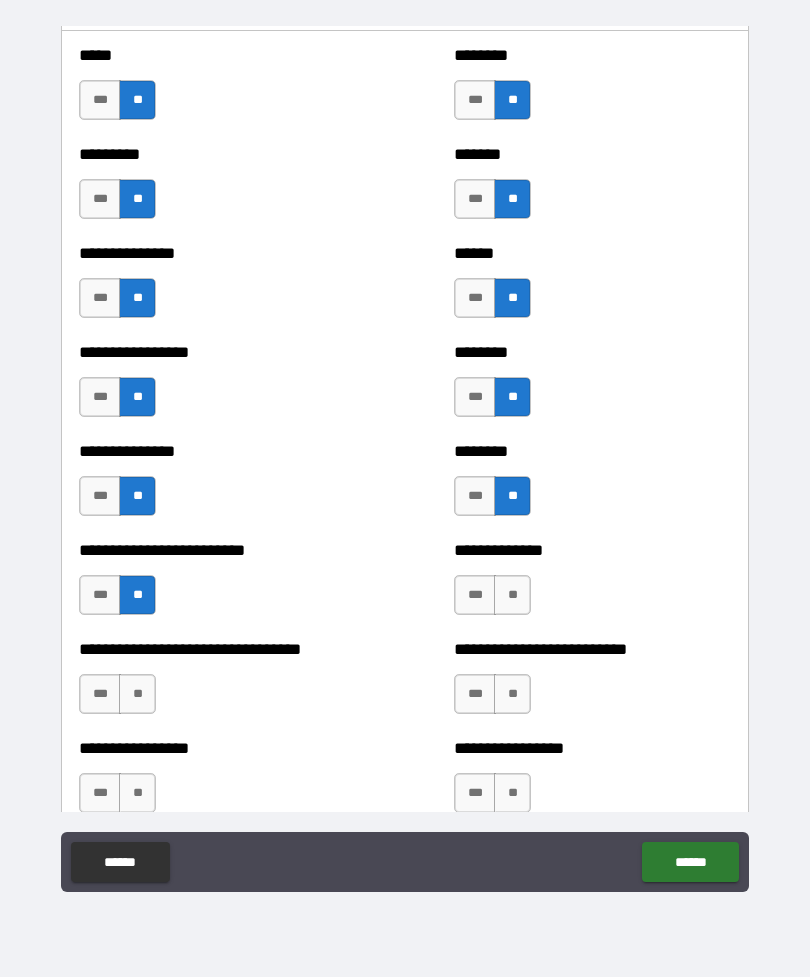 click on "**" at bounding box center [512, 595] 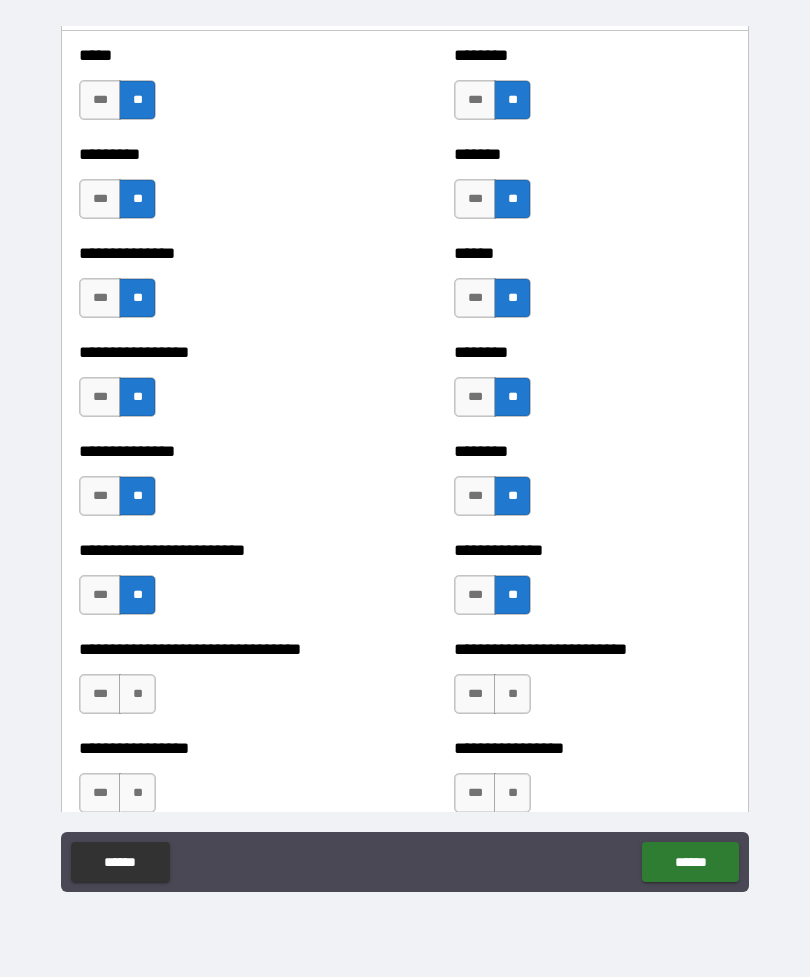click on "**" at bounding box center [137, 694] 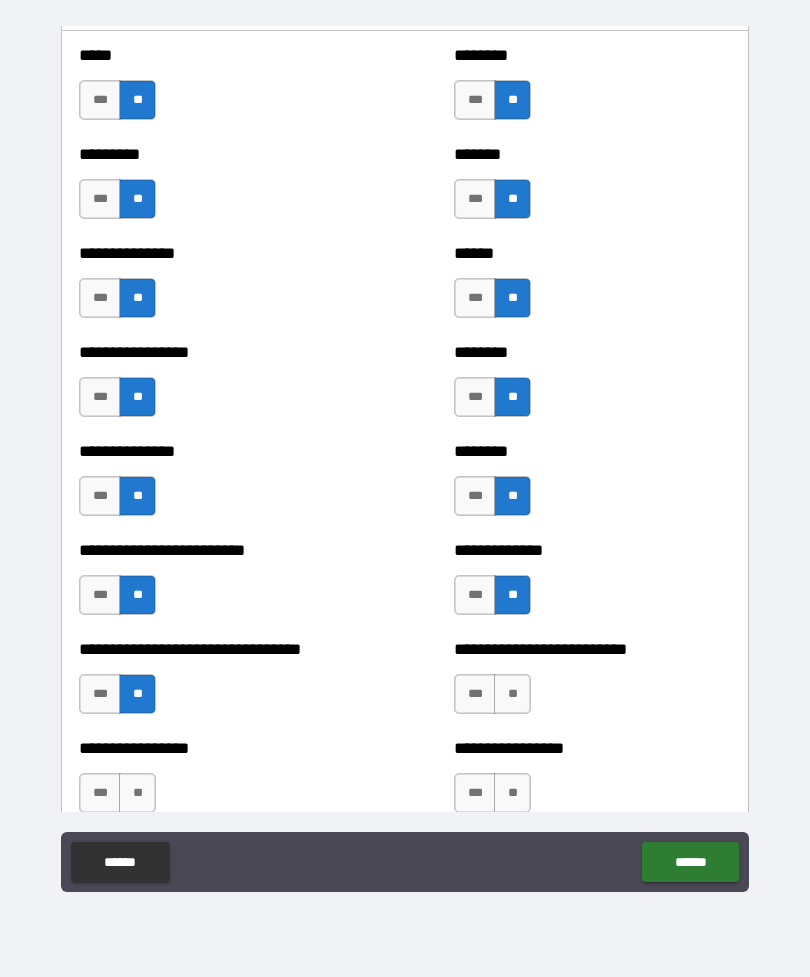 click on "**" at bounding box center [512, 694] 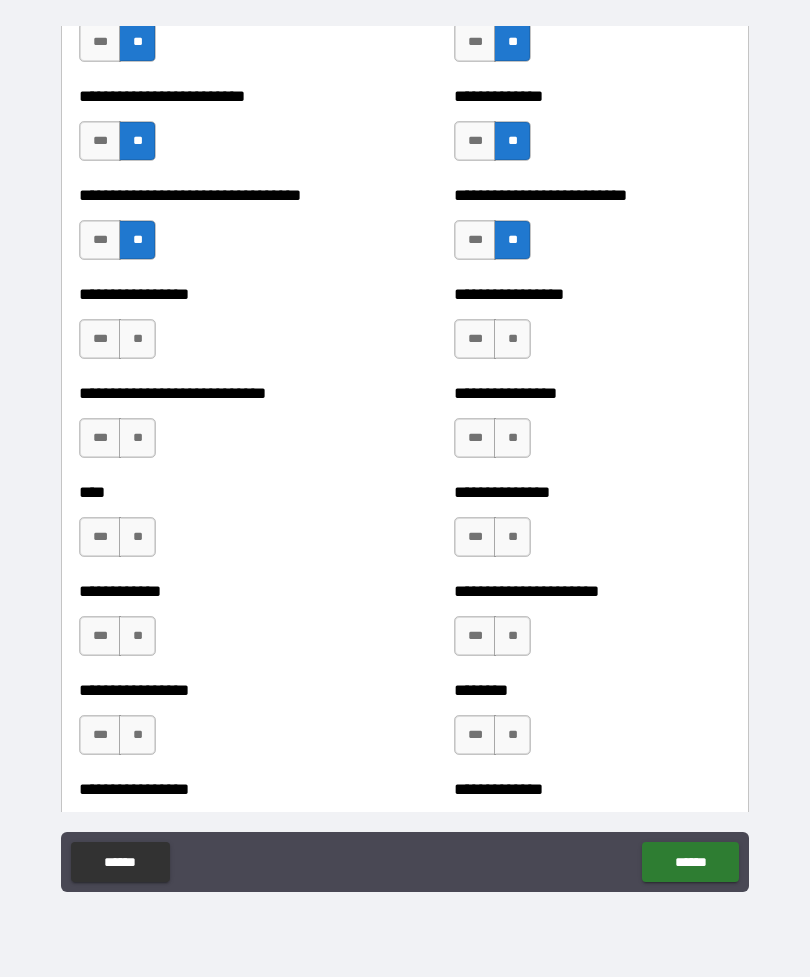 scroll, scrollTop: 2046, scrollLeft: 0, axis: vertical 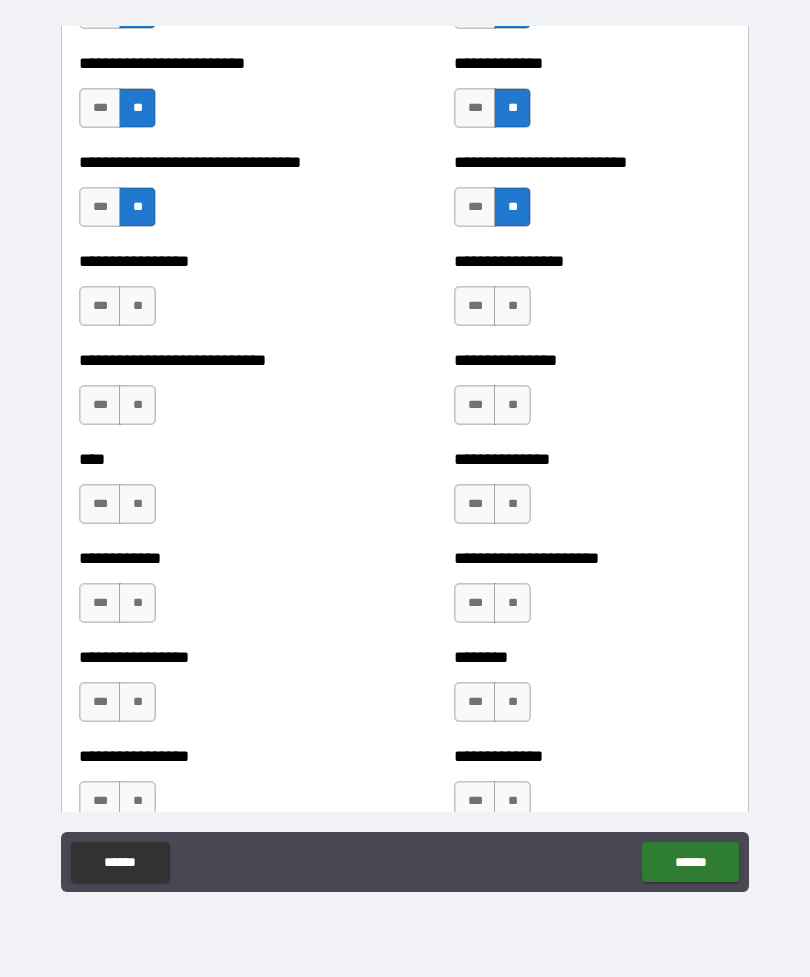 click on "**" at bounding box center (137, 306) 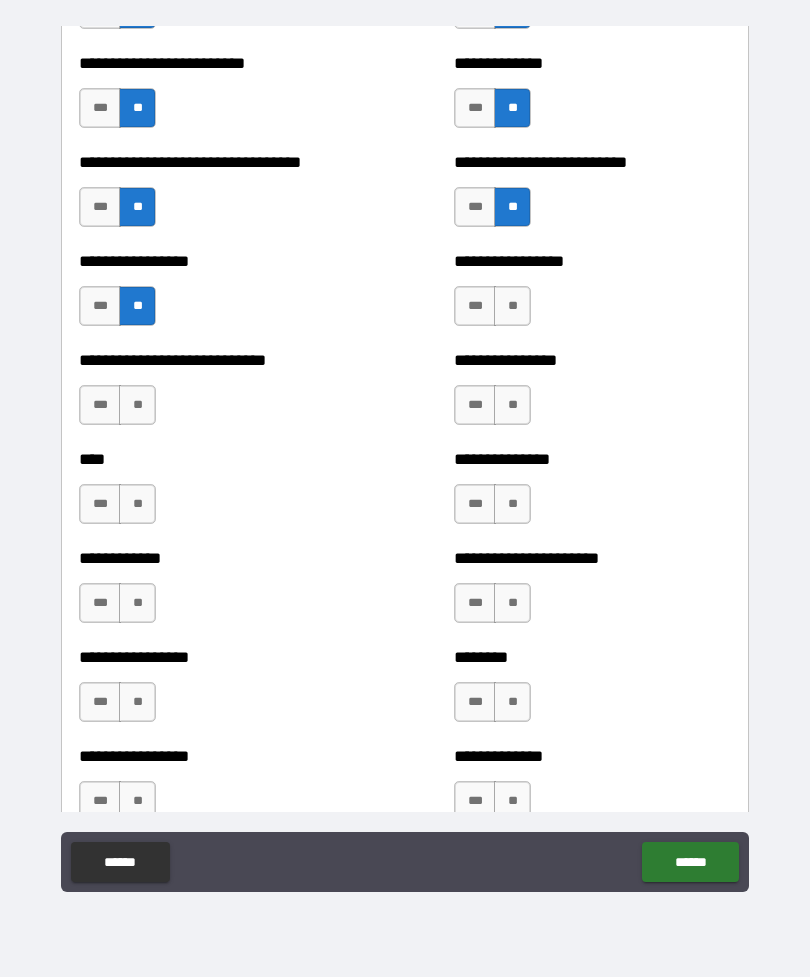 click on "**" at bounding box center (512, 306) 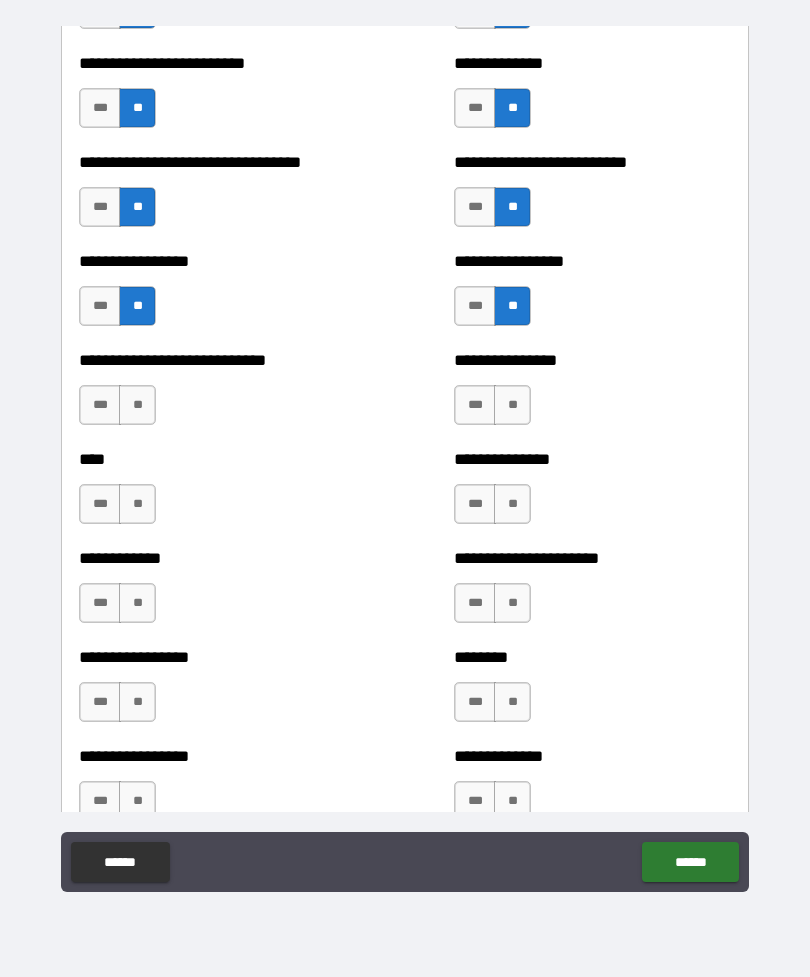 click on "**" at bounding box center [137, 405] 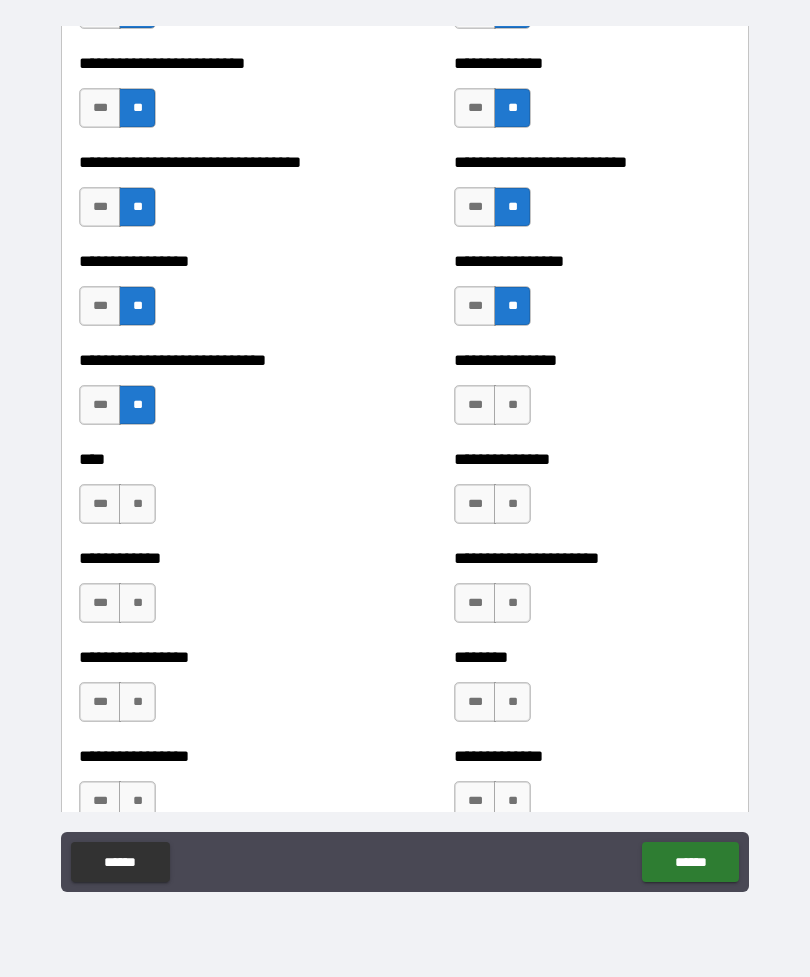 click on "**" at bounding box center [512, 405] 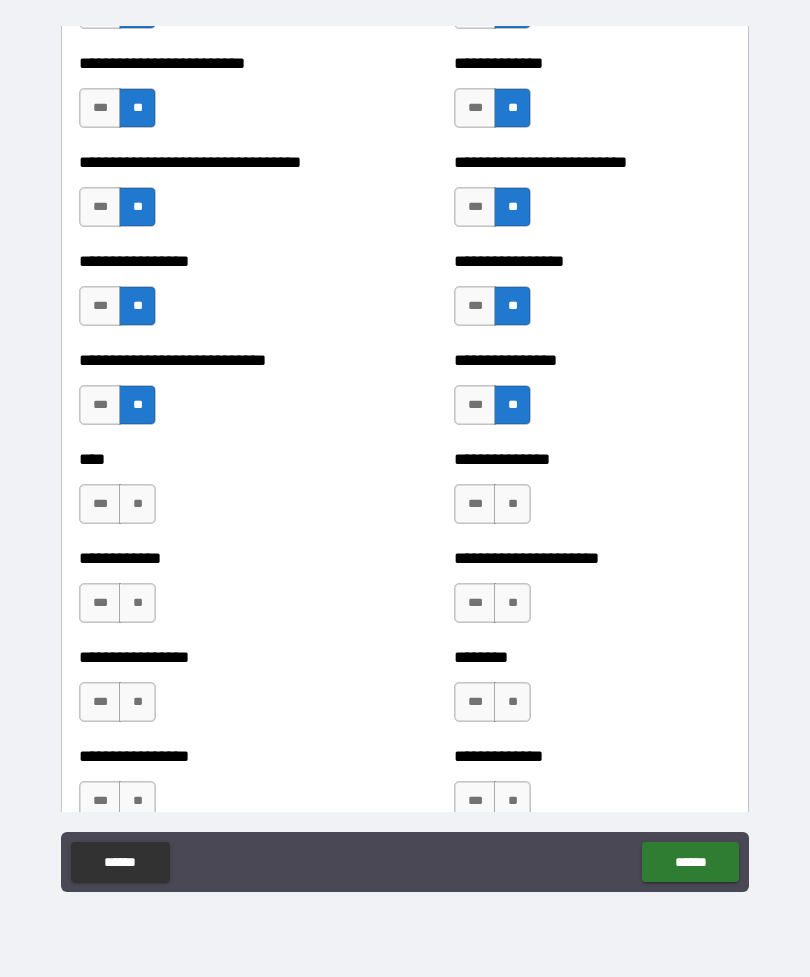 click on "**" at bounding box center [137, 504] 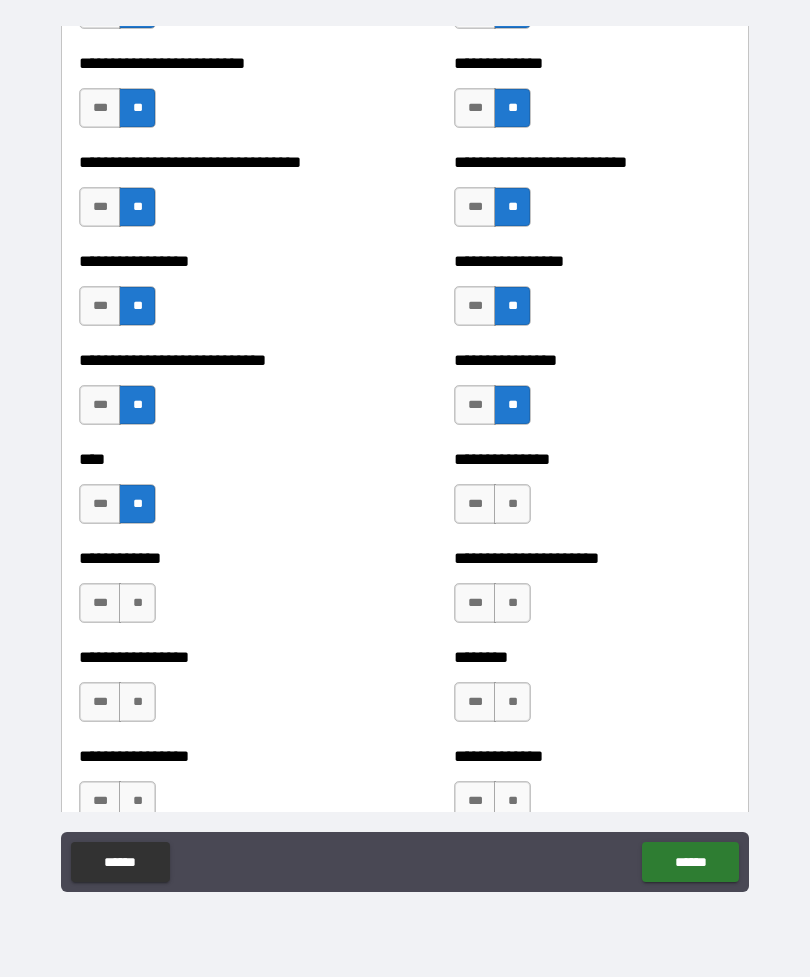 click on "**" at bounding box center (512, 504) 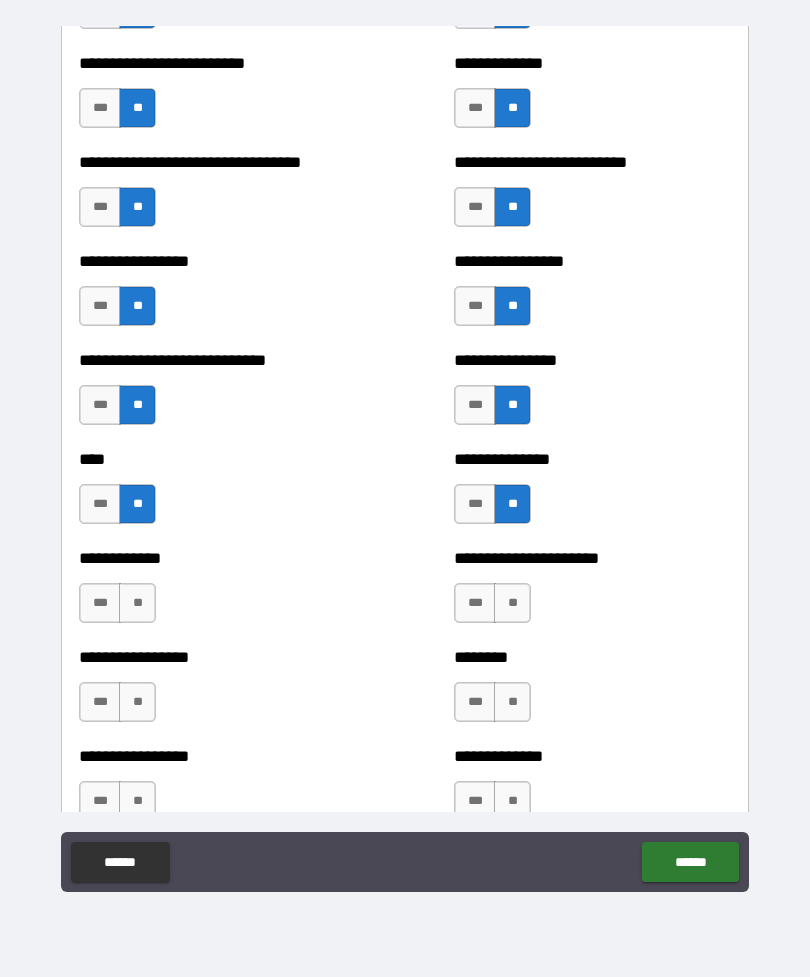 click on "**" at bounding box center [137, 603] 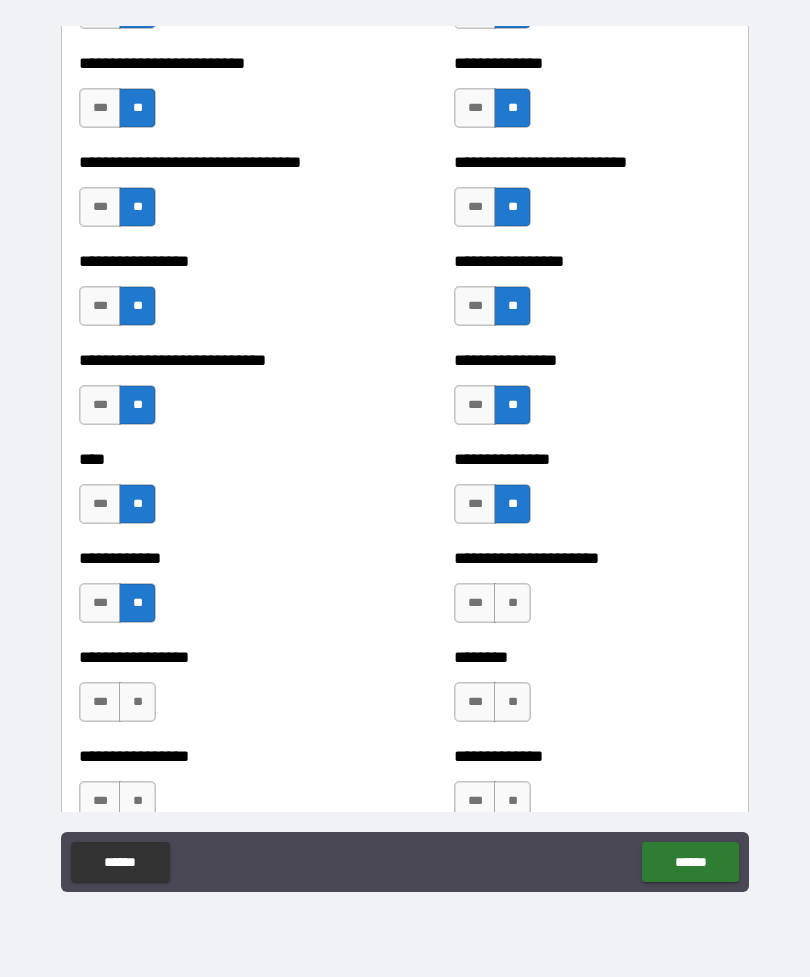 click on "**" at bounding box center (512, 603) 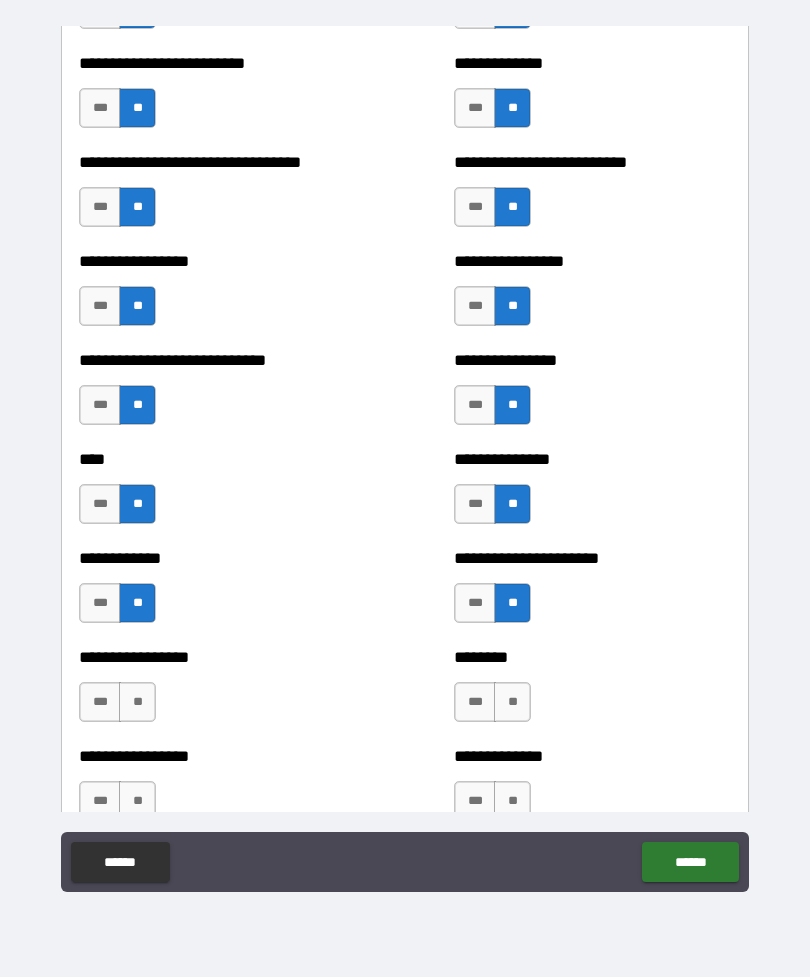 click on "**" at bounding box center (137, 702) 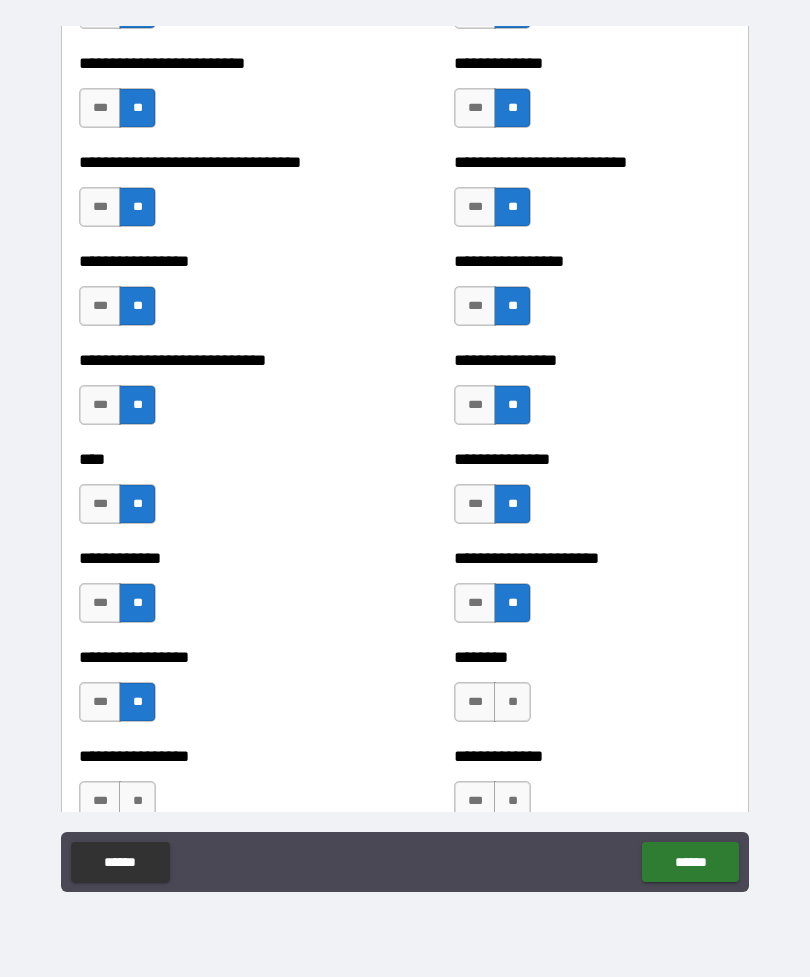 click on "**" at bounding box center [512, 702] 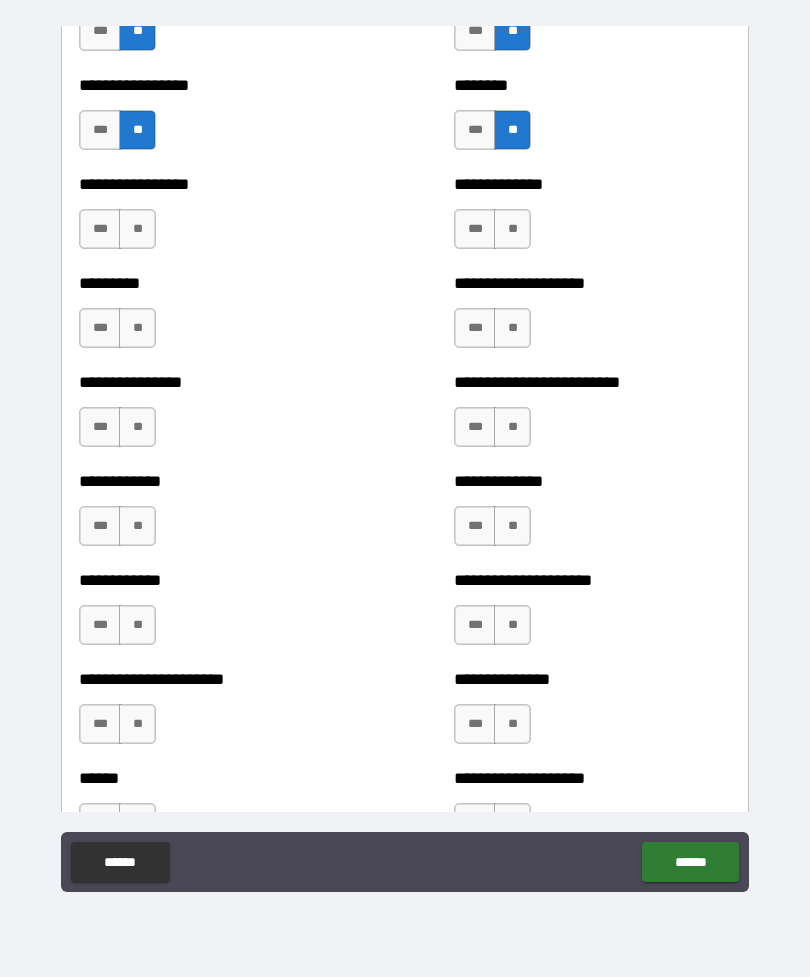 scroll, scrollTop: 2617, scrollLeft: 0, axis: vertical 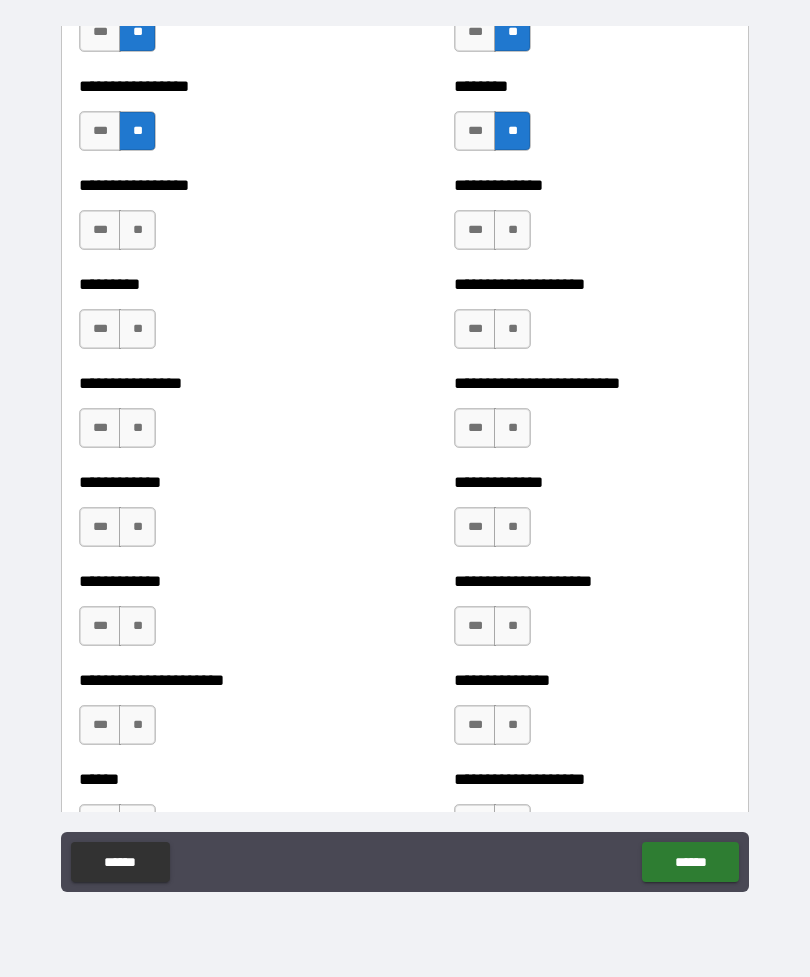 click on "**" at bounding box center (137, 230) 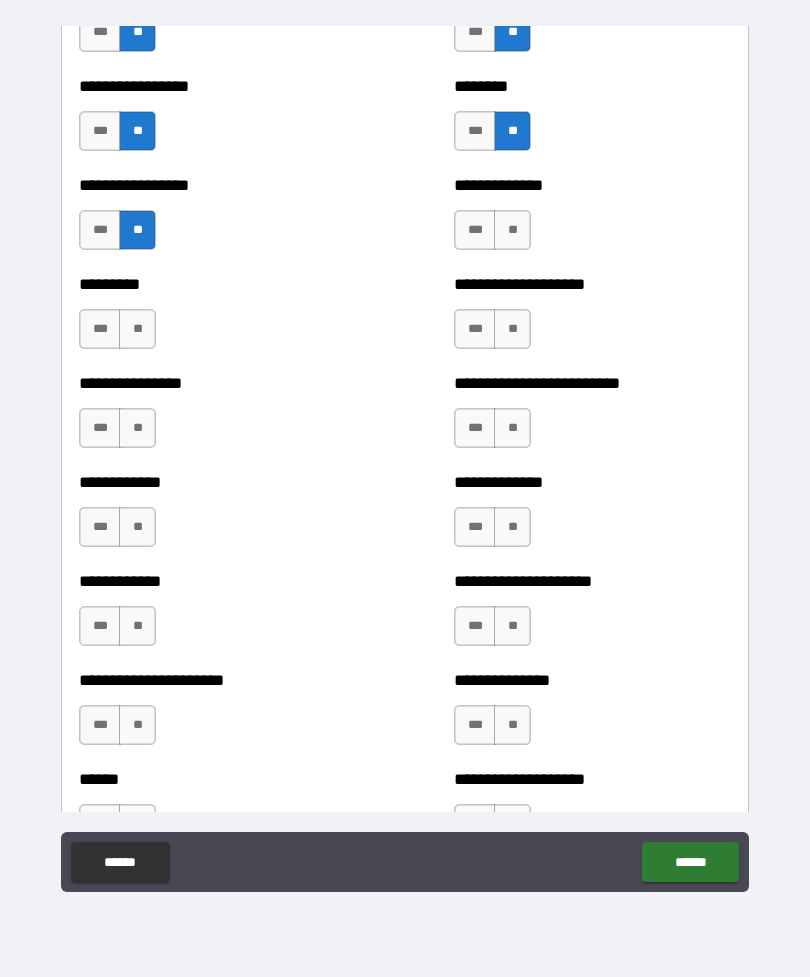 click on "**" at bounding box center [512, 230] 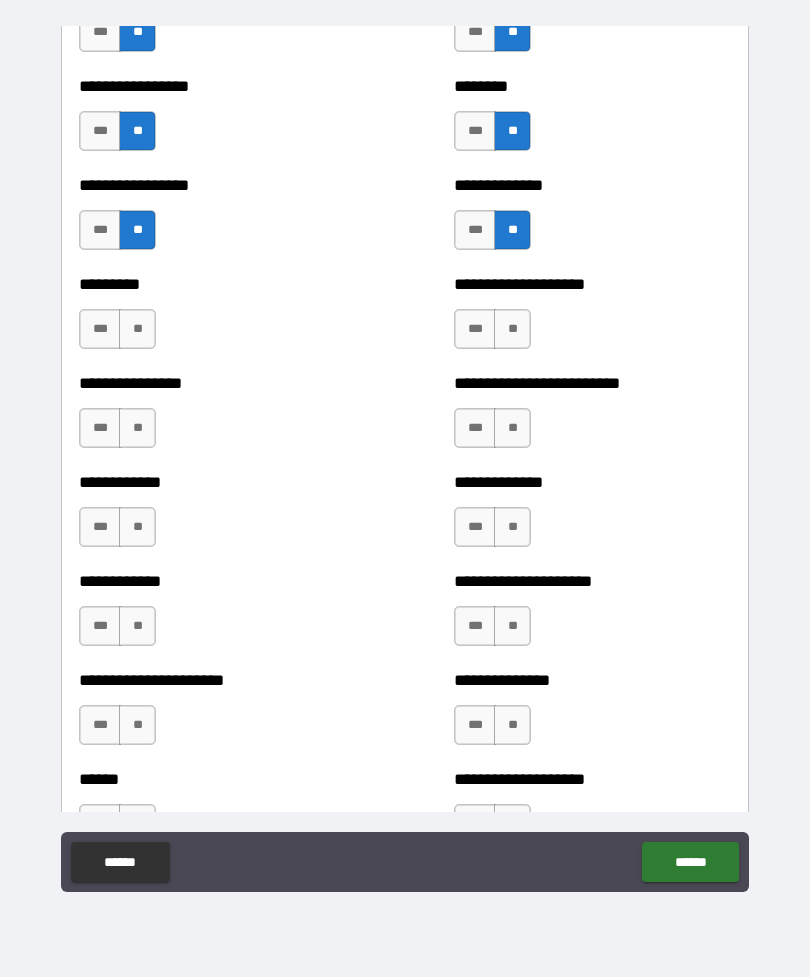 click on "**" at bounding box center (137, 329) 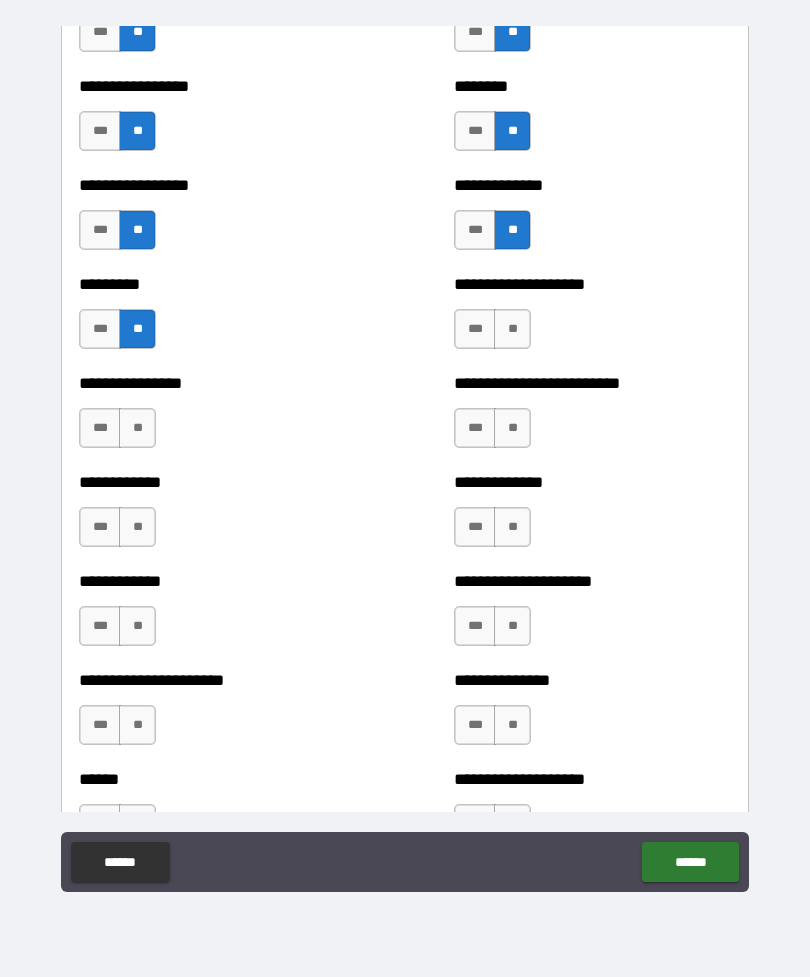 click on "**" at bounding box center [512, 329] 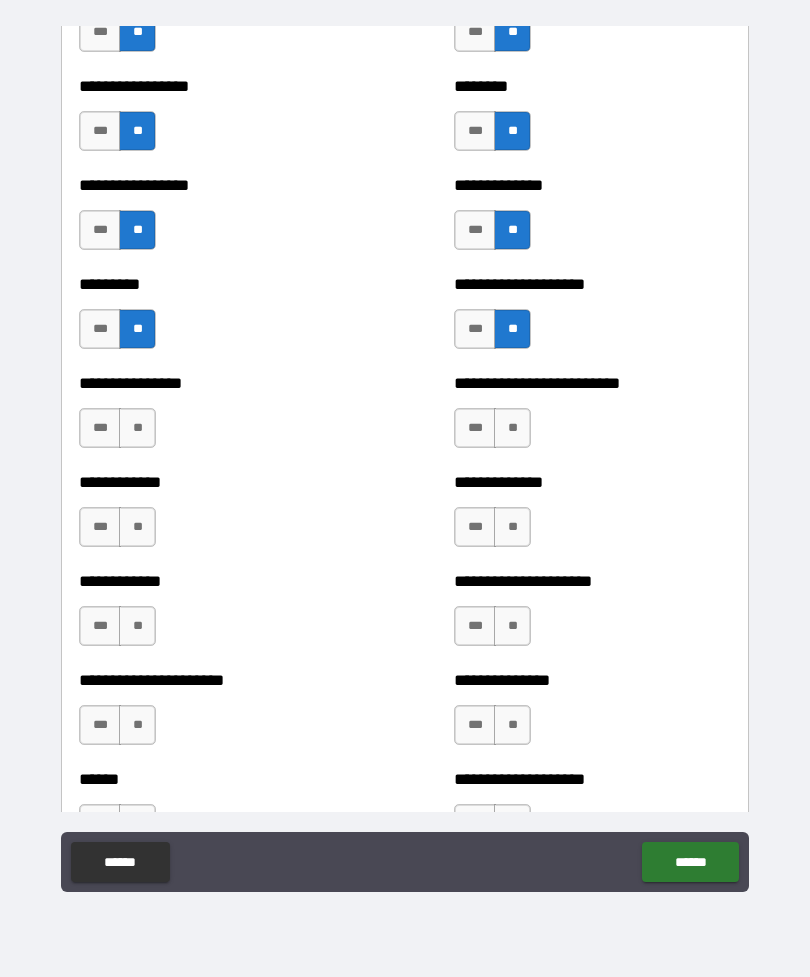 click on "**" at bounding box center [137, 428] 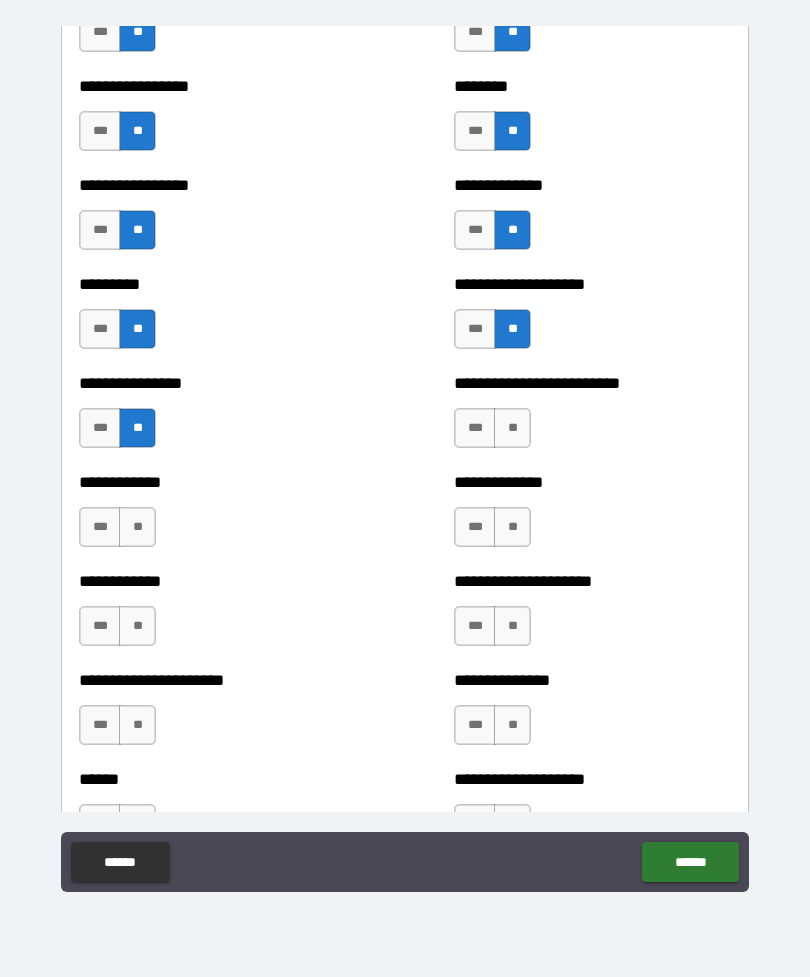 click on "**" at bounding box center [512, 428] 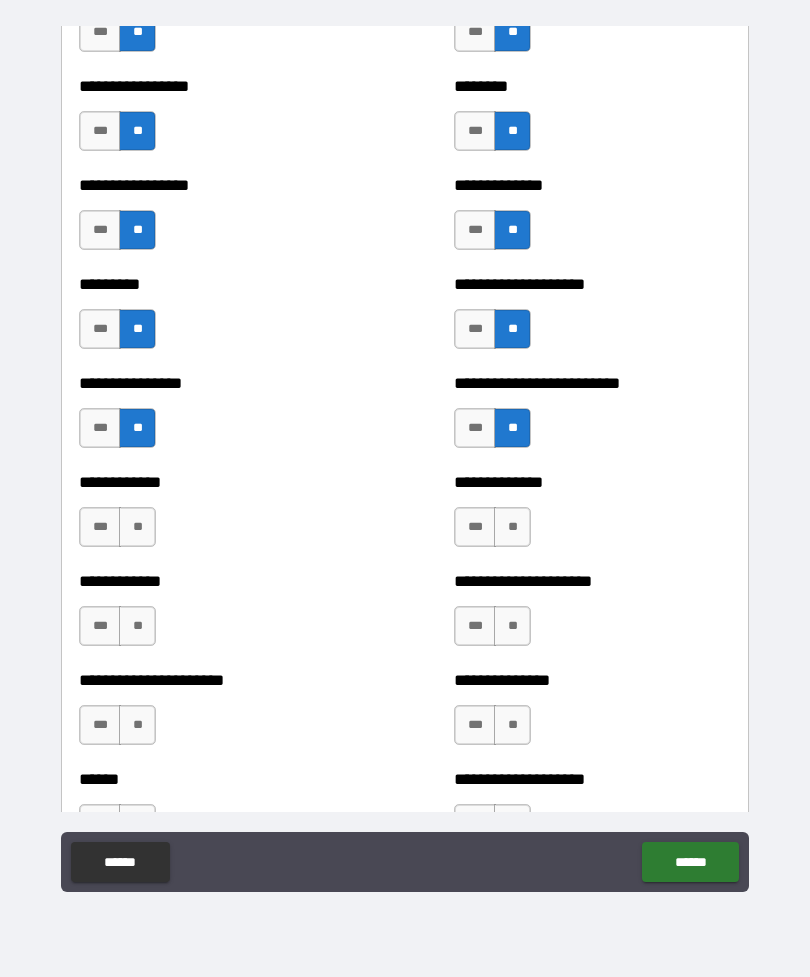 click on "**" at bounding box center (137, 527) 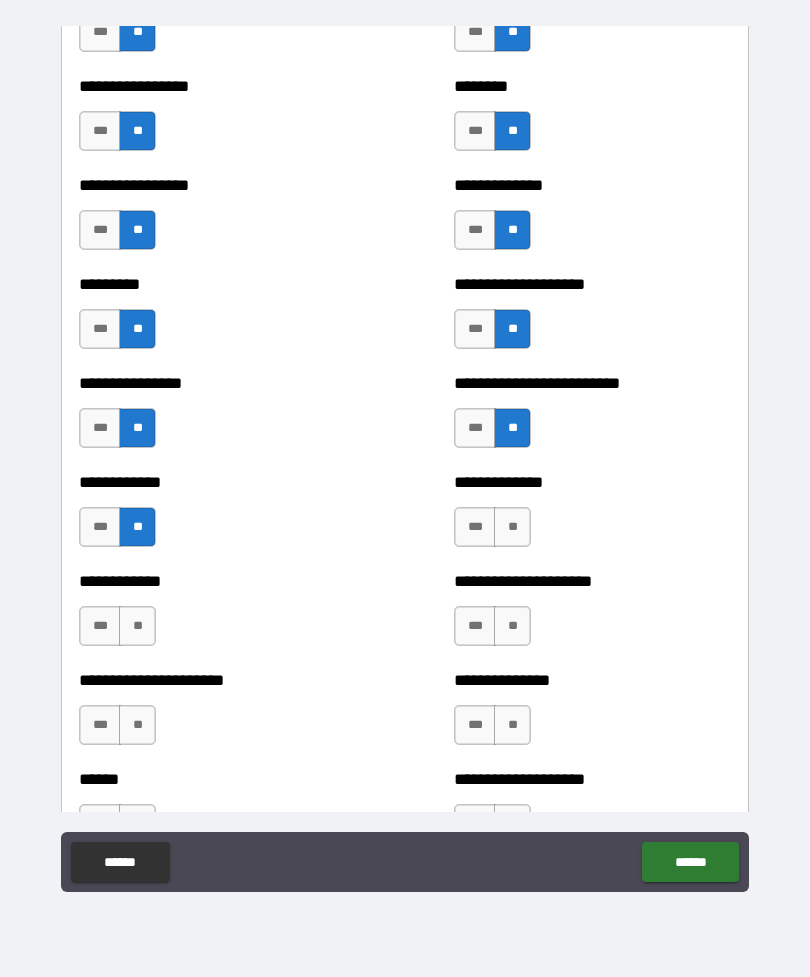 click on "**" at bounding box center [512, 527] 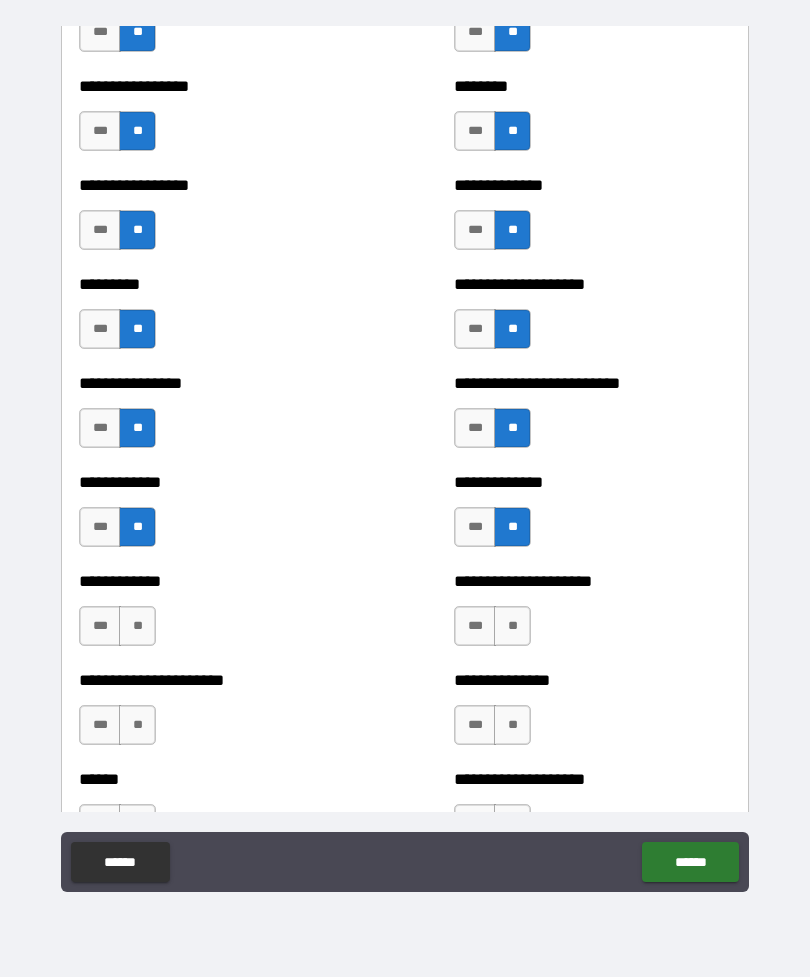 click on "**" at bounding box center [137, 626] 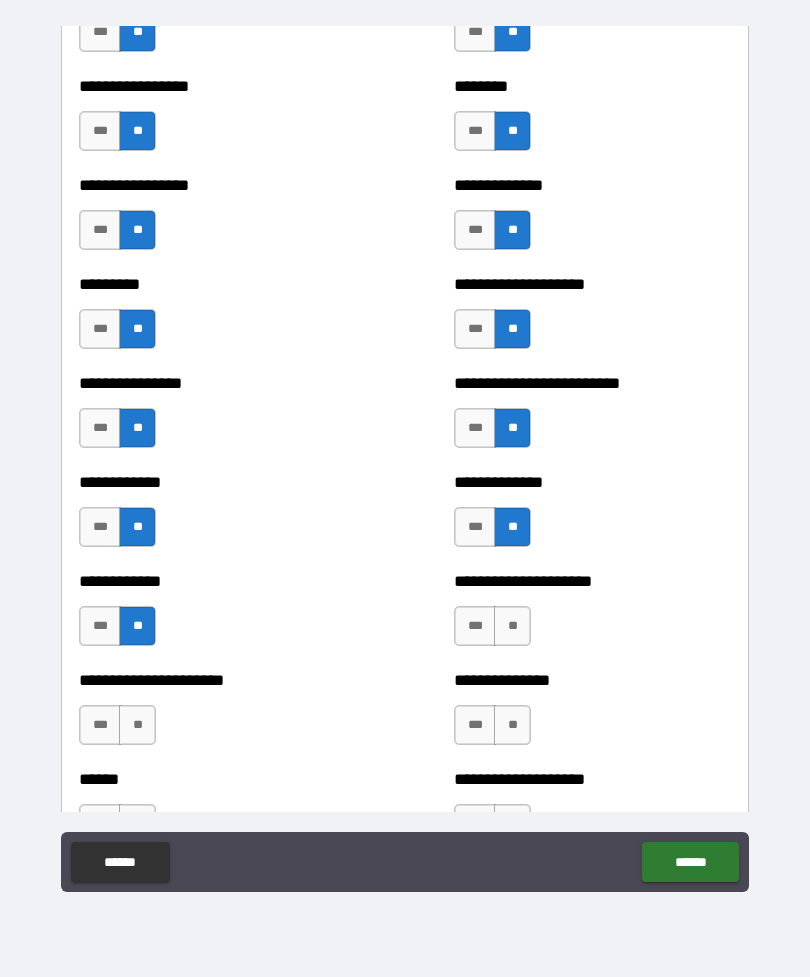 click on "**" at bounding box center (512, 626) 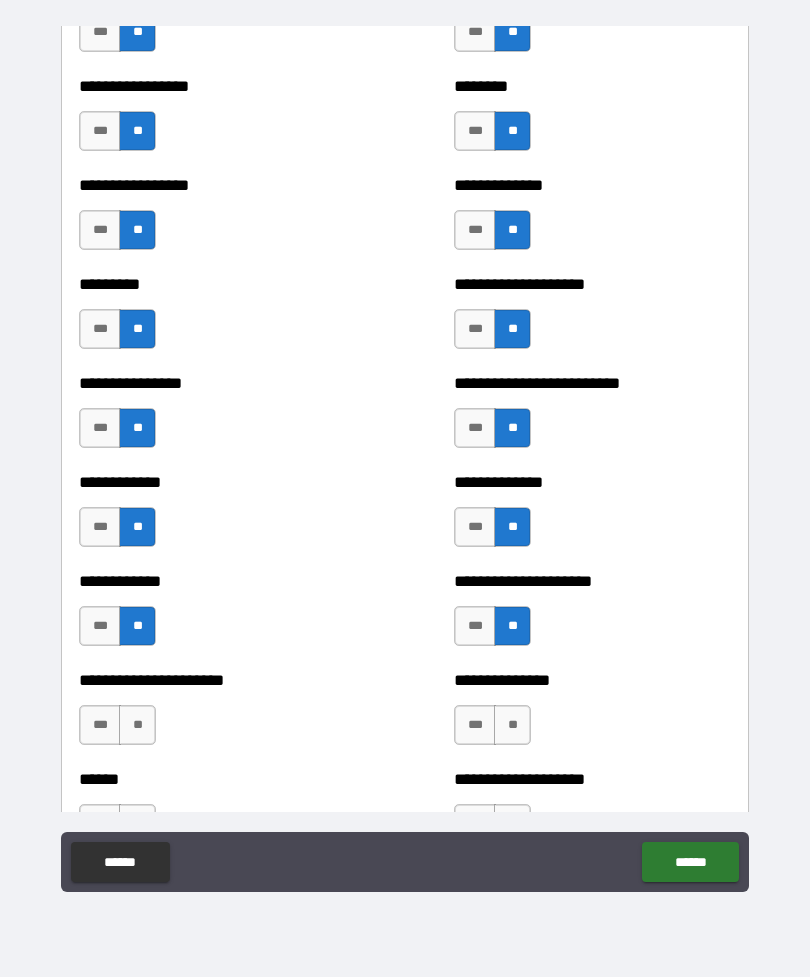 click on "**" at bounding box center [137, 725] 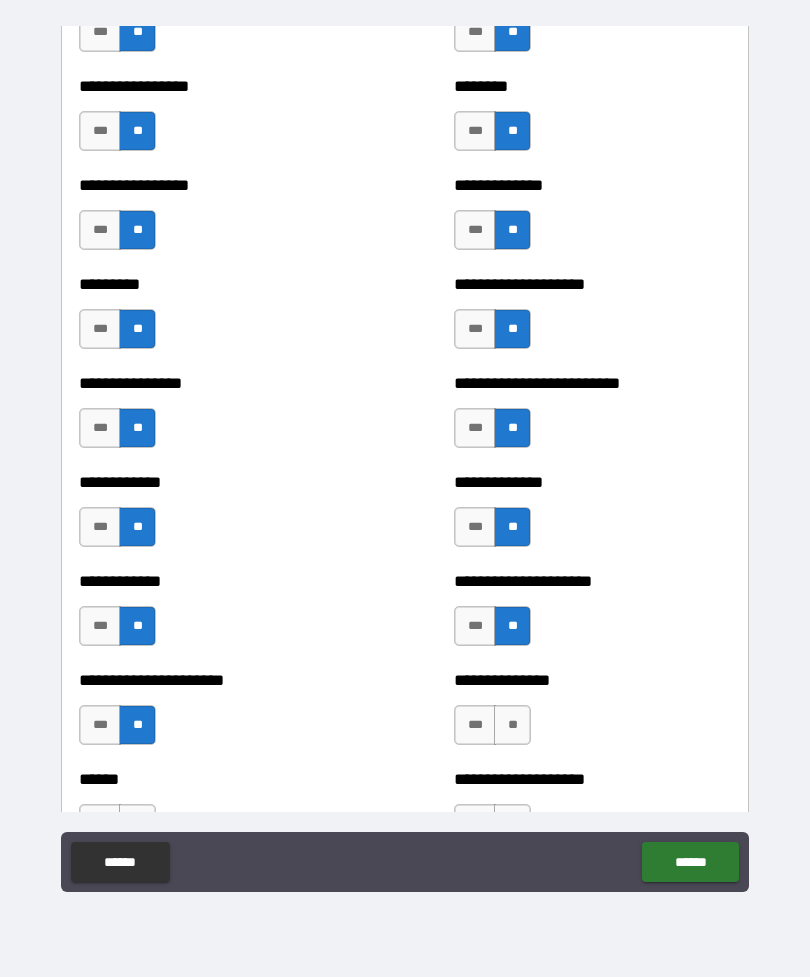 click on "**" at bounding box center (512, 725) 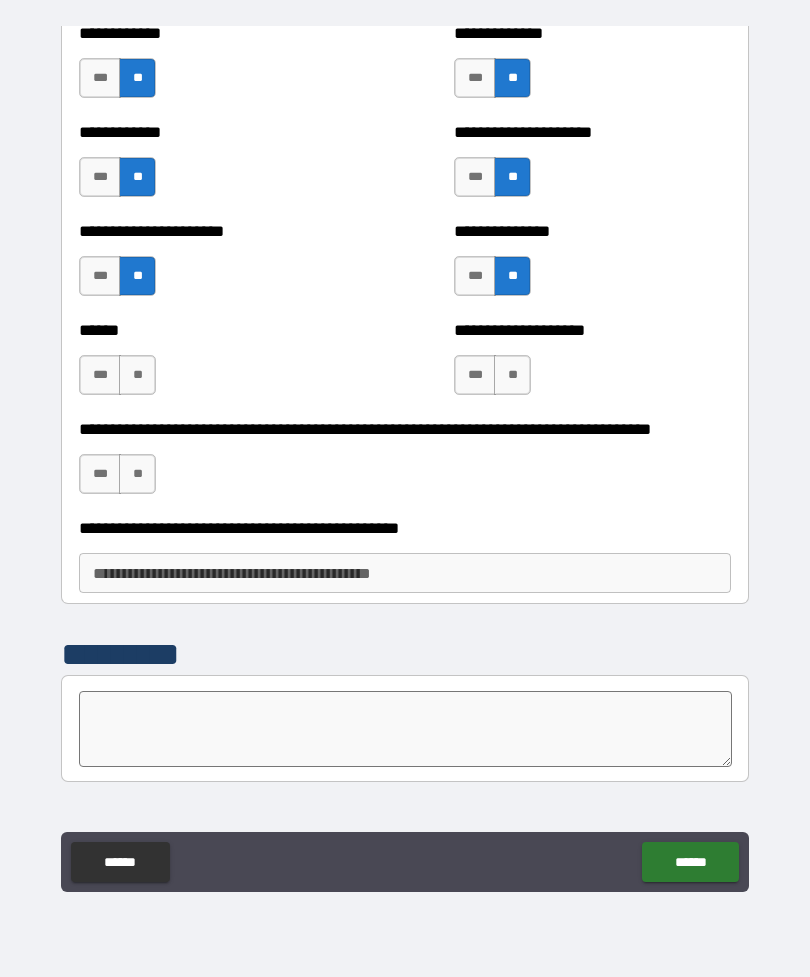 scroll, scrollTop: 3088, scrollLeft: 0, axis: vertical 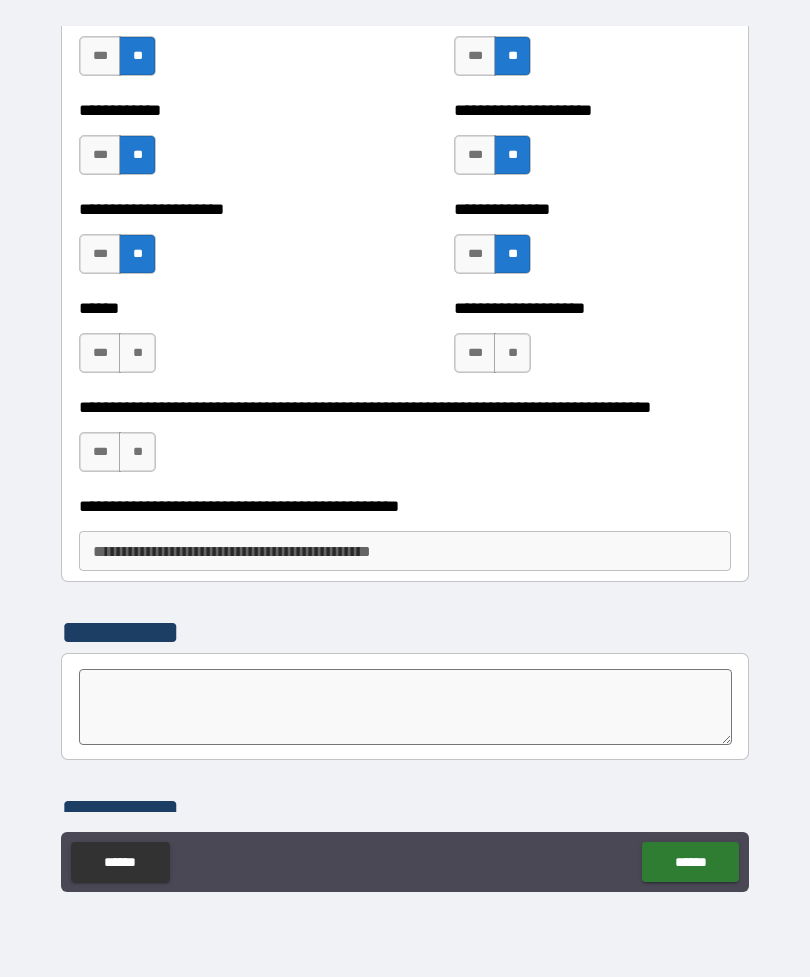 click on "**" at bounding box center [137, 353] 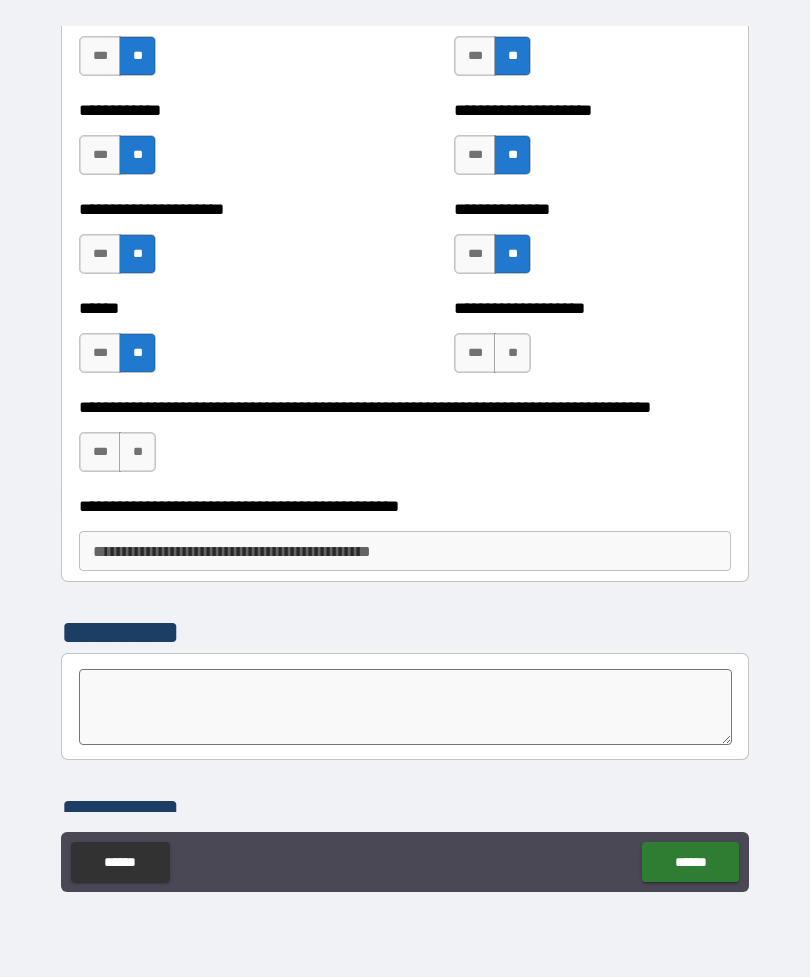 click on "**" at bounding box center (512, 353) 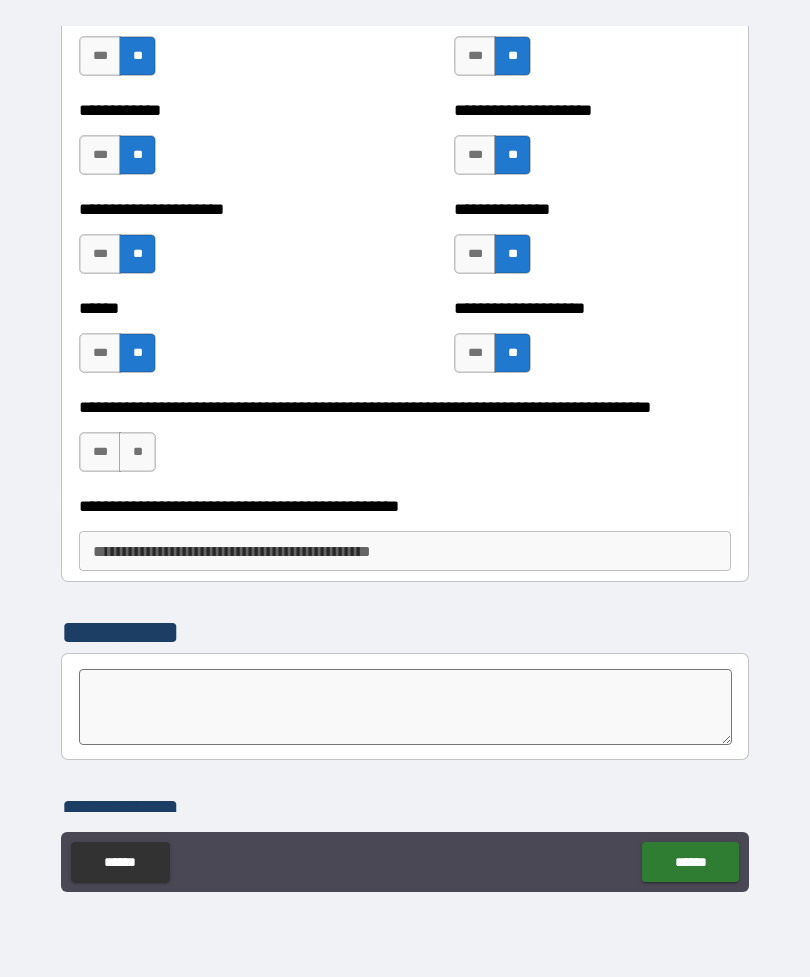 click on "**" at bounding box center [137, 452] 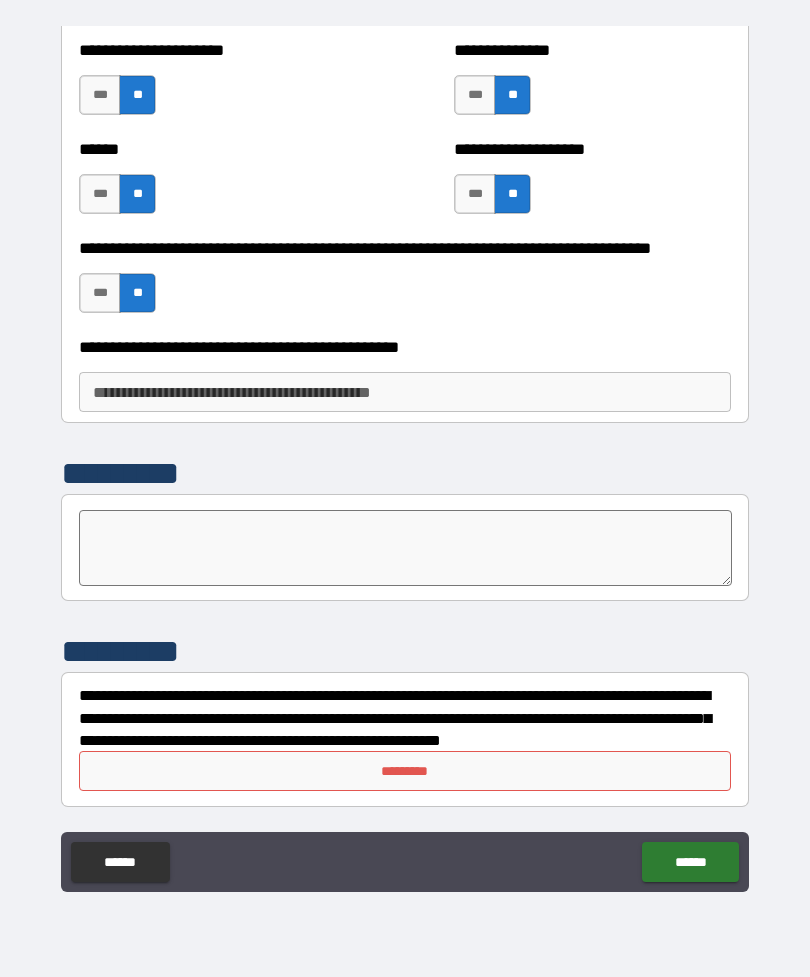 click on "*********" at bounding box center (405, 771) 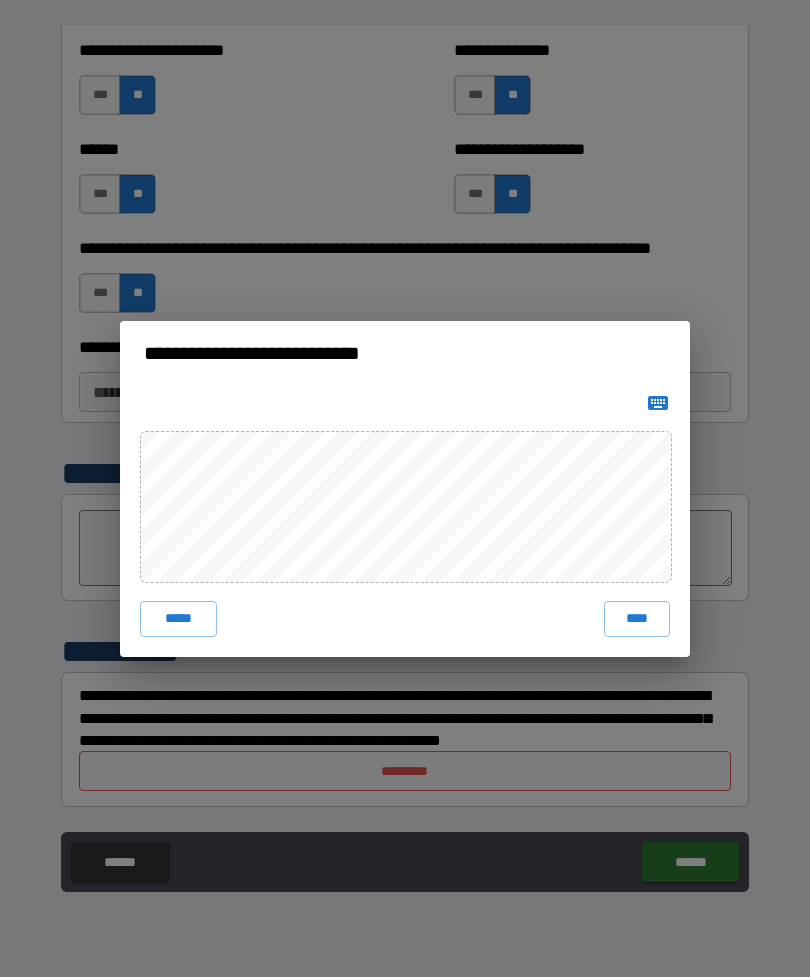click on "****" at bounding box center (637, 619) 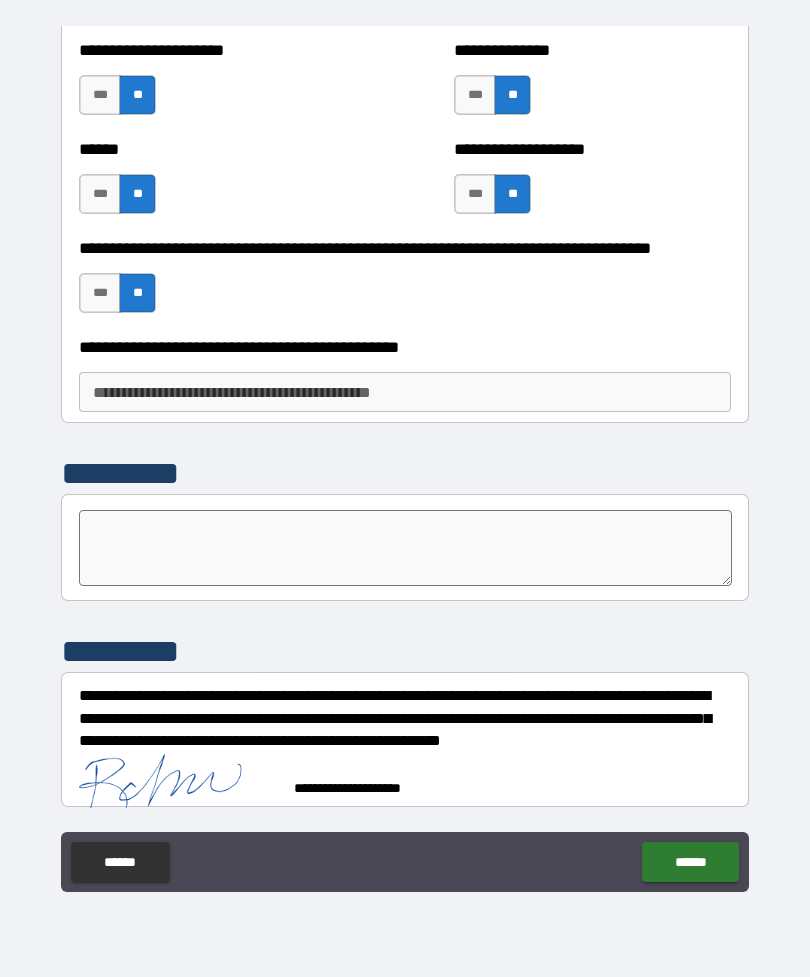 scroll, scrollTop: 3237, scrollLeft: 0, axis: vertical 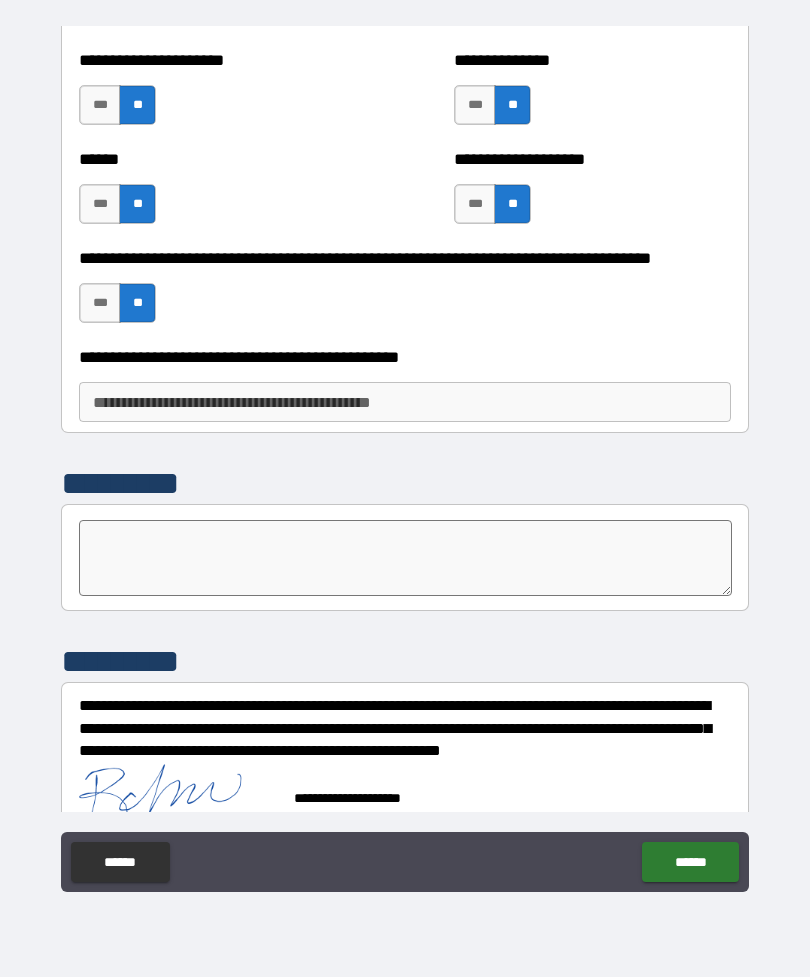 click on "******" at bounding box center (690, 862) 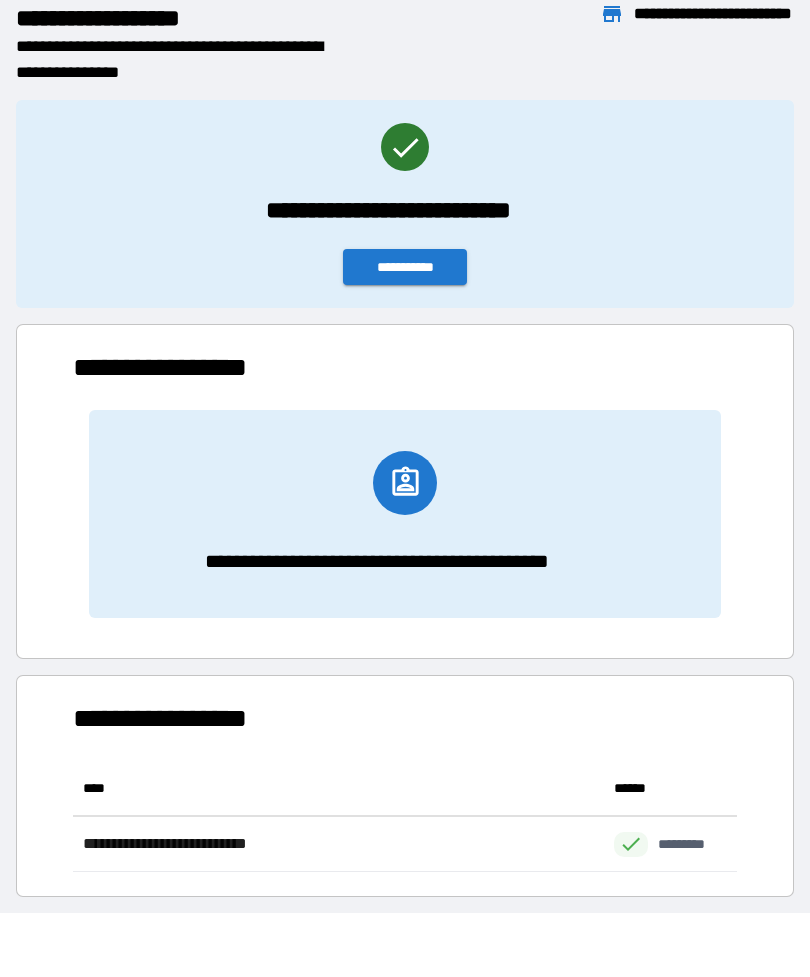 scroll, scrollTop: 1, scrollLeft: 1, axis: both 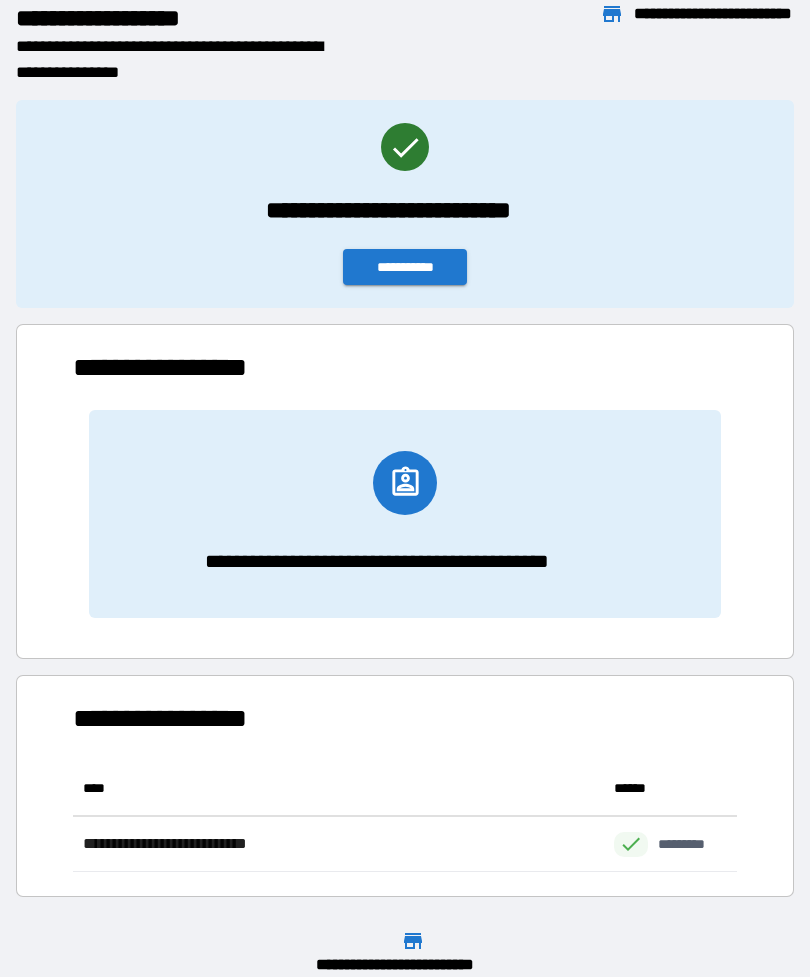 click on "**********" at bounding box center [405, 267] 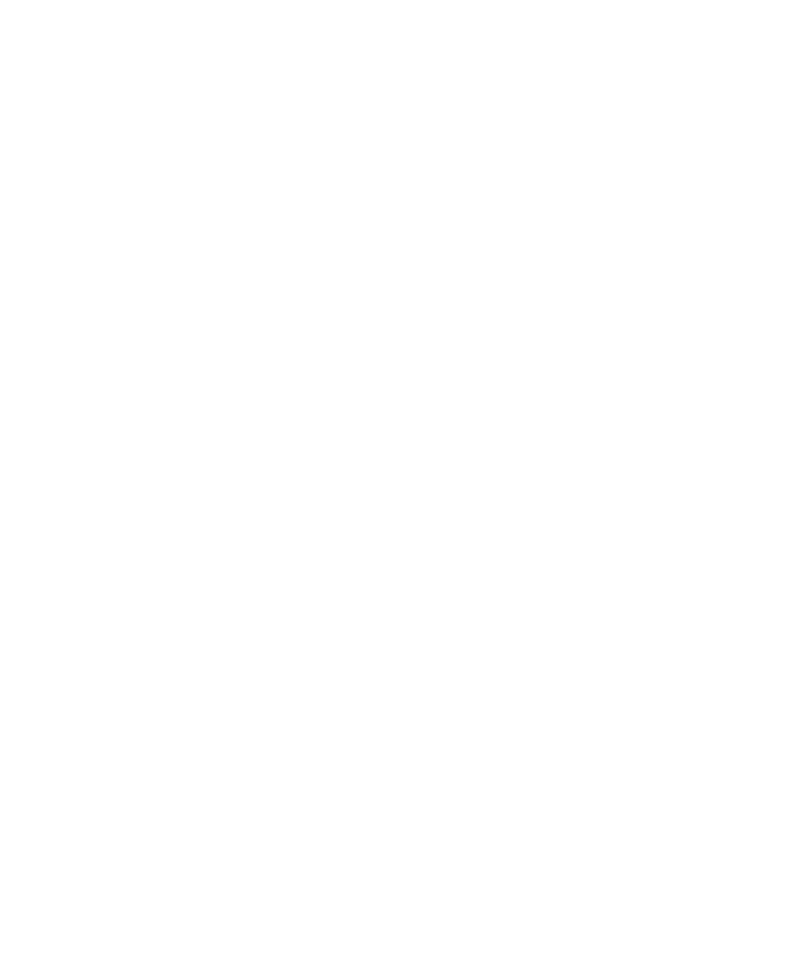 scroll, scrollTop: 0, scrollLeft: 0, axis: both 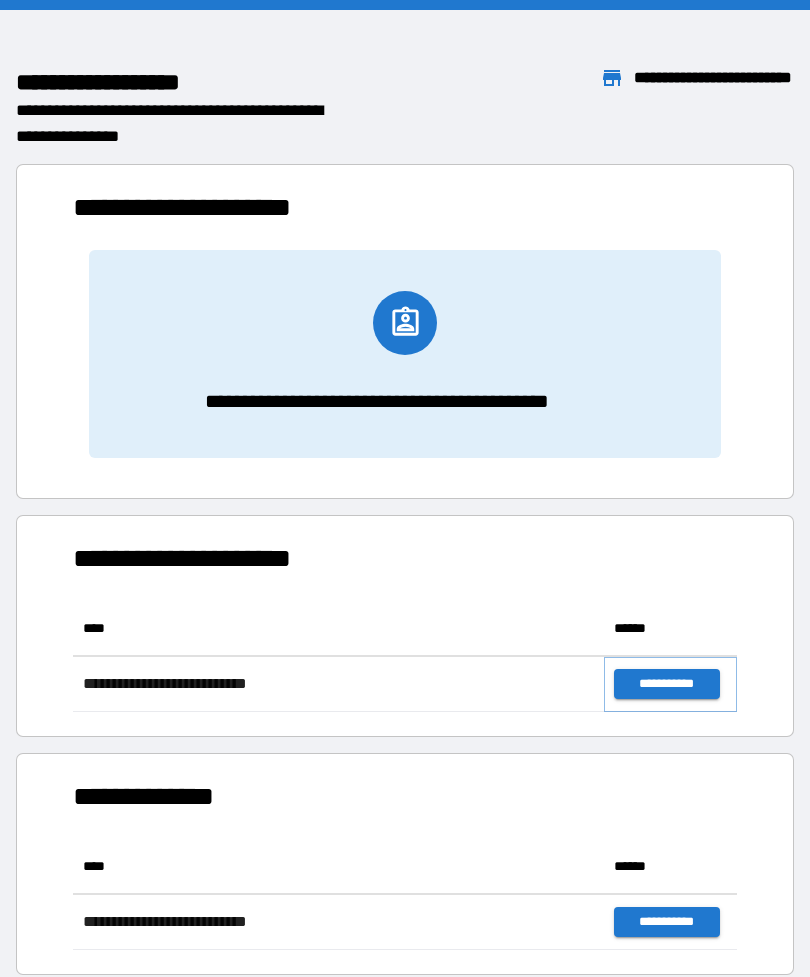 click on "**********" at bounding box center [666, 684] 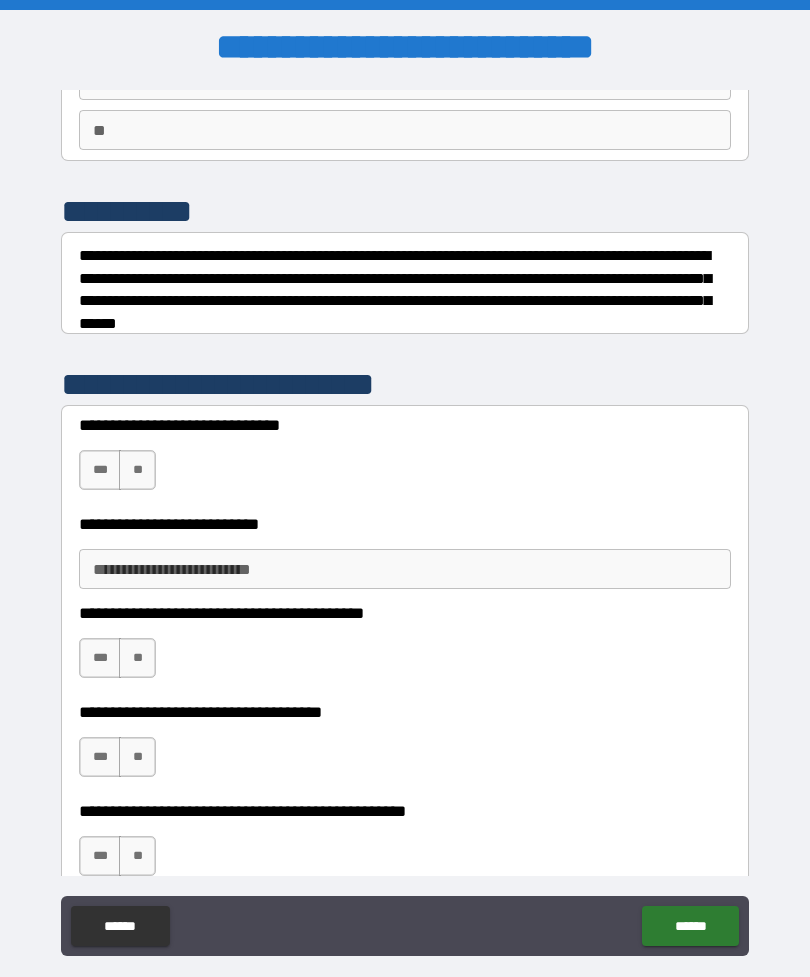 scroll, scrollTop: 175, scrollLeft: 0, axis: vertical 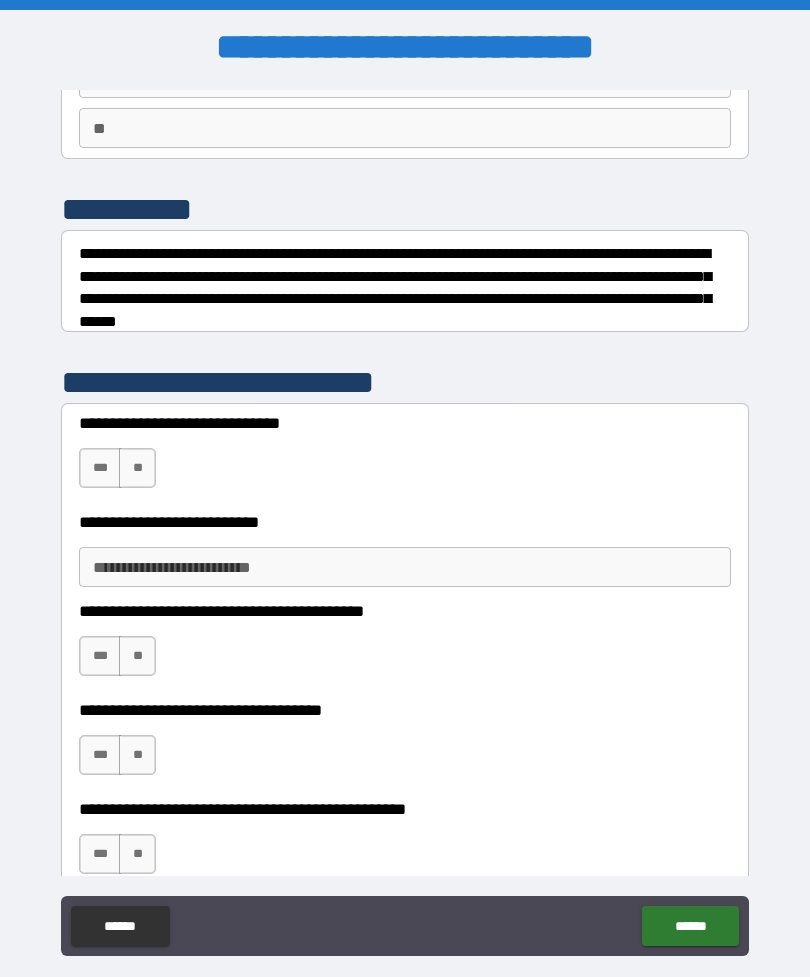 click on "***" at bounding box center [100, 468] 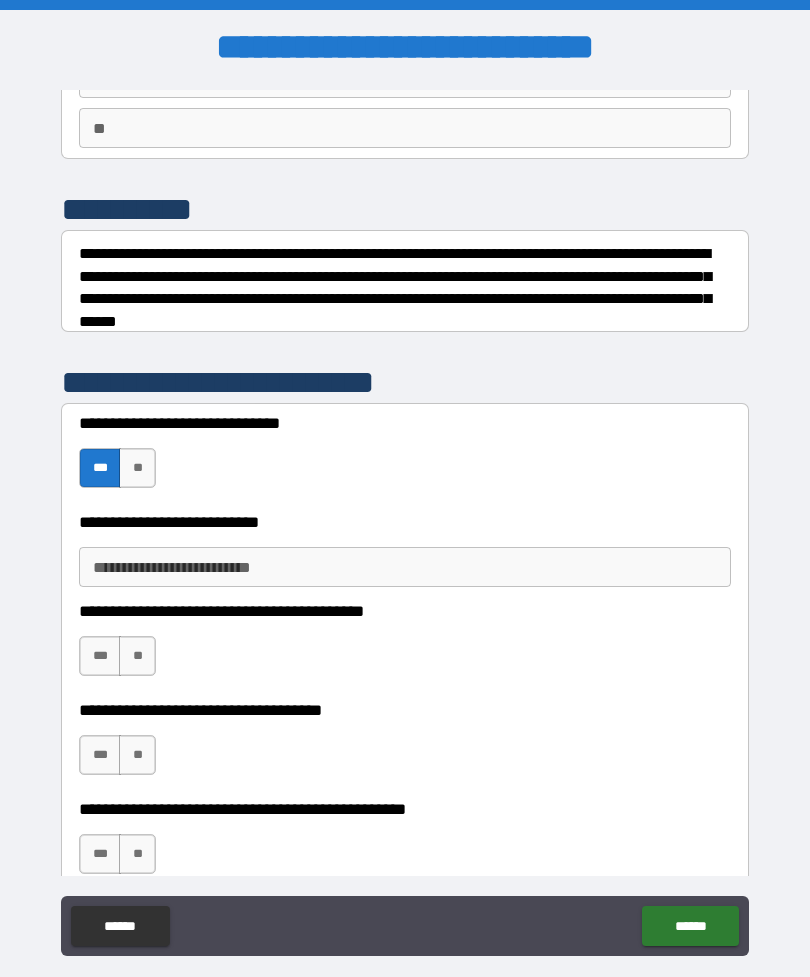 click on "**********" at bounding box center (405, 567) 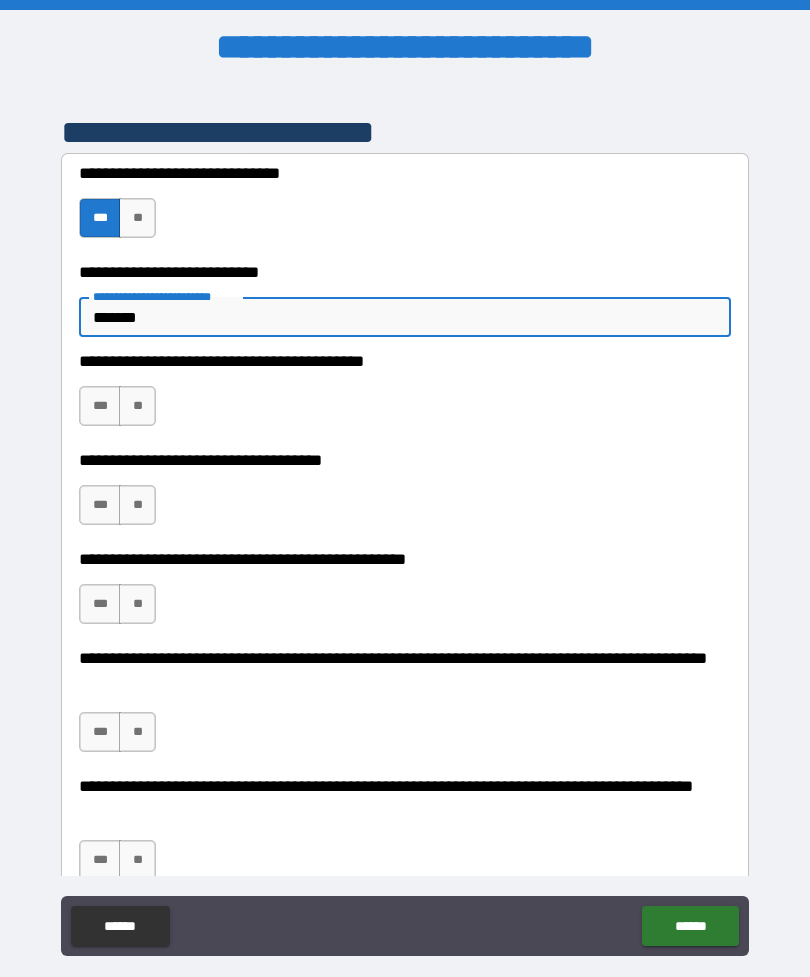 scroll, scrollTop: 421, scrollLeft: 0, axis: vertical 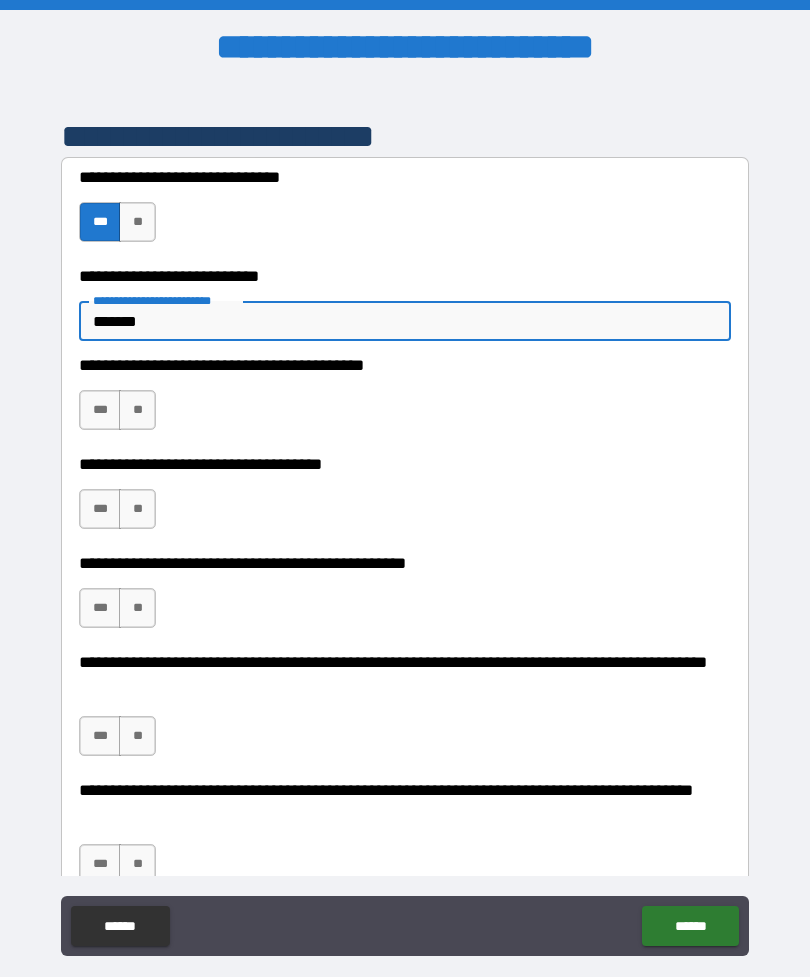 type on "*******" 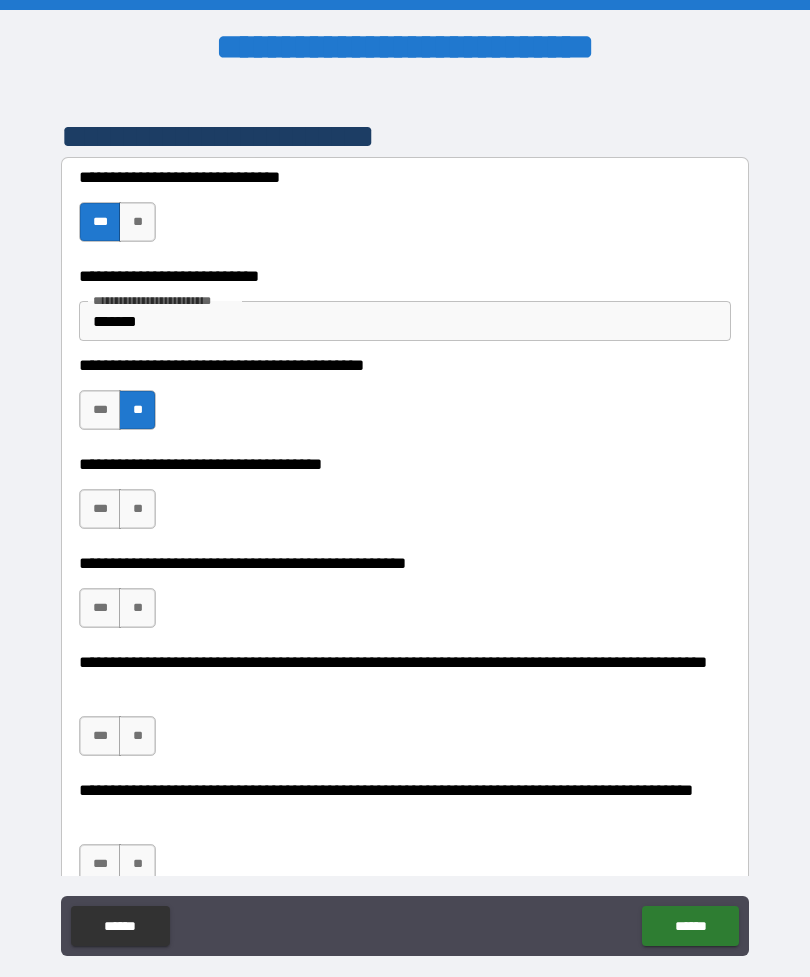 click on "**" at bounding box center [137, 509] 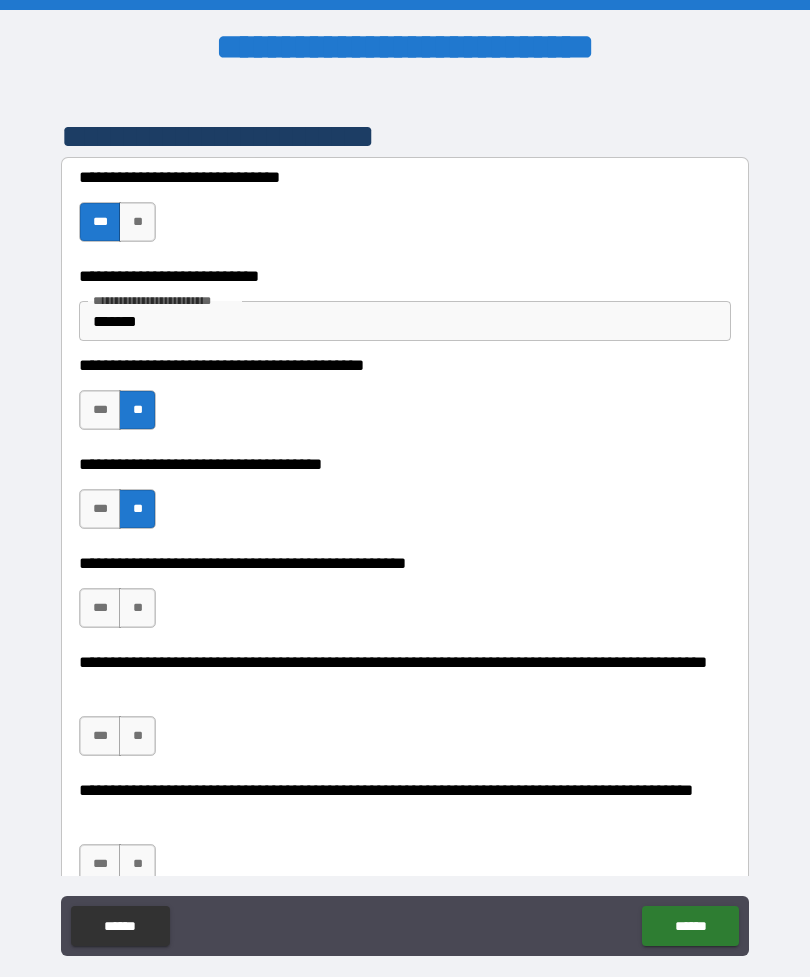 click on "**" at bounding box center [137, 608] 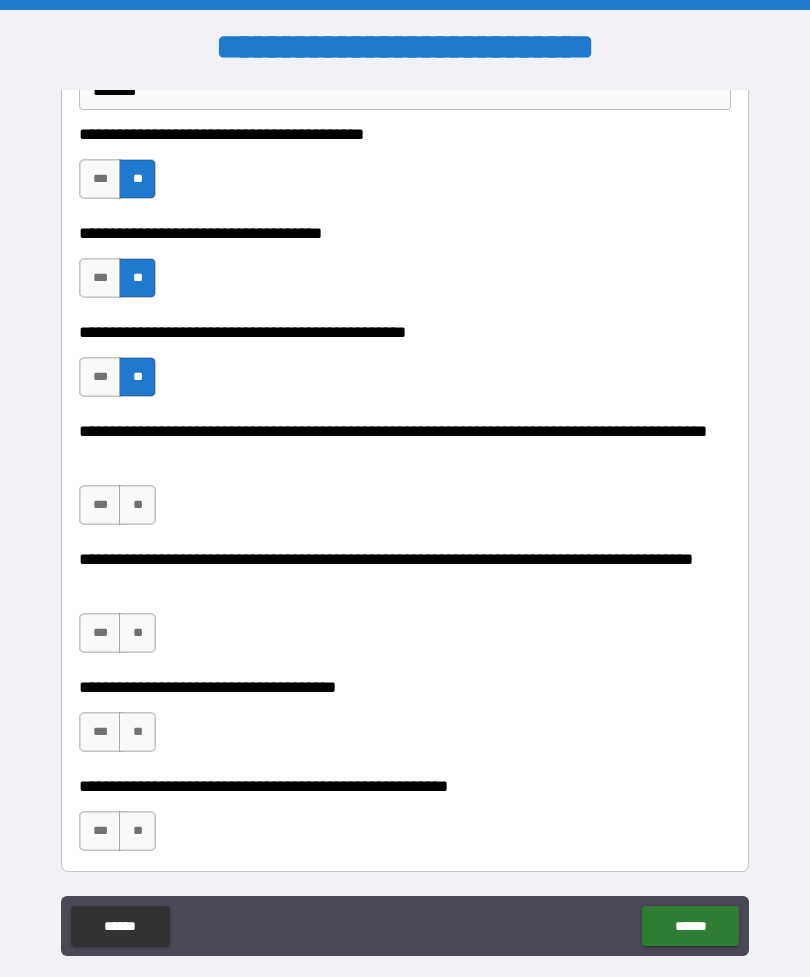 scroll, scrollTop: 651, scrollLeft: 0, axis: vertical 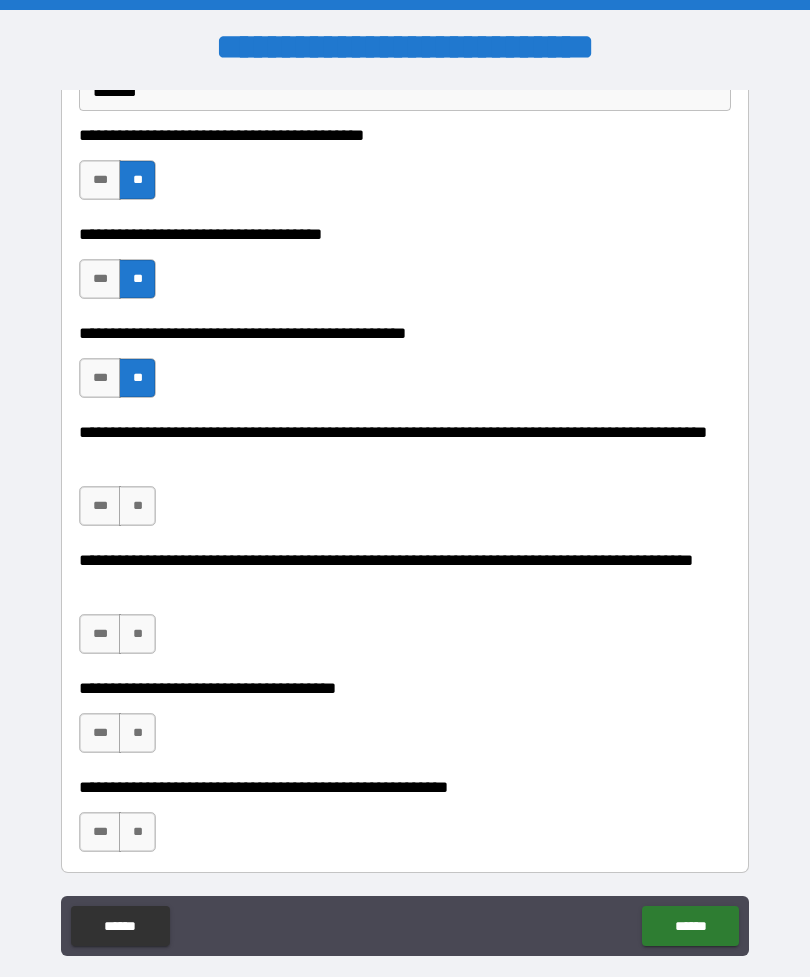 click on "**" at bounding box center (137, 506) 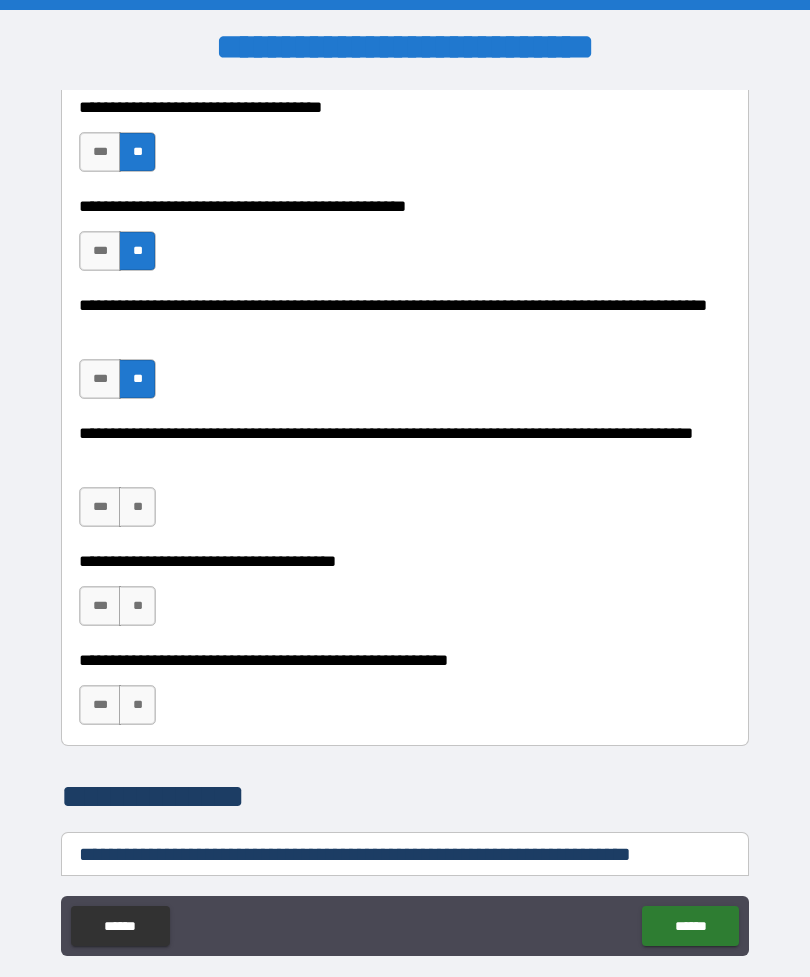 scroll, scrollTop: 789, scrollLeft: 0, axis: vertical 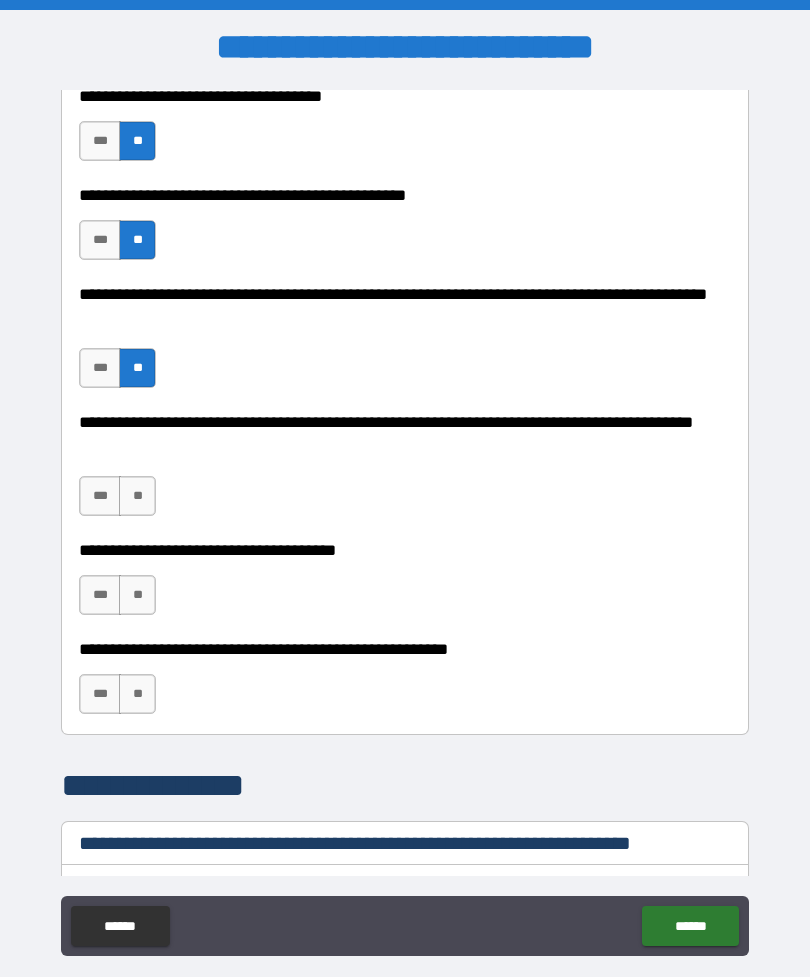 click on "**" at bounding box center [137, 496] 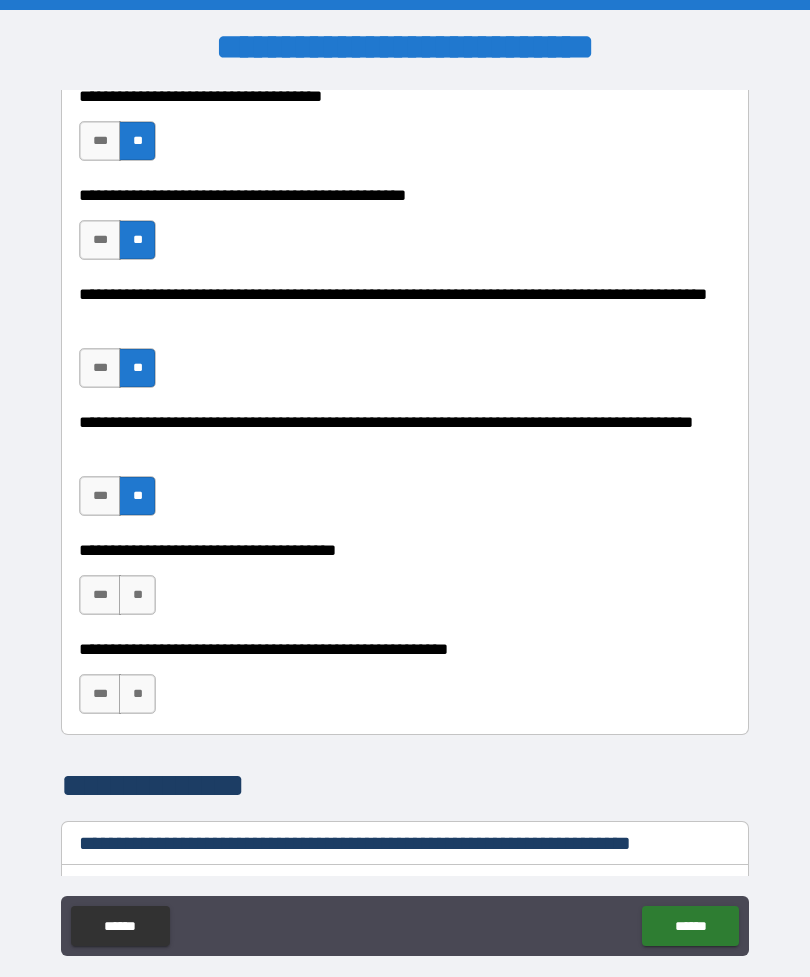 click on "**" at bounding box center [137, 595] 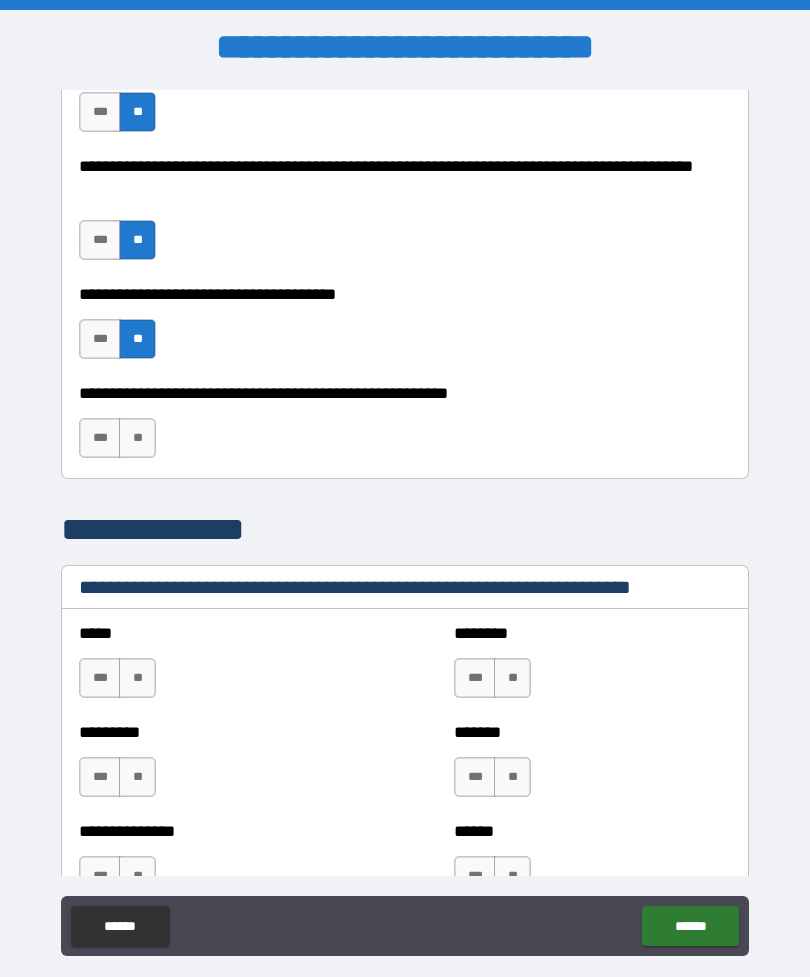 scroll, scrollTop: 1043, scrollLeft: 0, axis: vertical 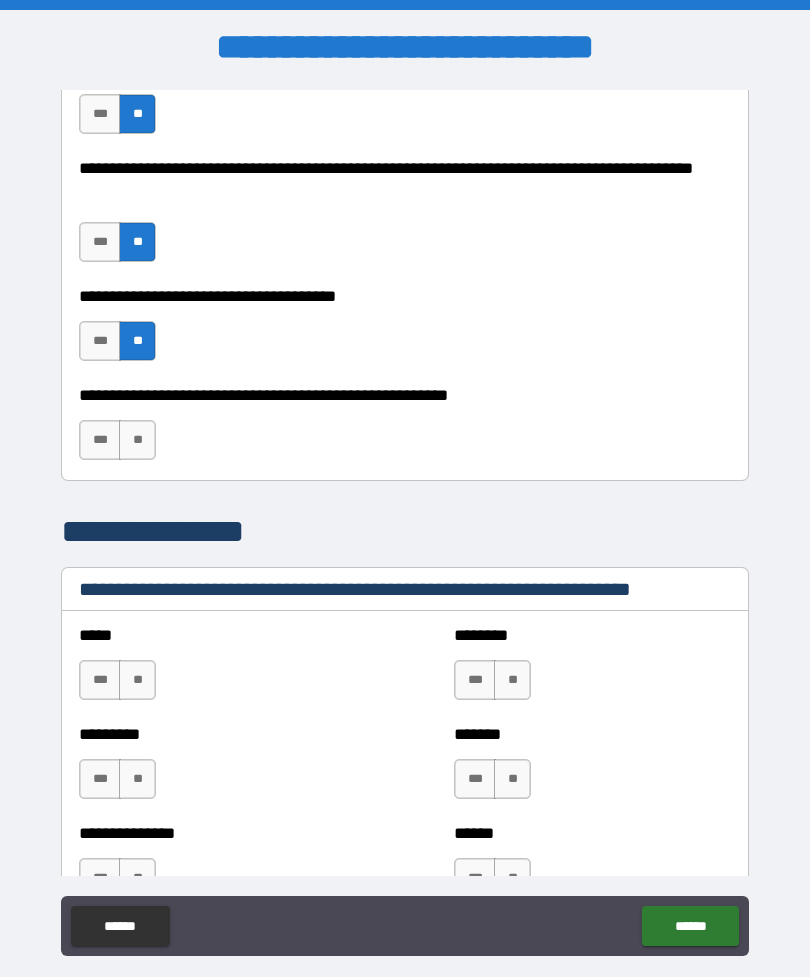 click on "***" at bounding box center [100, 440] 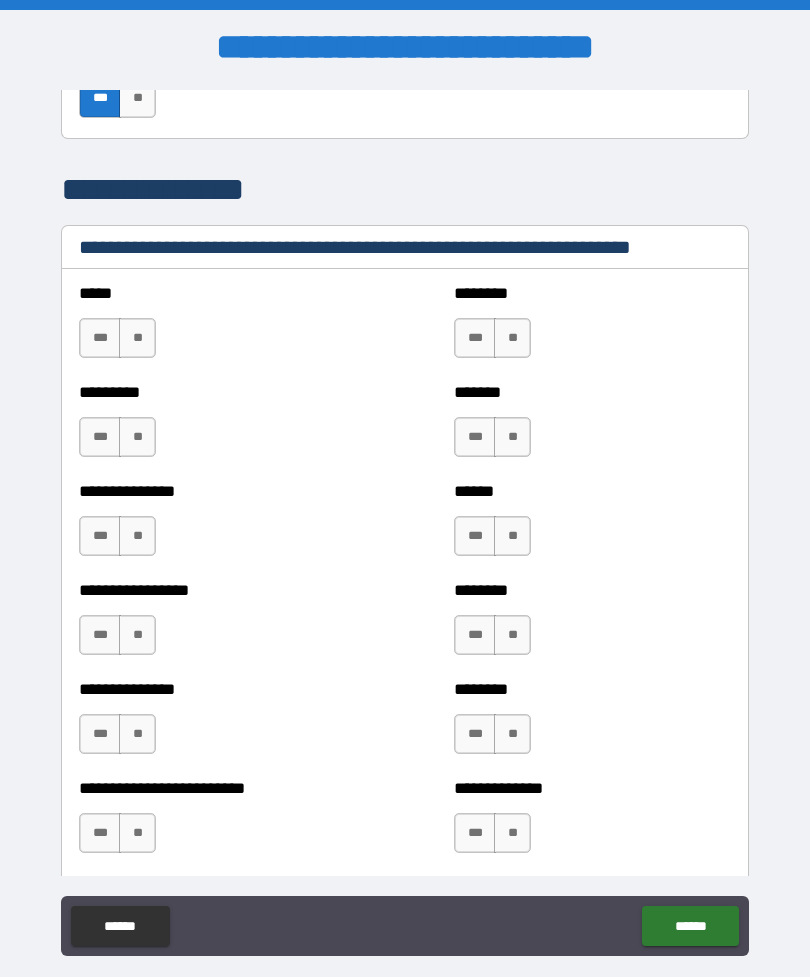 scroll, scrollTop: 1386, scrollLeft: 0, axis: vertical 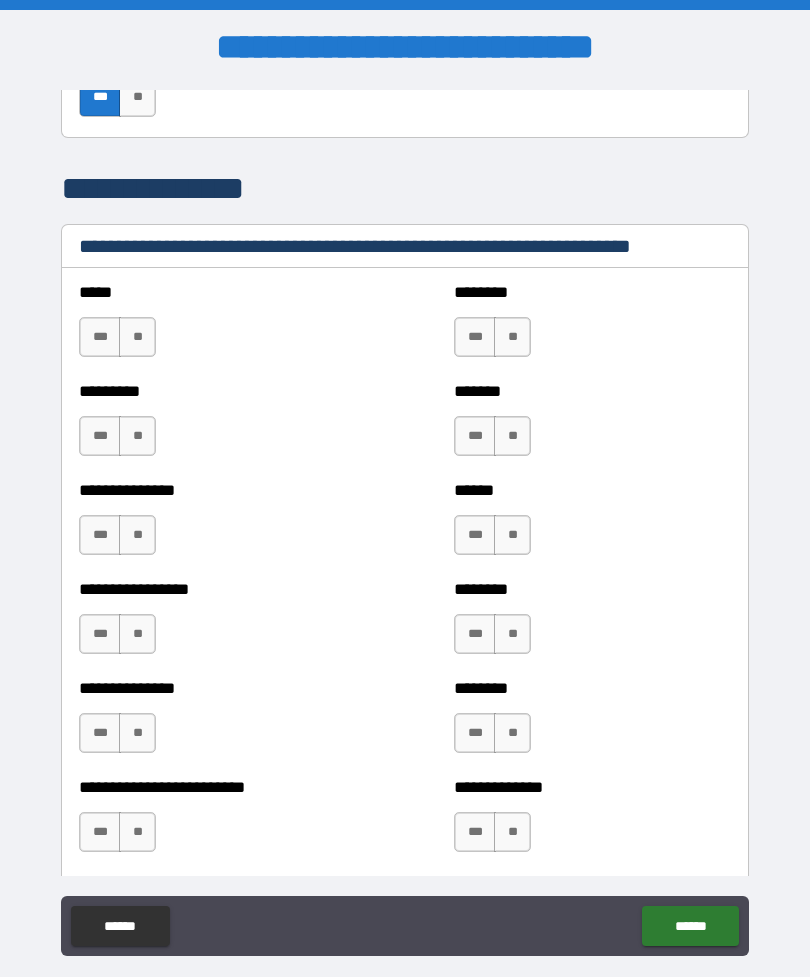 click on "**" at bounding box center (137, 337) 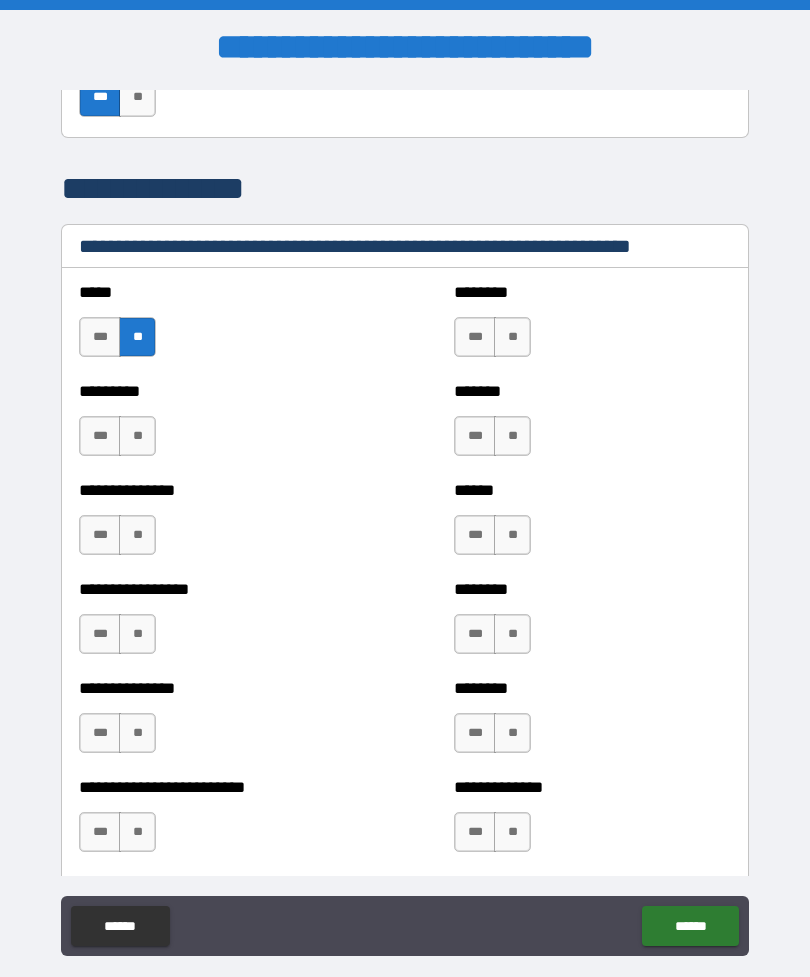 click on "**" at bounding box center (137, 436) 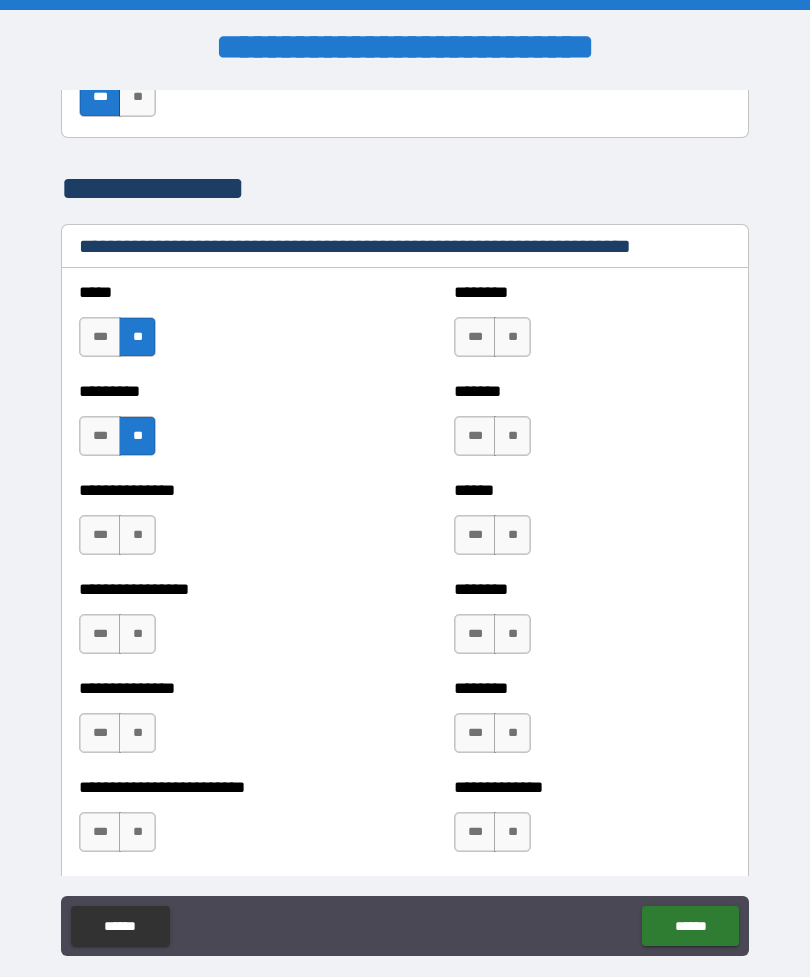 click on "**" at bounding box center (137, 535) 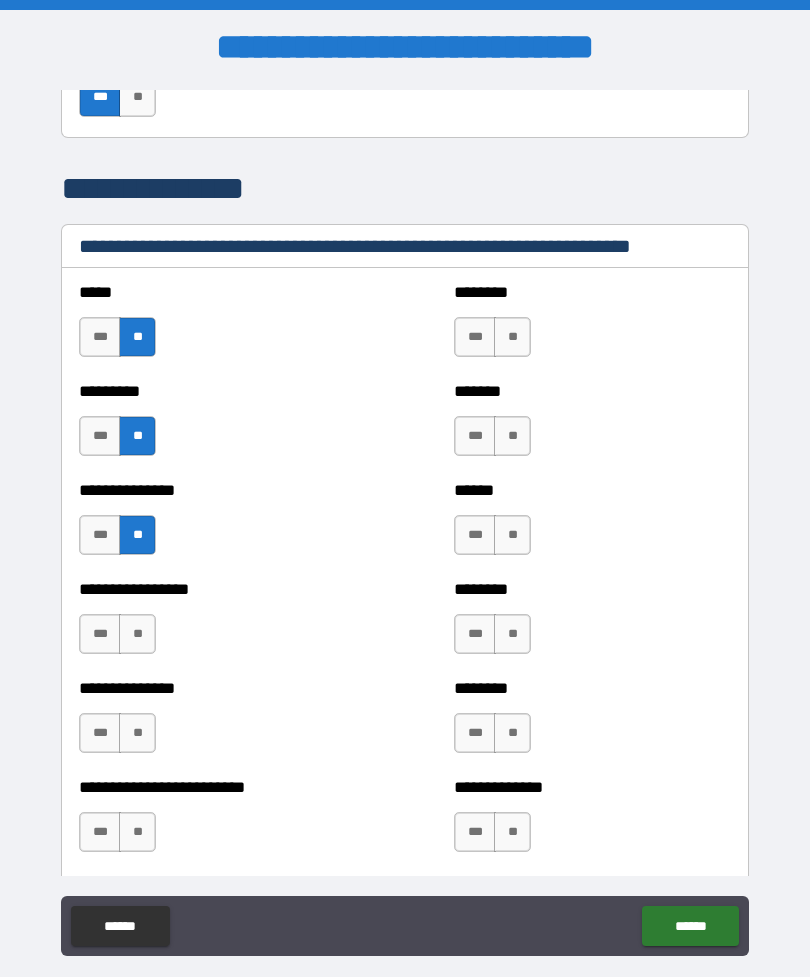 click on "**" at bounding box center (137, 634) 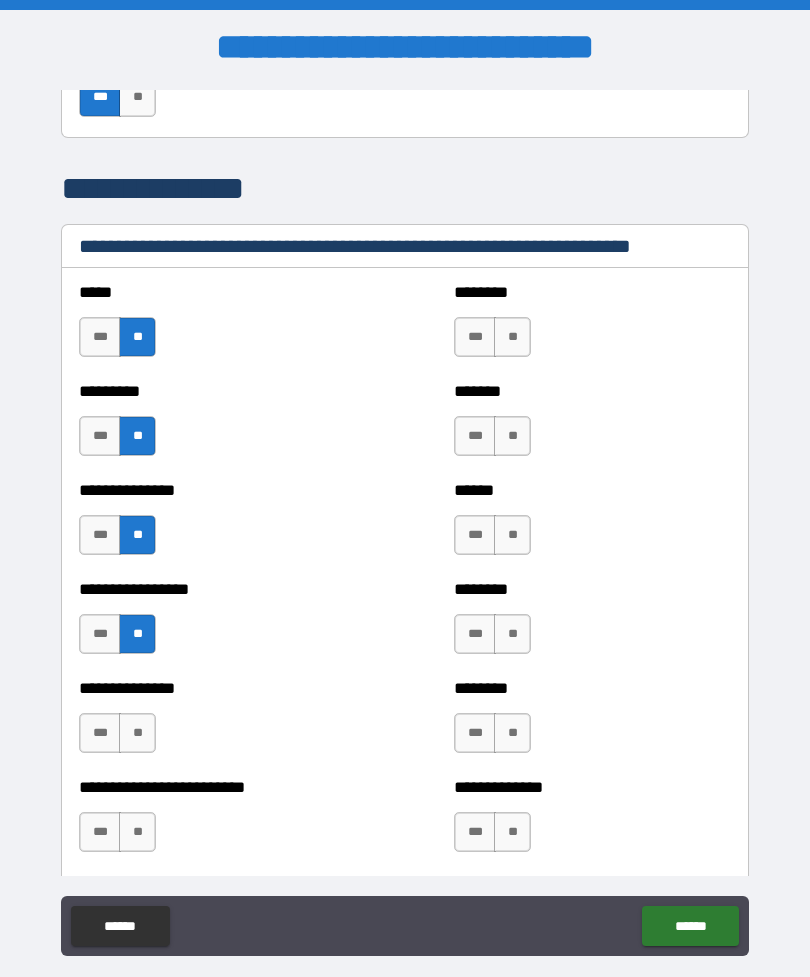click on "**" at bounding box center (137, 733) 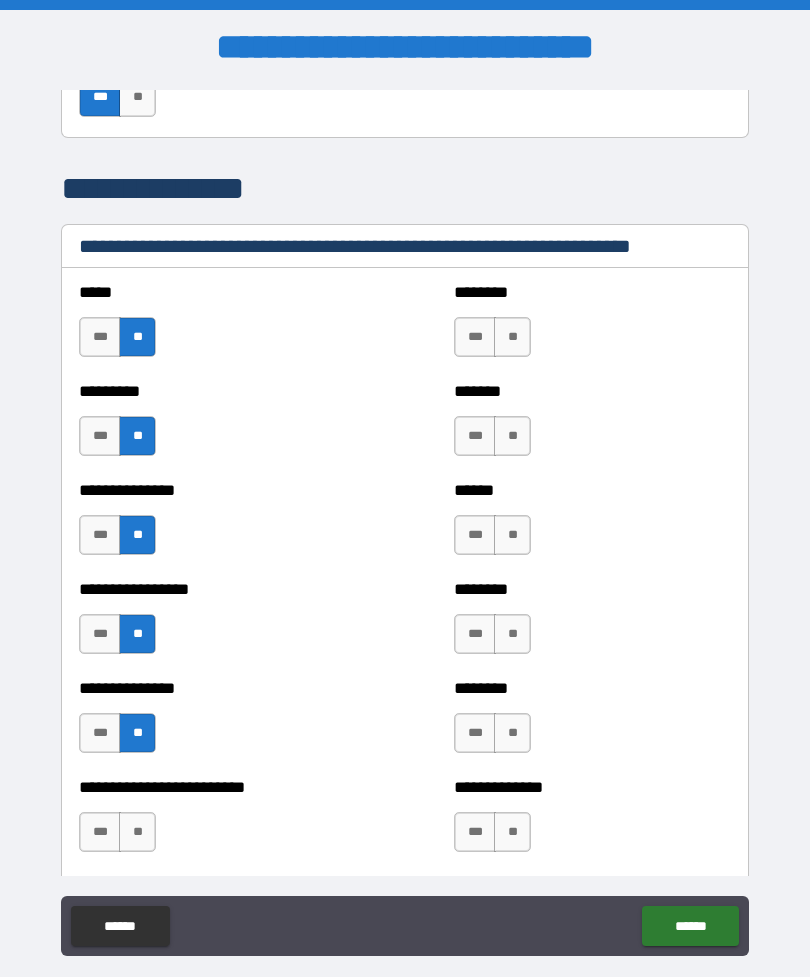 click on "**" at bounding box center [137, 832] 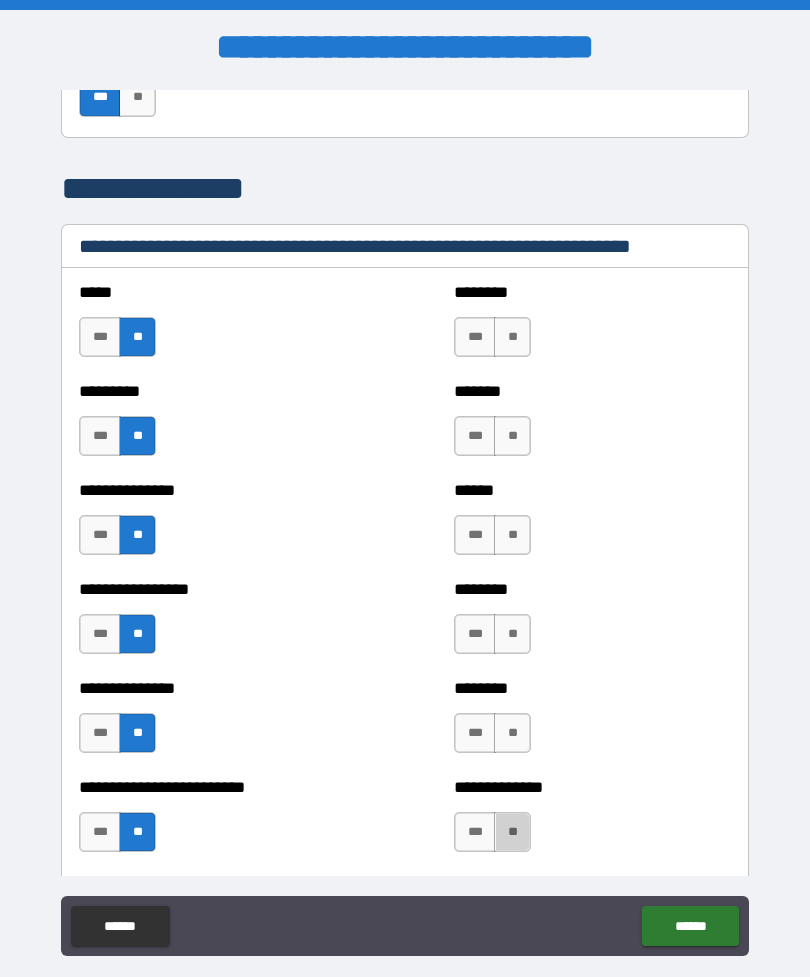 click on "**" at bounding box center (512, 832) 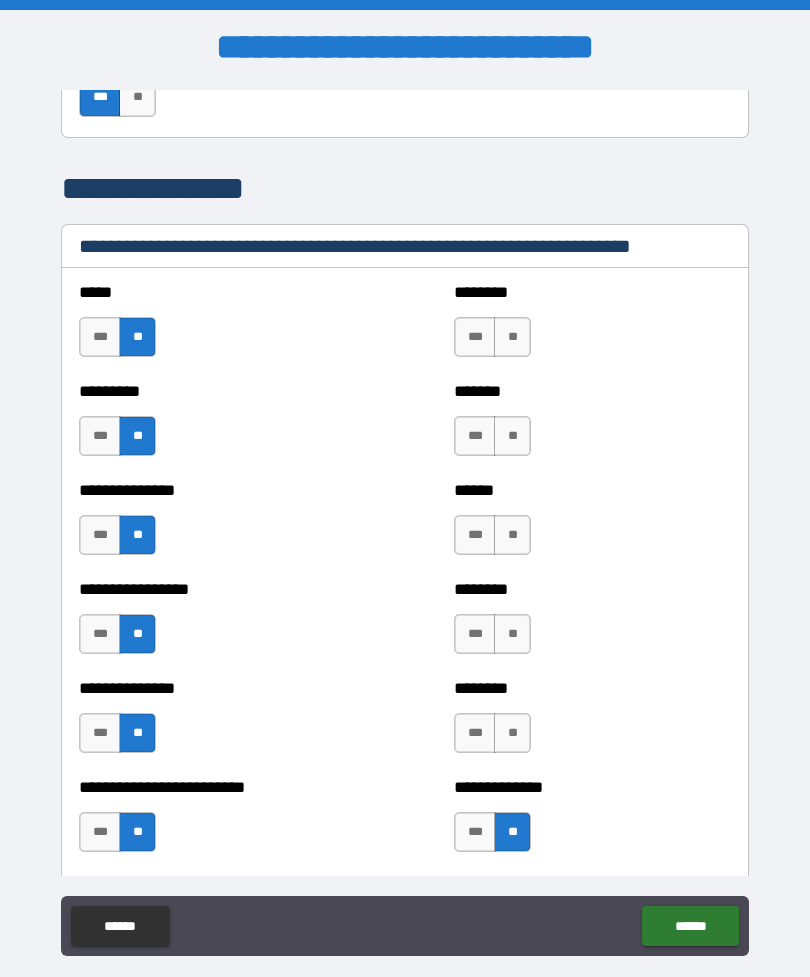 click on "**" at bounding box center [512, 733] 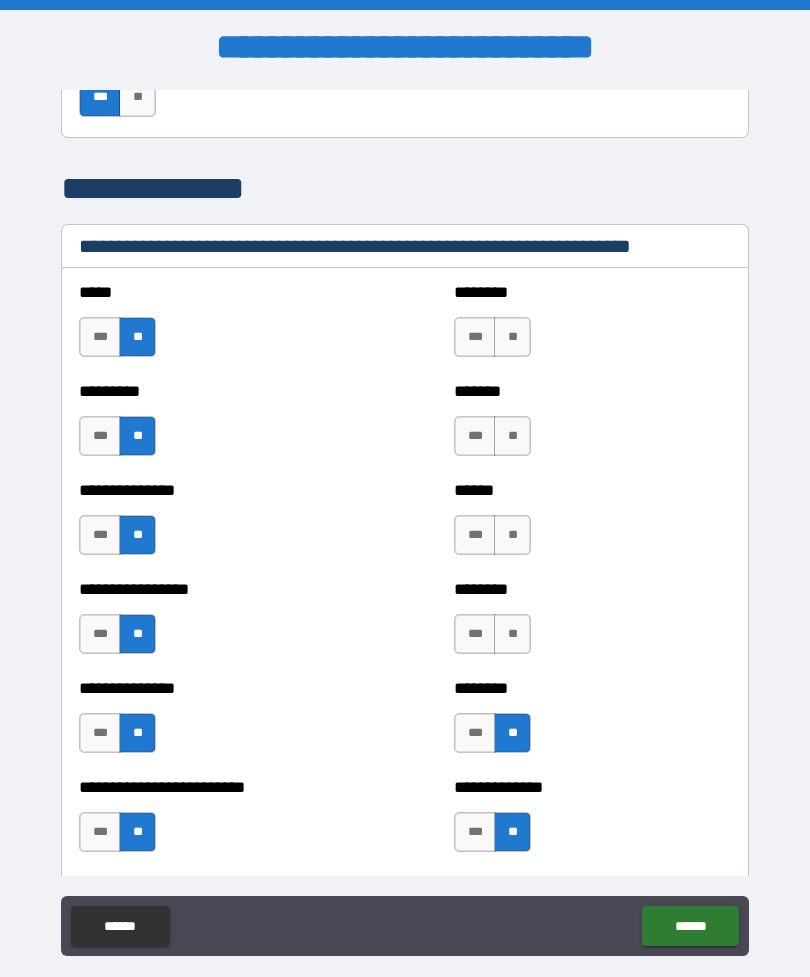 click on "**" at bounding box center (512, 634) 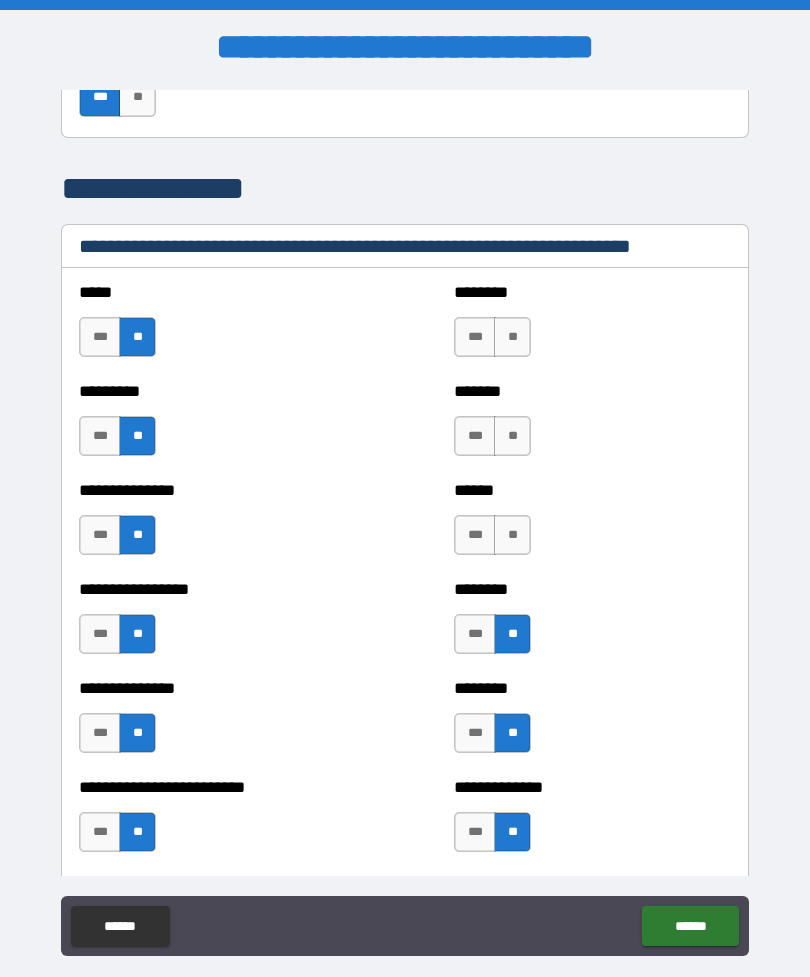 click on "**" at bounding box center [512, 535] 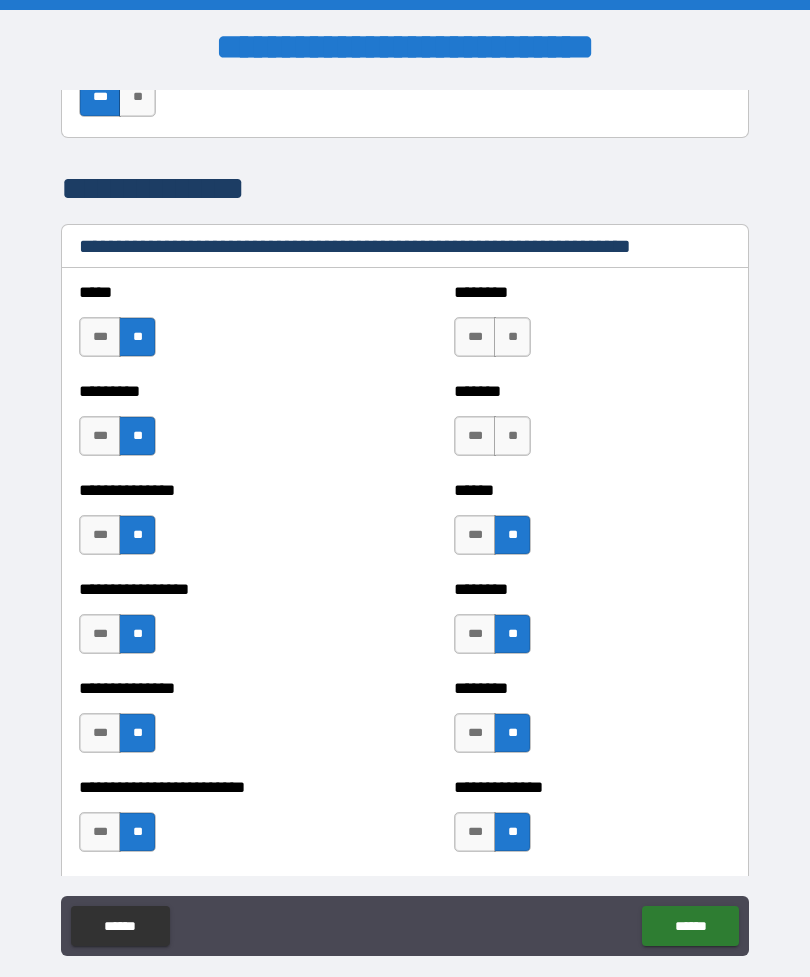 click on "**" at bounding box center (512, 436) 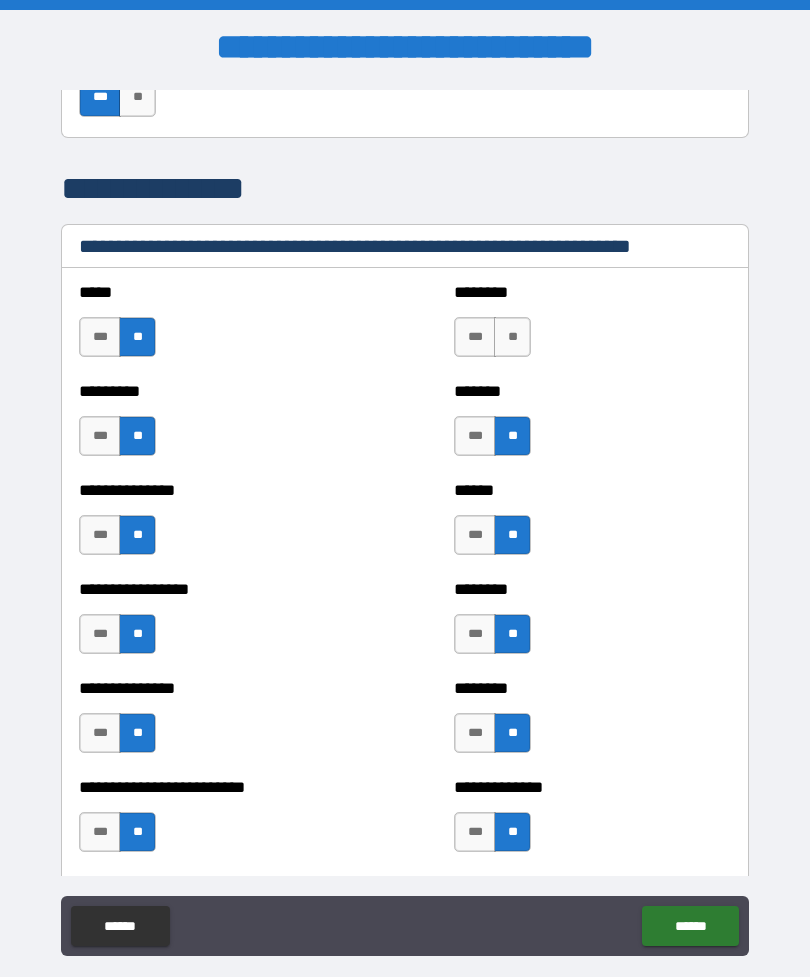 click on "******** *** **" at bounding box center [592, 327] 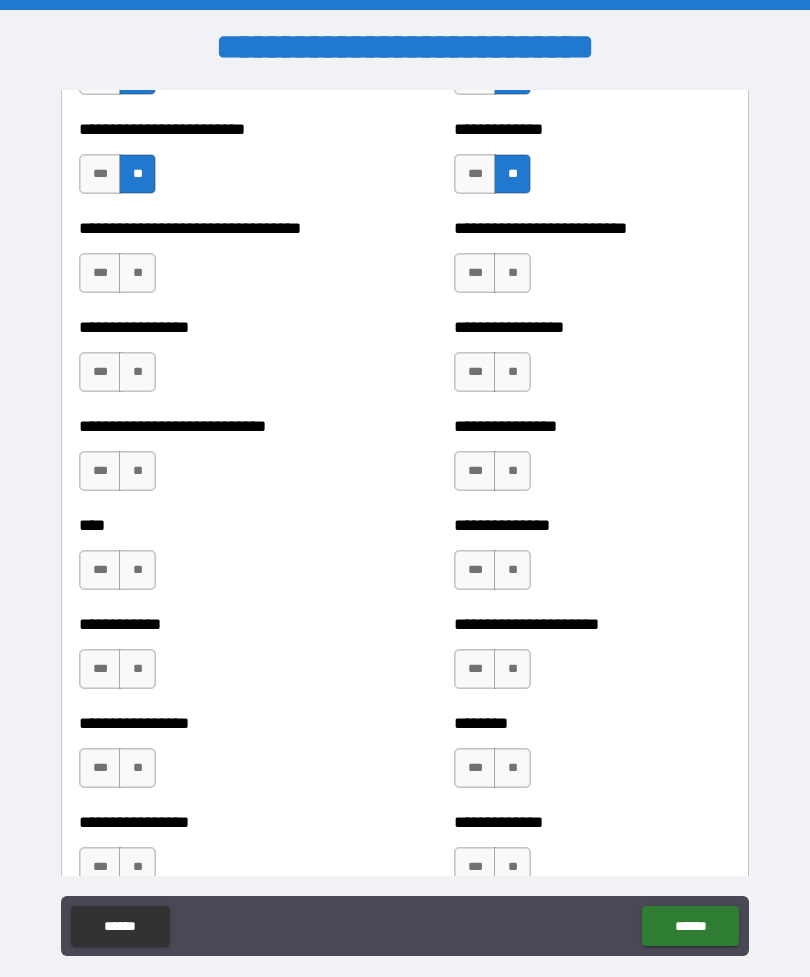 scroll, scrollTop: 2068, scrollLeft: 0, axis: vertical 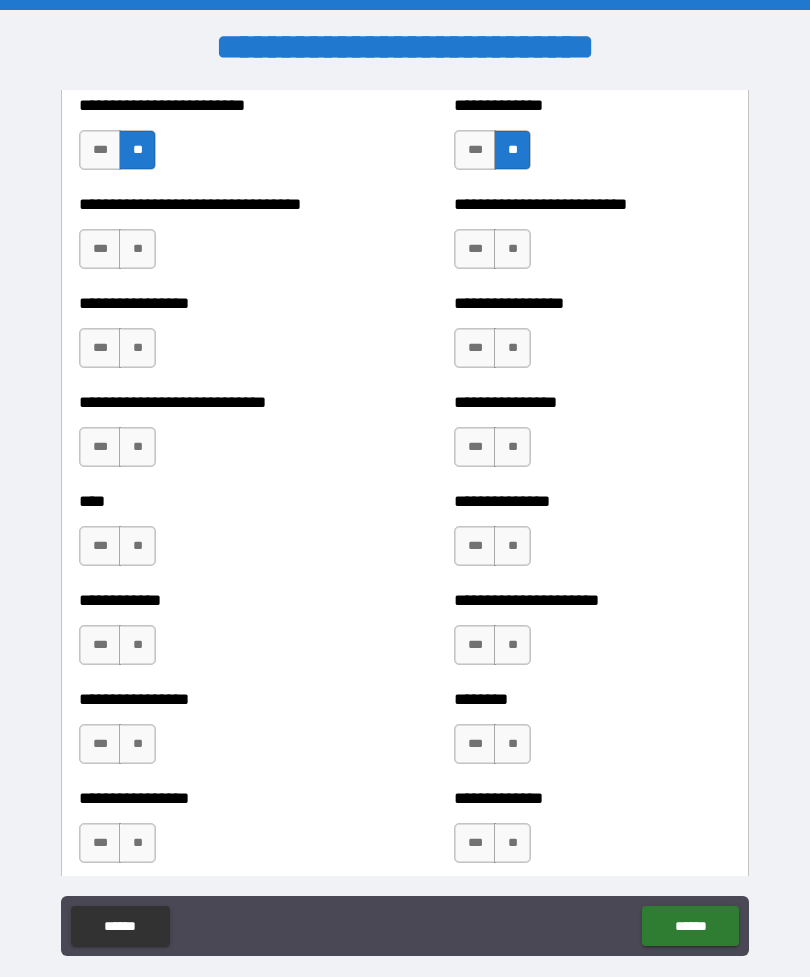 click on "**" at bounding box center [137, 249] 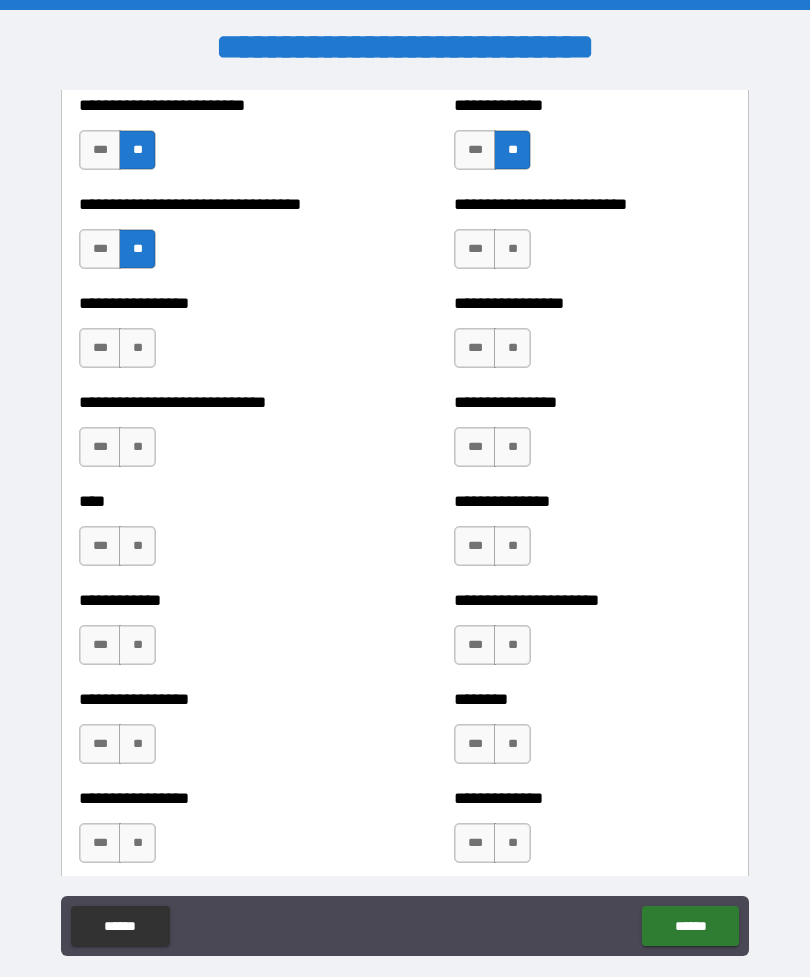 click on "**" at bounding box center [137, 348] 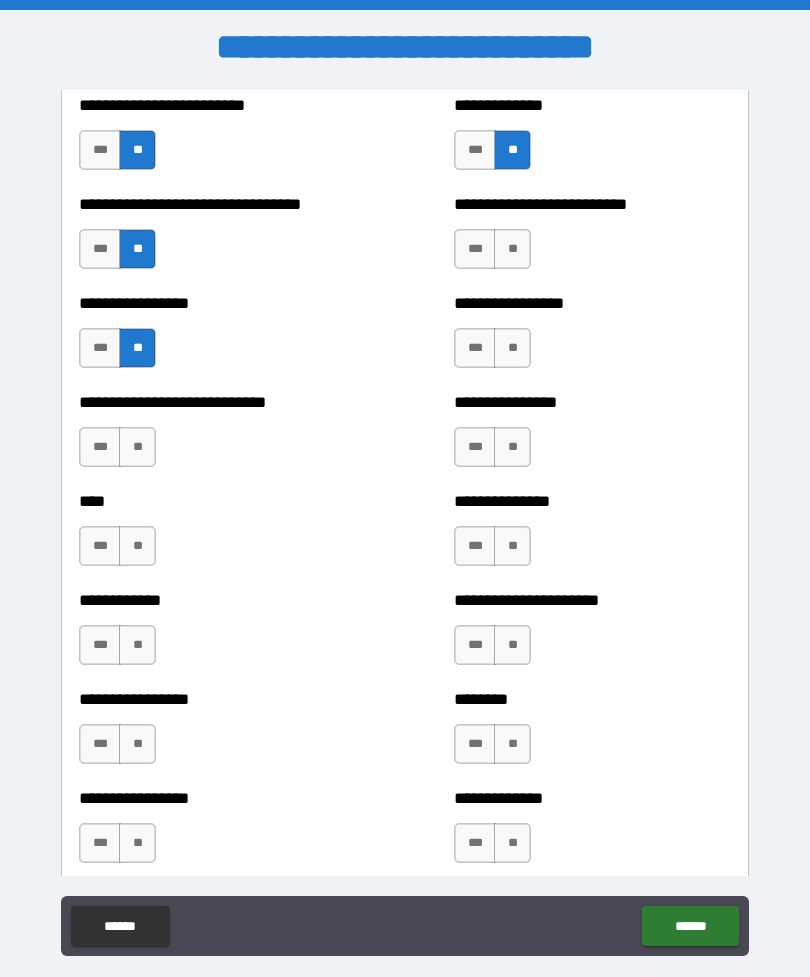 click on "**" at bounding box center [137, 447] 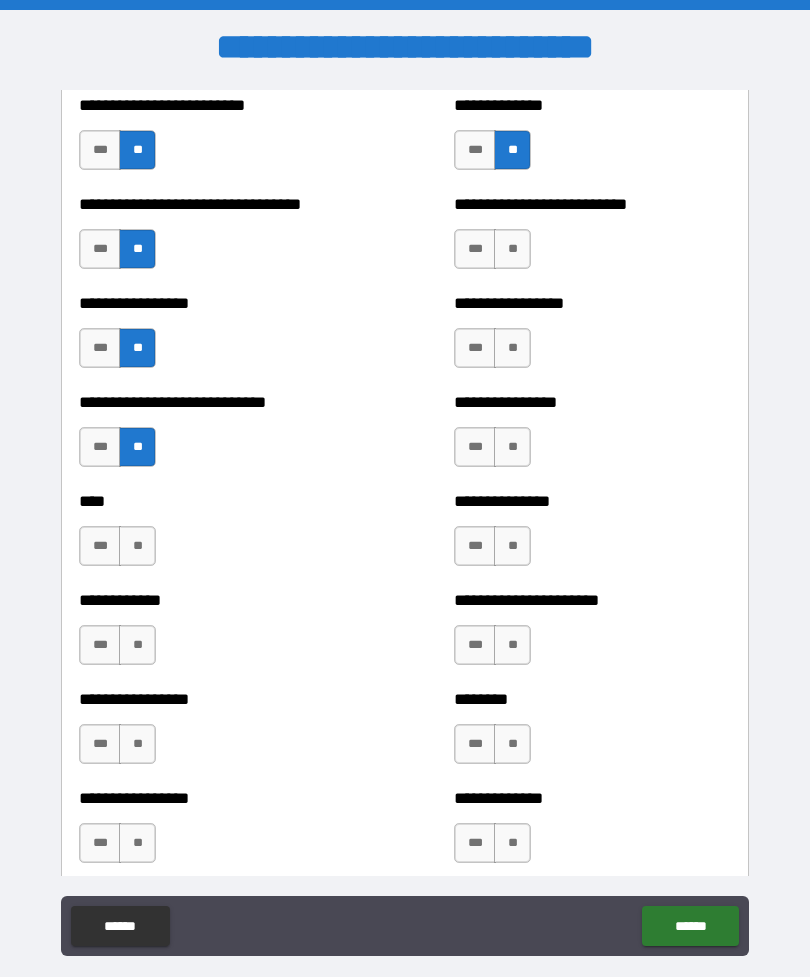 click on "**" at bounding box center [137, 546] 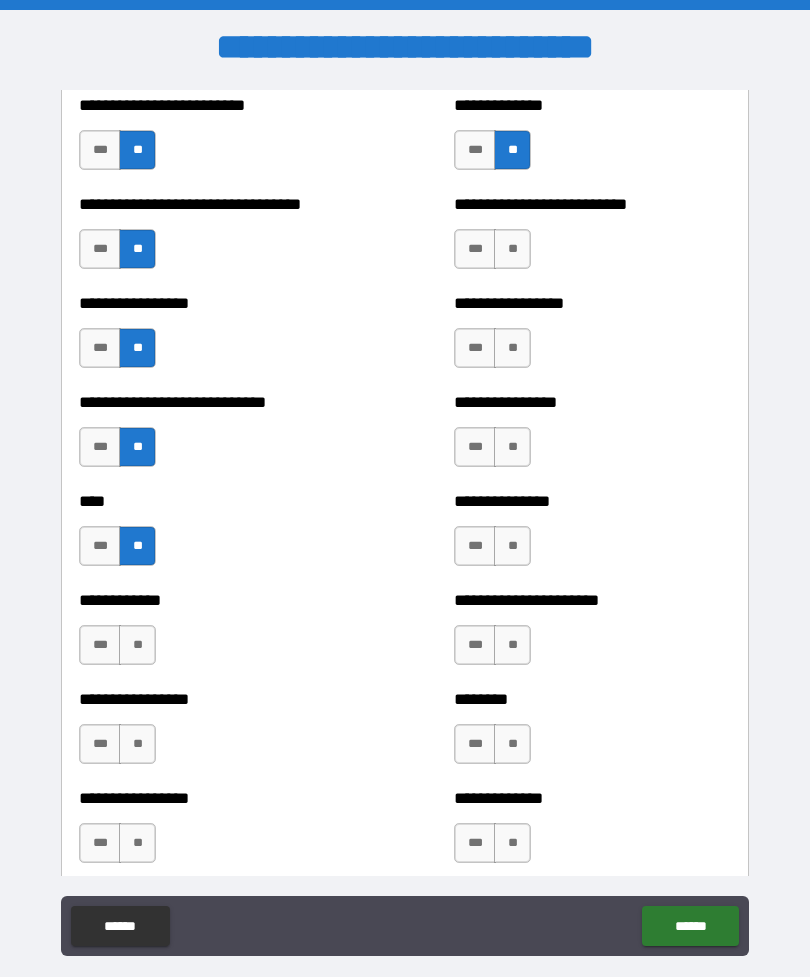 click on "**" at bounding box center (137, 645) 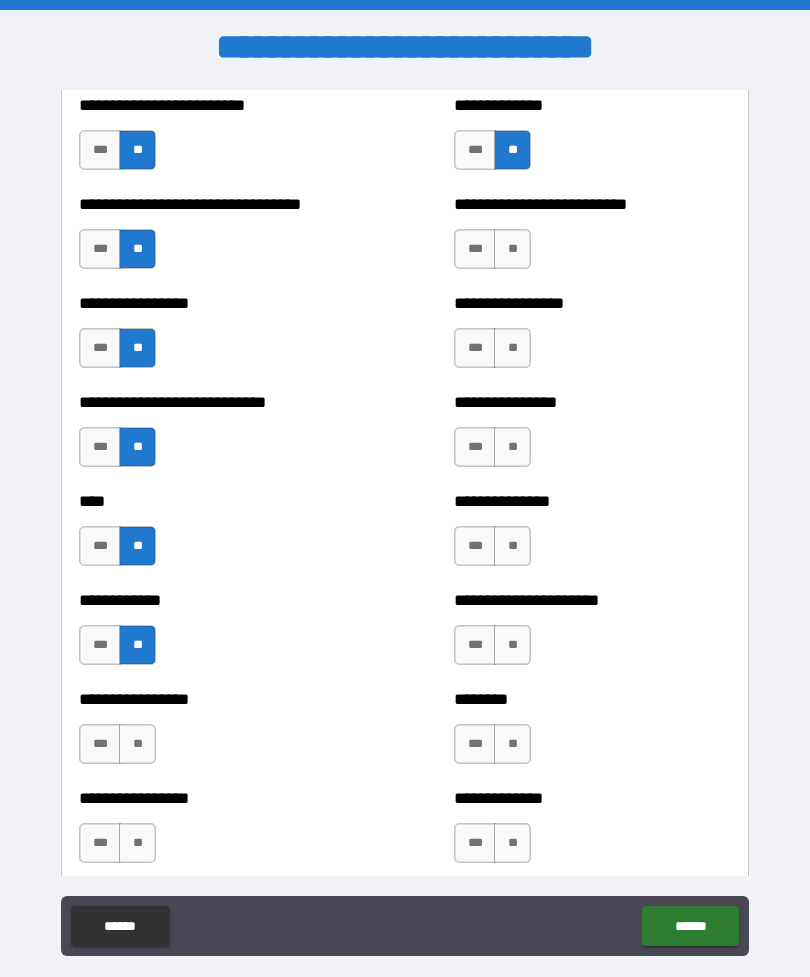 click on "*** **" at bounding box center (117, 744) 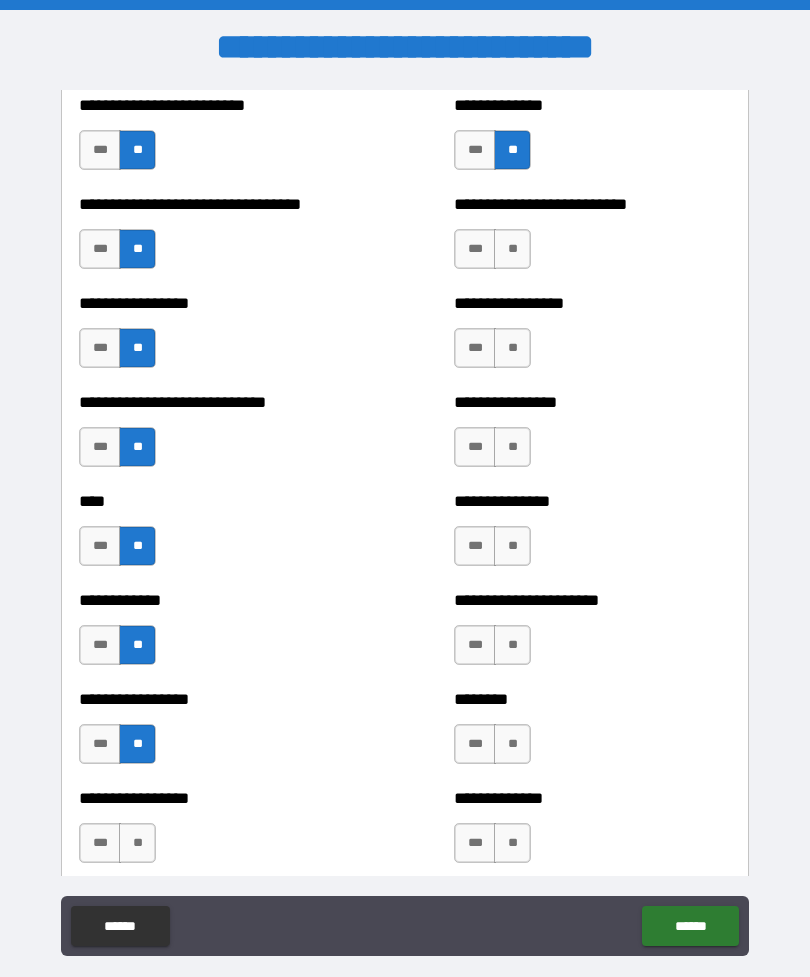 click on "**" at bounding box center [137, 843] 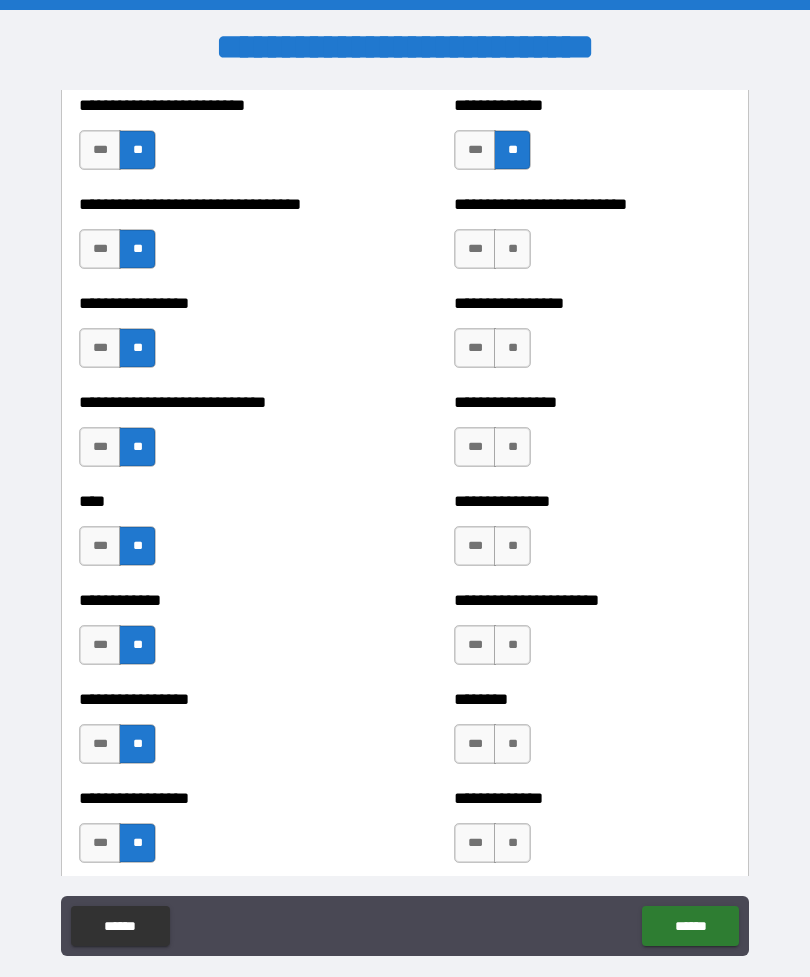 click on "**" at bounding box center [512, 843] 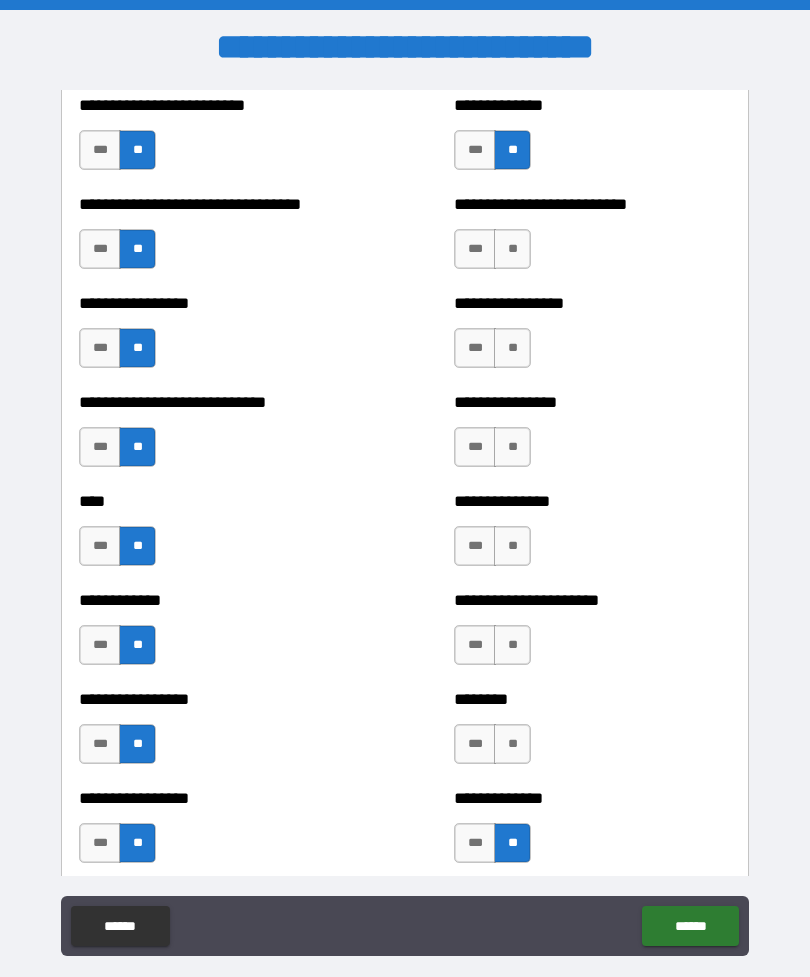 click on "**" at bounding box center (512, 744) 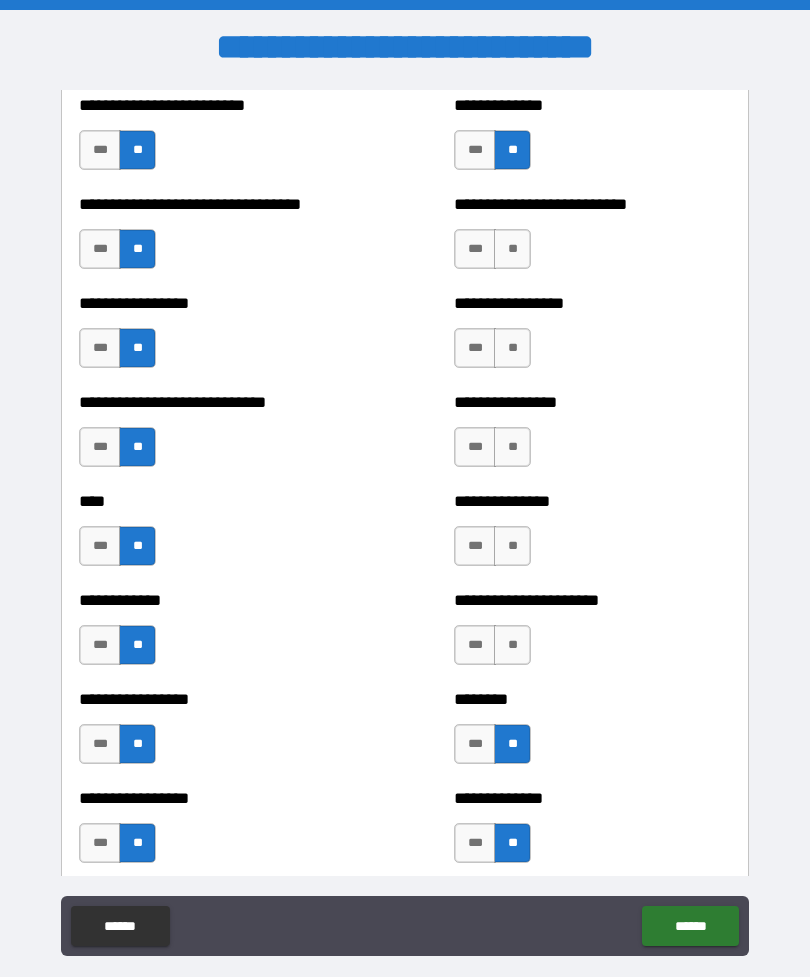 click on "**" at bounding box center [512, 645] 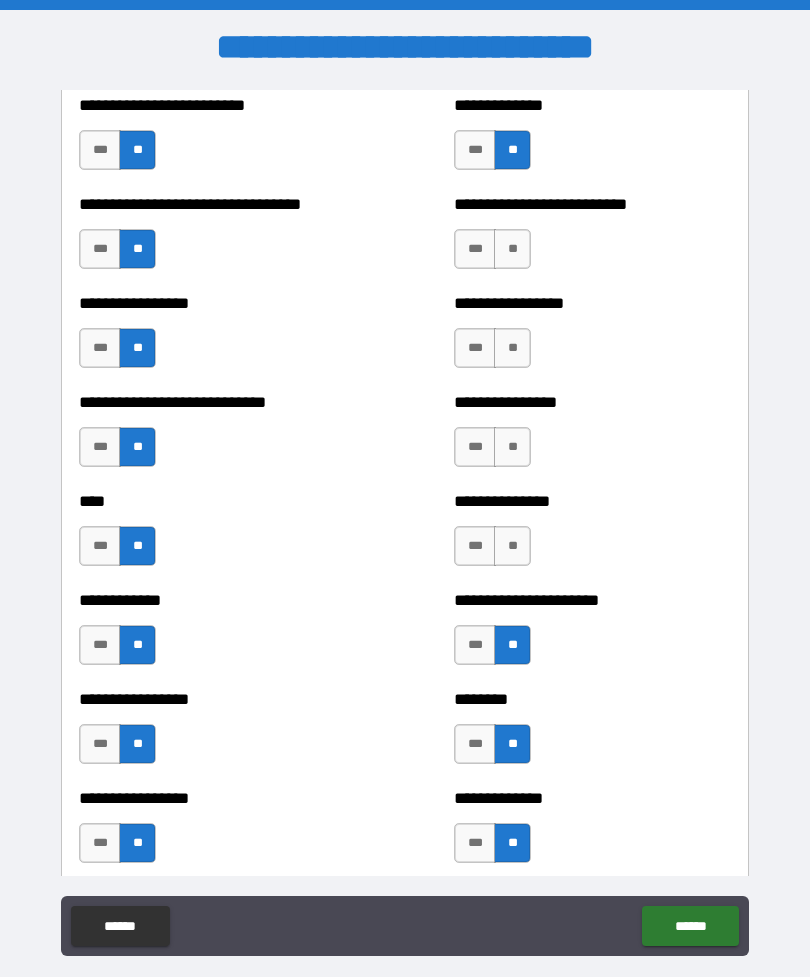 click on "**" at bounding box center (512, 546) 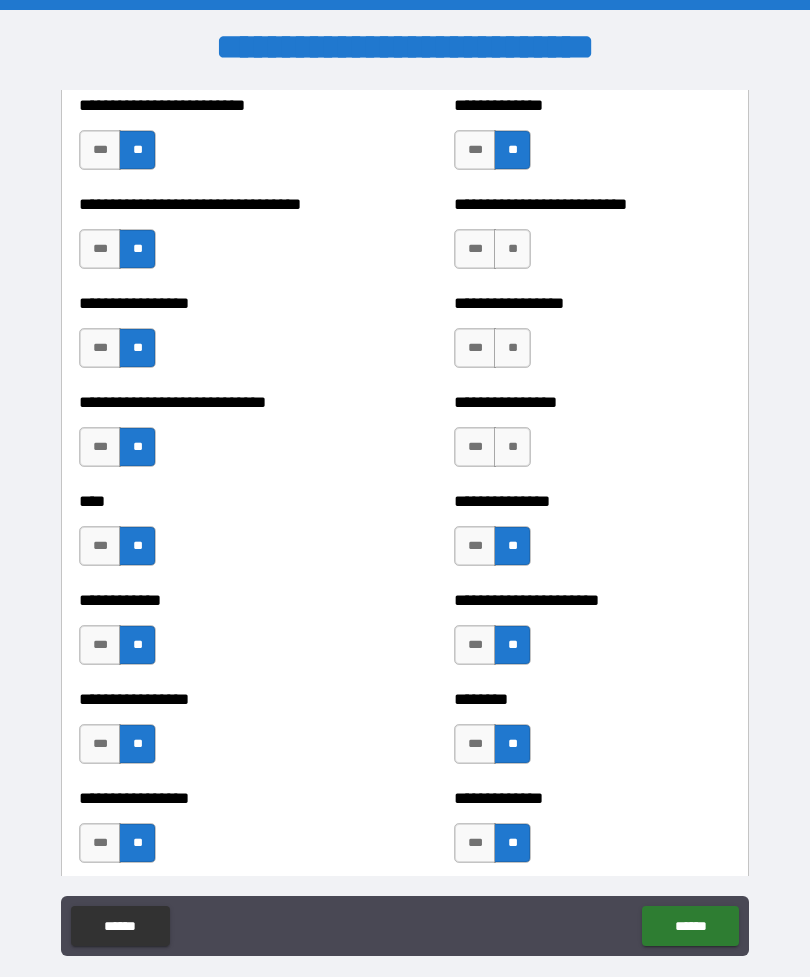 click on "**" at bounding box center [512, 447] 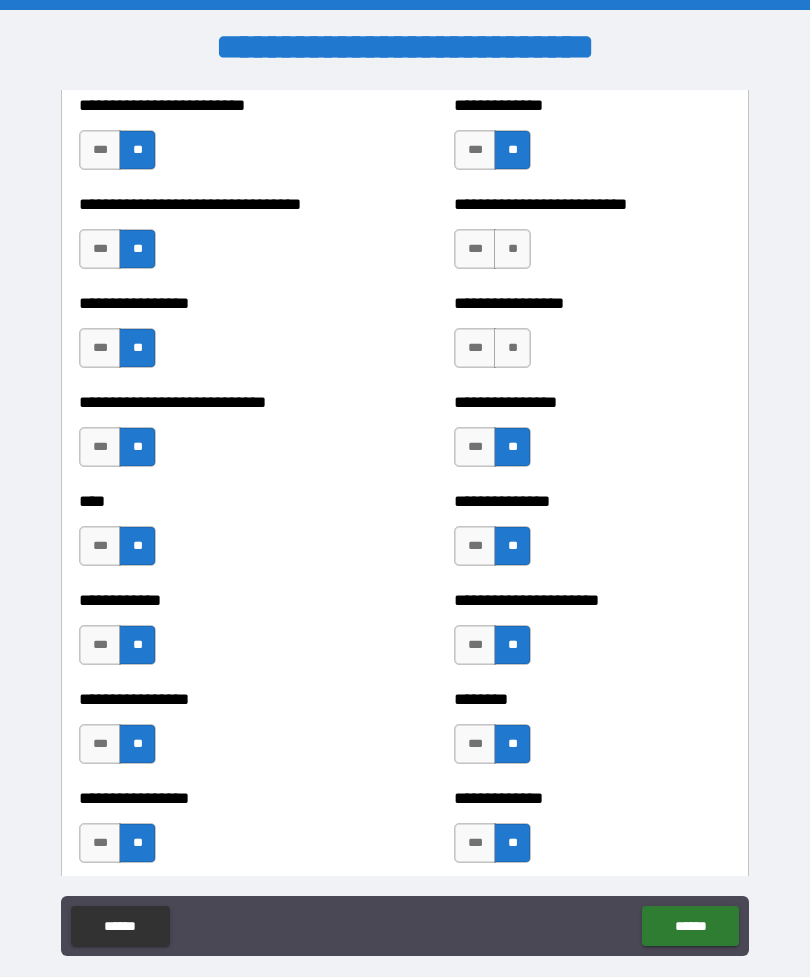 click on "**" at bounding box center (512, 348) 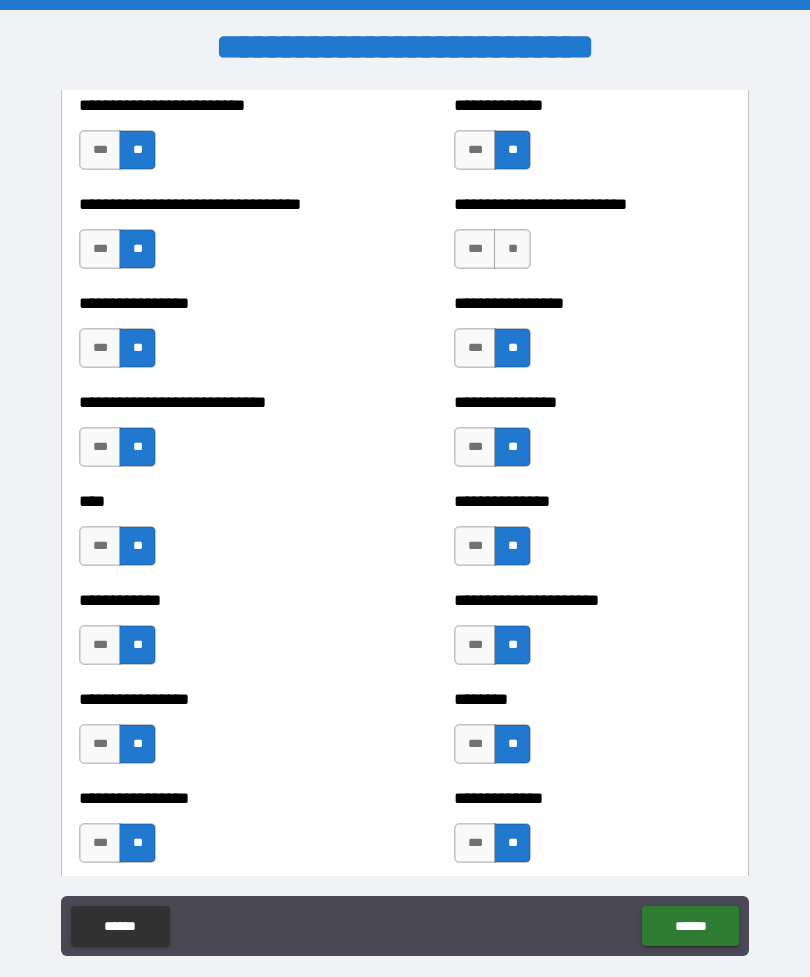 click on "**" at bounding box center (512, 249) 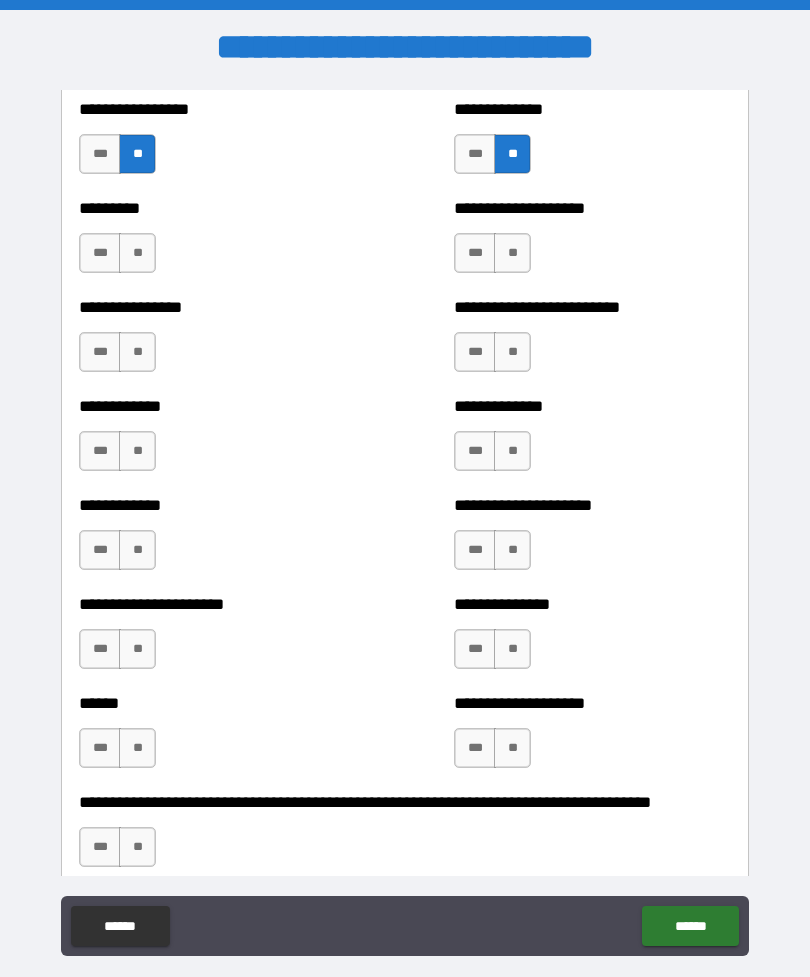 scroll, scrollTop: 2753, scrollLeft: 0, axis: vertical 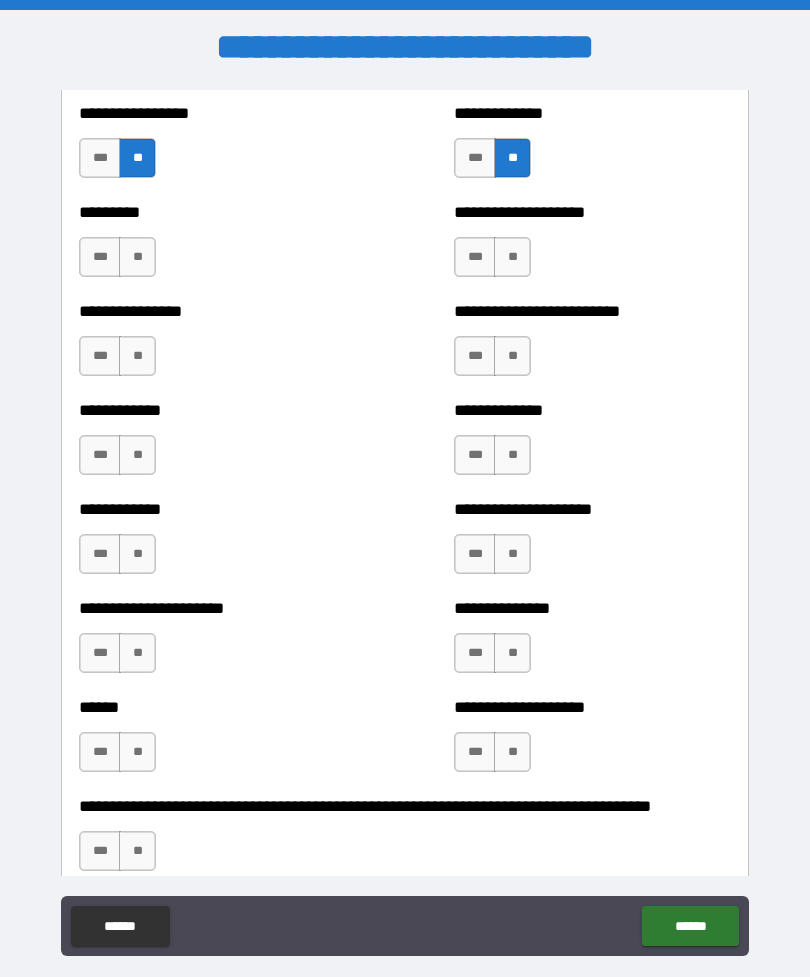 click on "**" at bounding box center [137, 257] 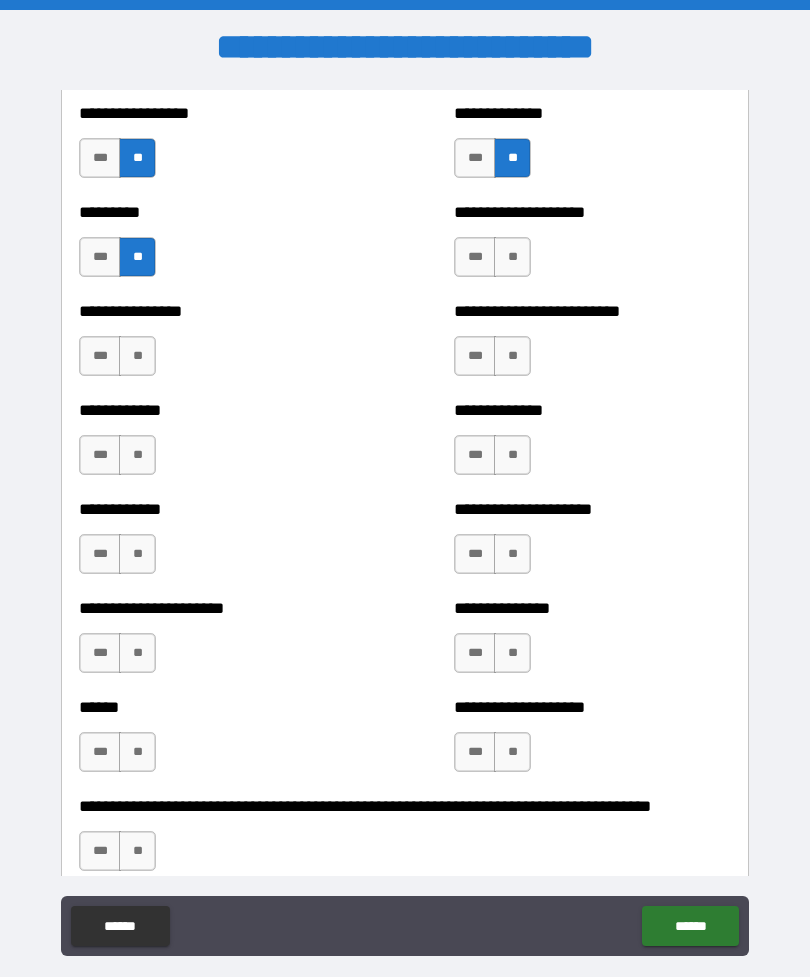 click on "**********" at bounding box center [217, 346] 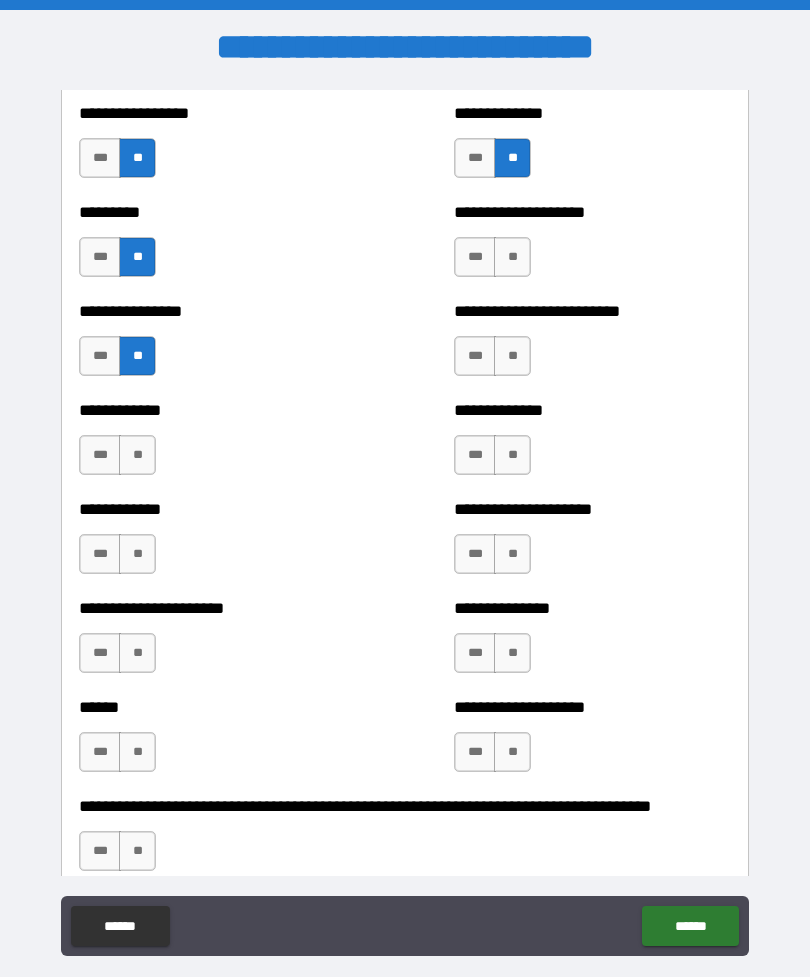 click on "**" at bounding box center (137, 455) 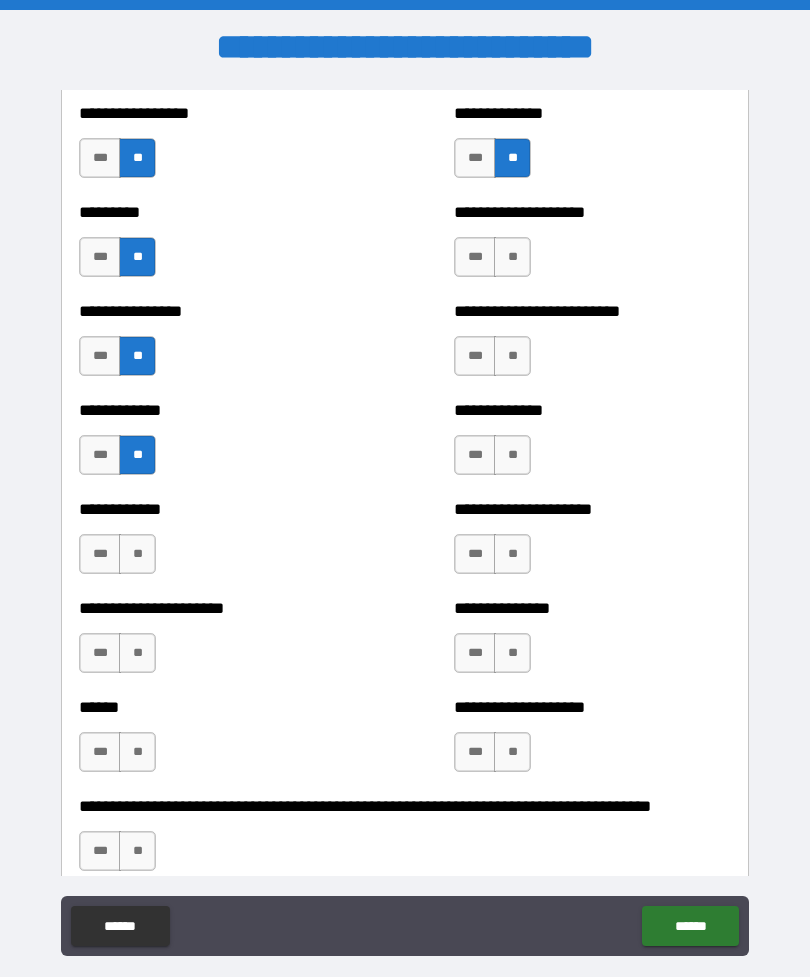 click on "**" at bounding box center (137, 554) 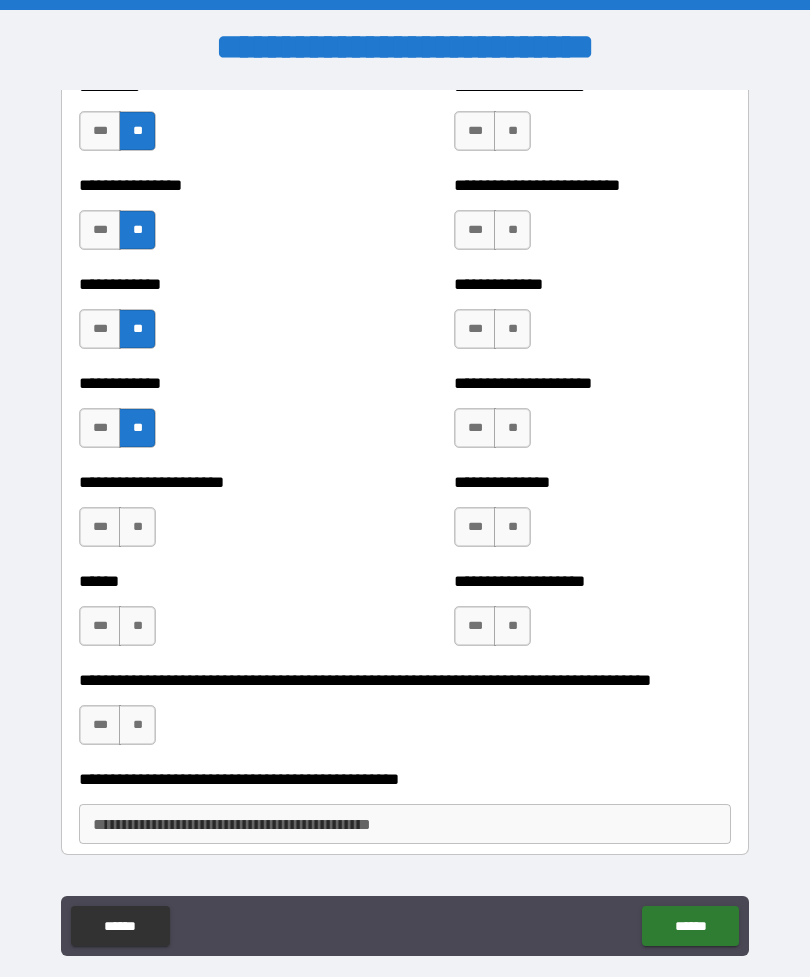scroll, scrollTop: 2934, scrollLeft: 0, axis: vertical 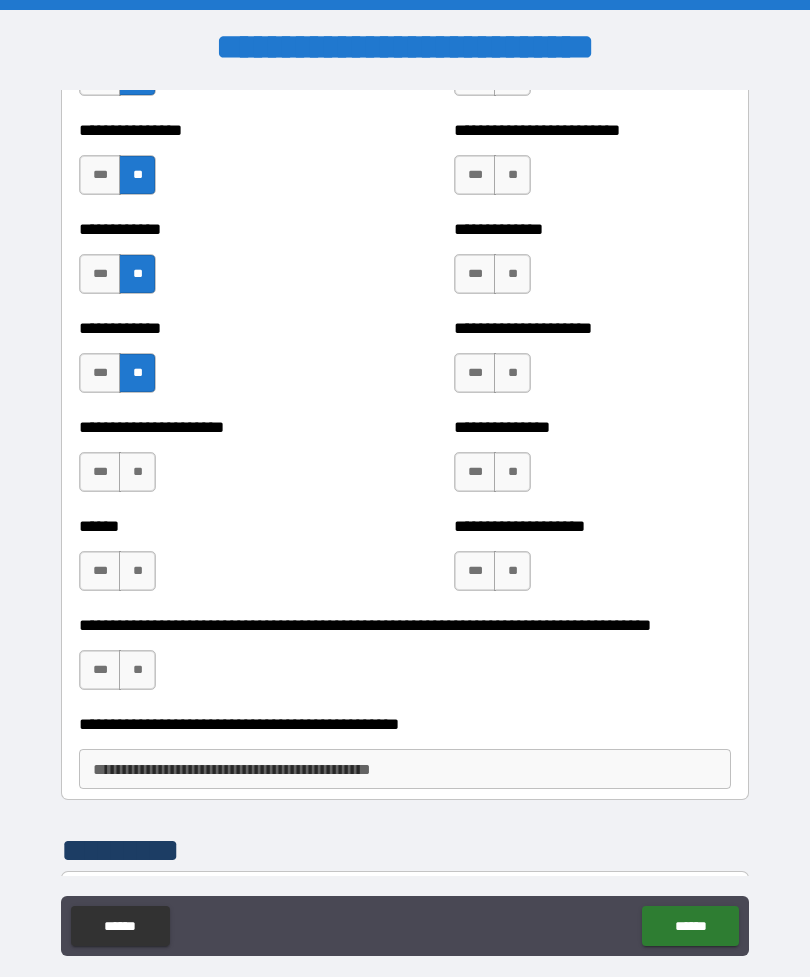 click on "*** **" at bounding box center (120, 477) 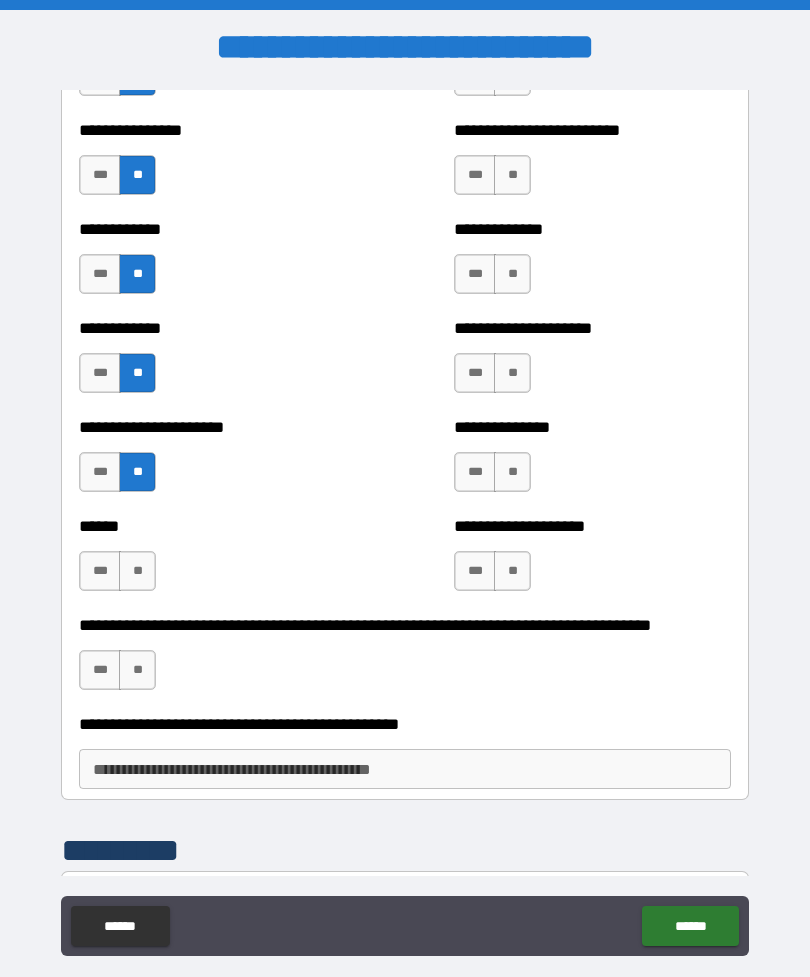 click on "**" at bounding box center [137, 571] 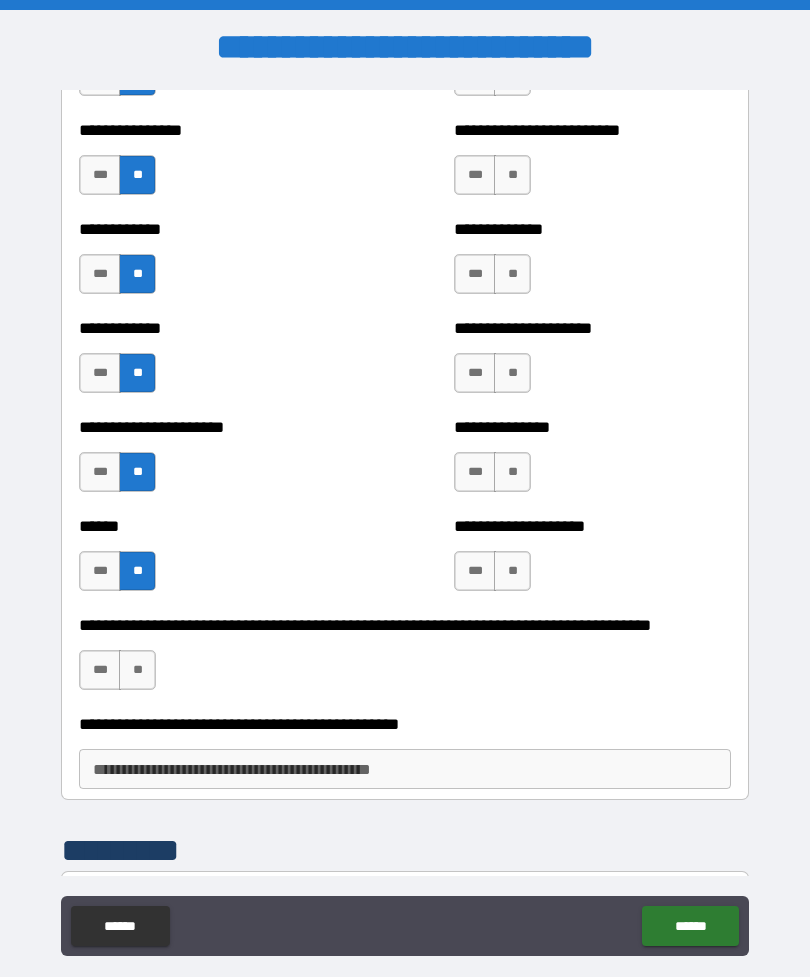 click on "***" at bounding box center (100, 571) 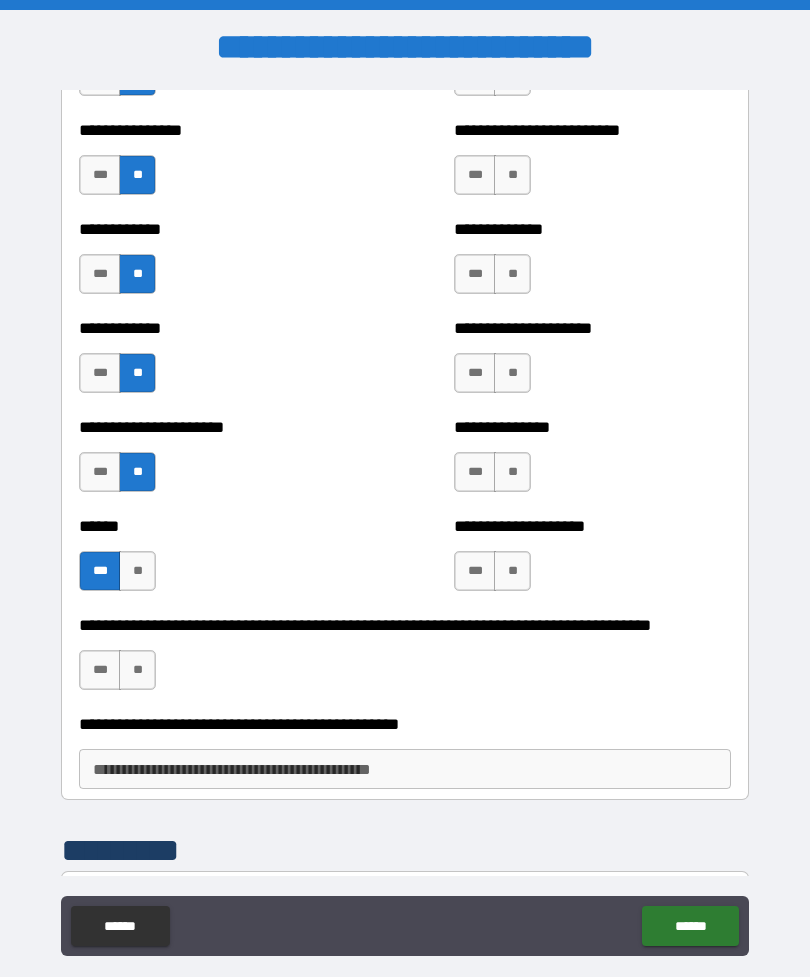 click on "**" at bounding box center [137, 571] 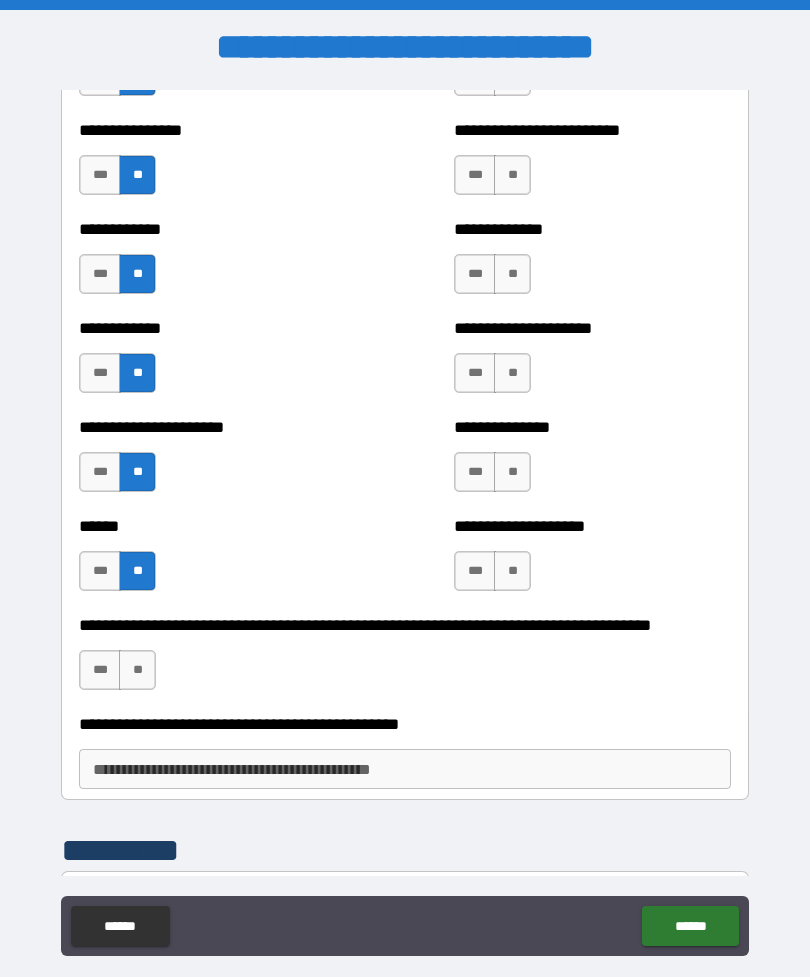 click on "**" at bounding box center (137, 670) 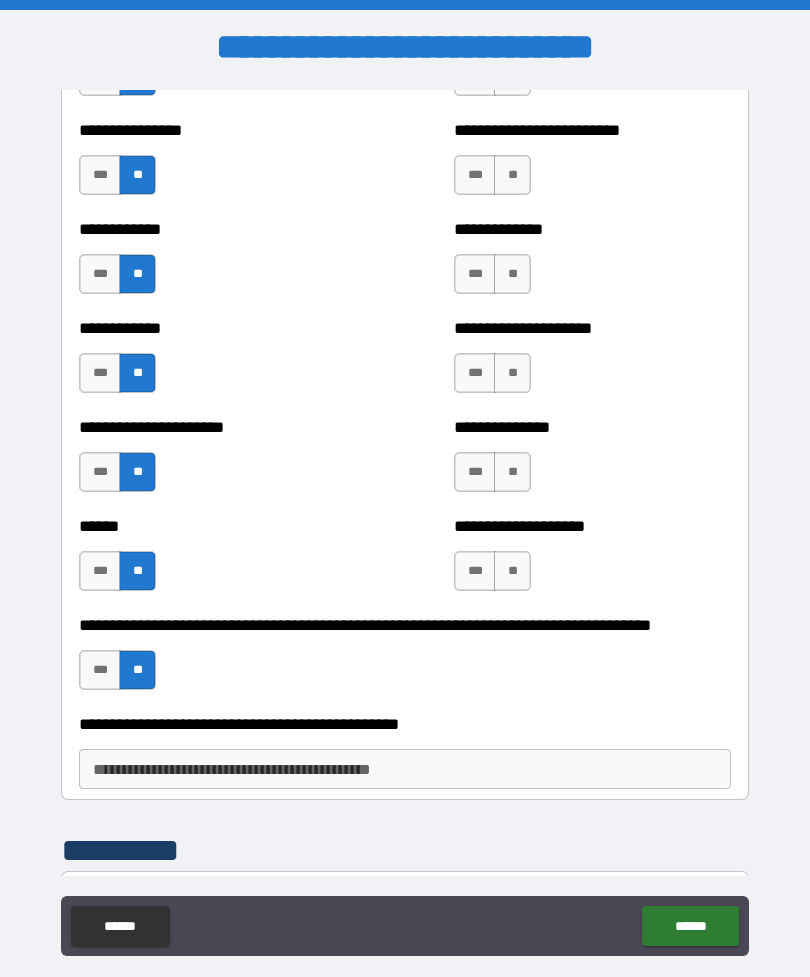 click on "**" at bounding box center [512, 571] 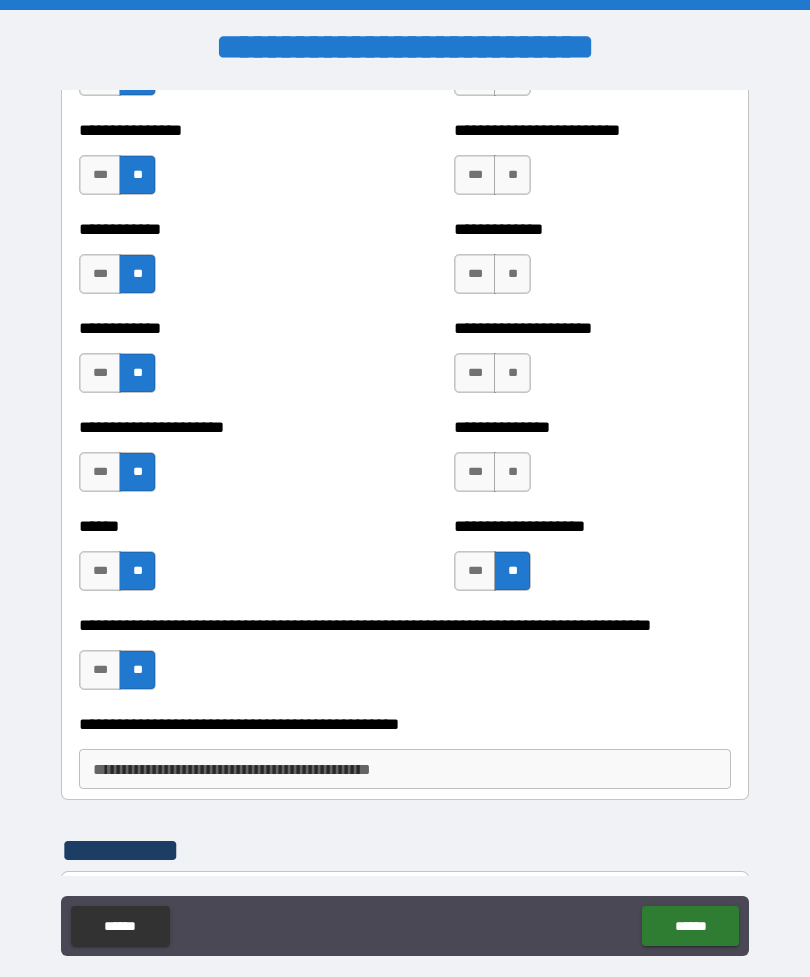 click on "**" at bounding box center [512, 472] 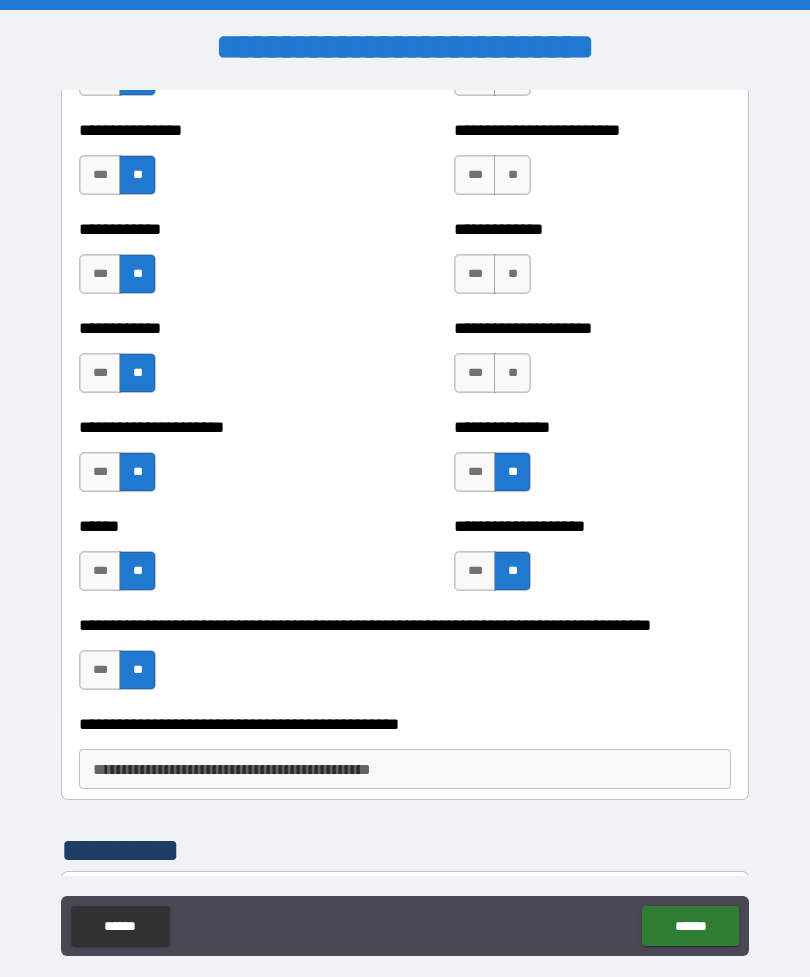 click on "**" at bounding box center (512, 373) 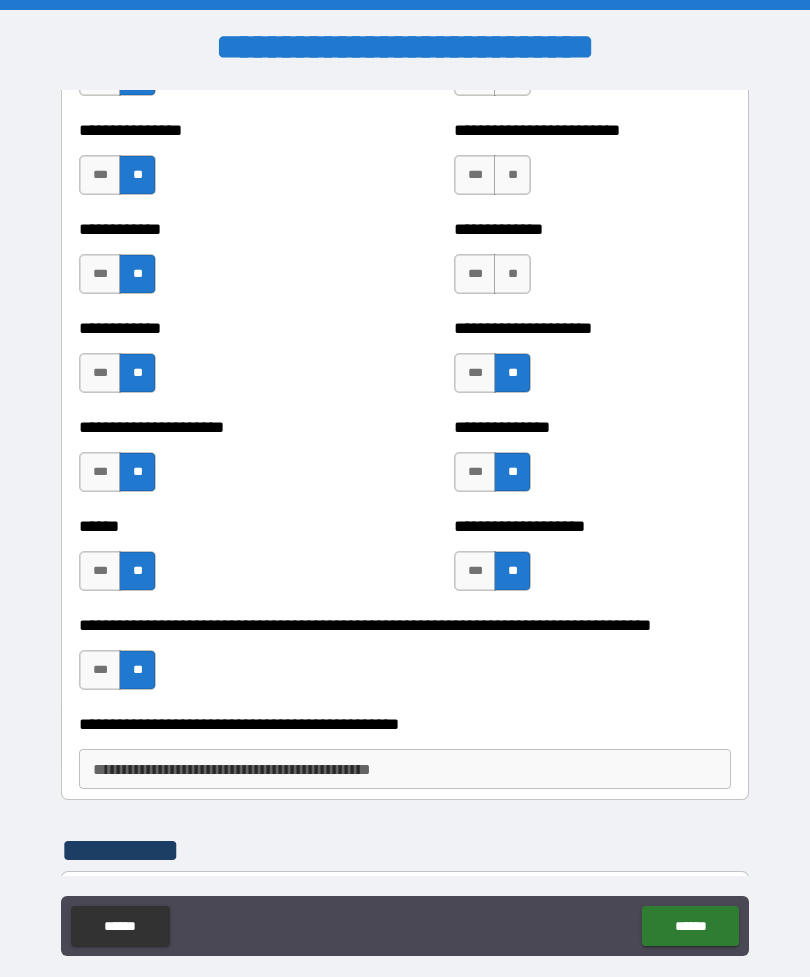 click on "**" at bounding box center (512, 274) 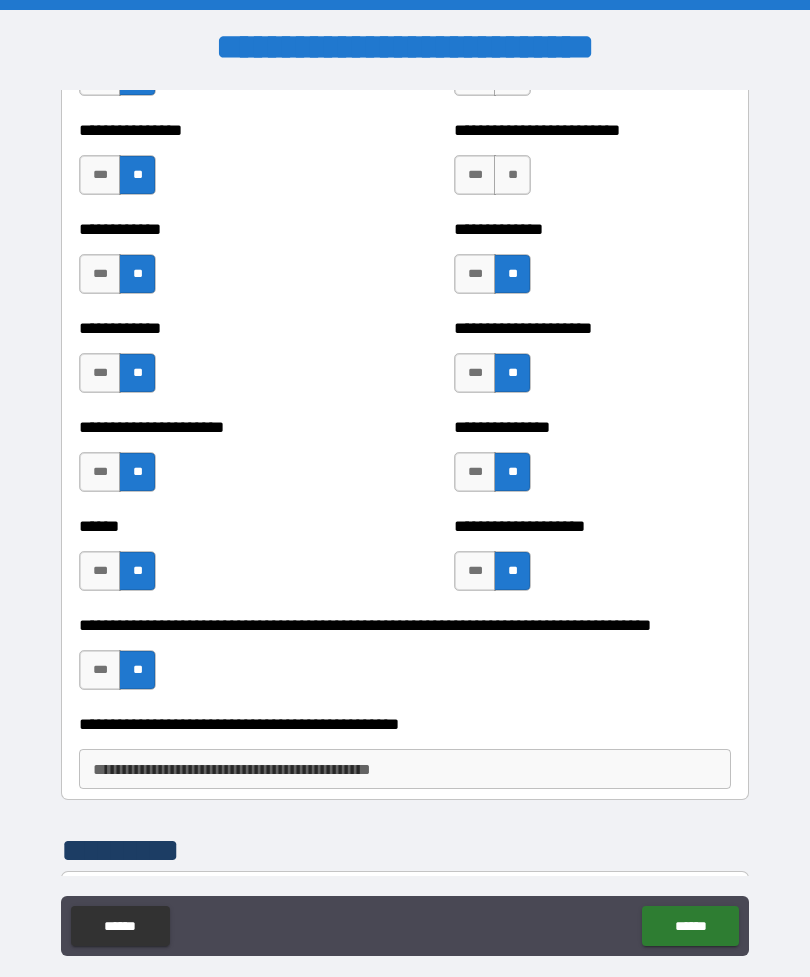 click on "**" at bounding box center (512, 175) 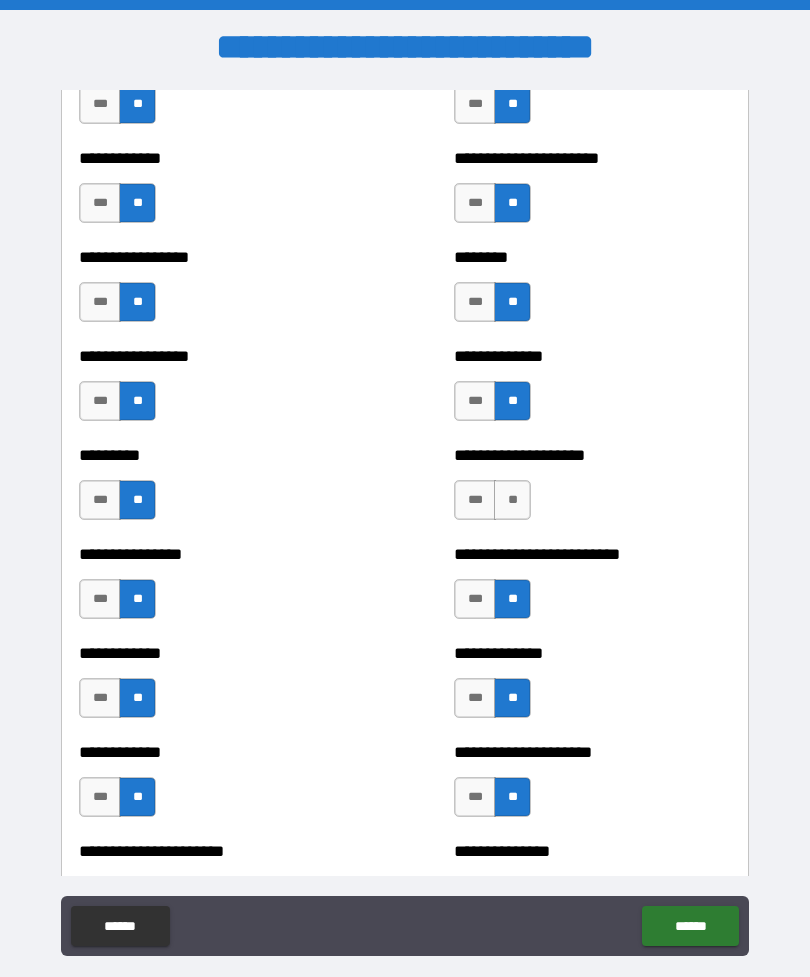 scroll, scrollTop: 2501, scrollLeft: 0, axis: vertical 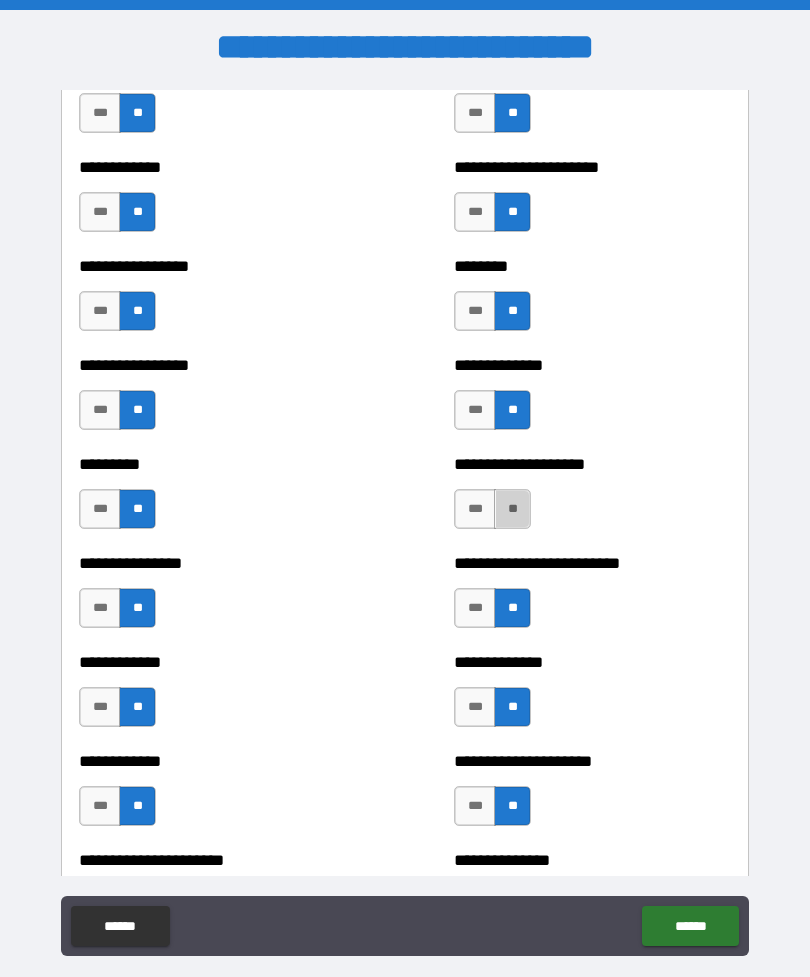 click on "**" at bounding box center (512, 509) 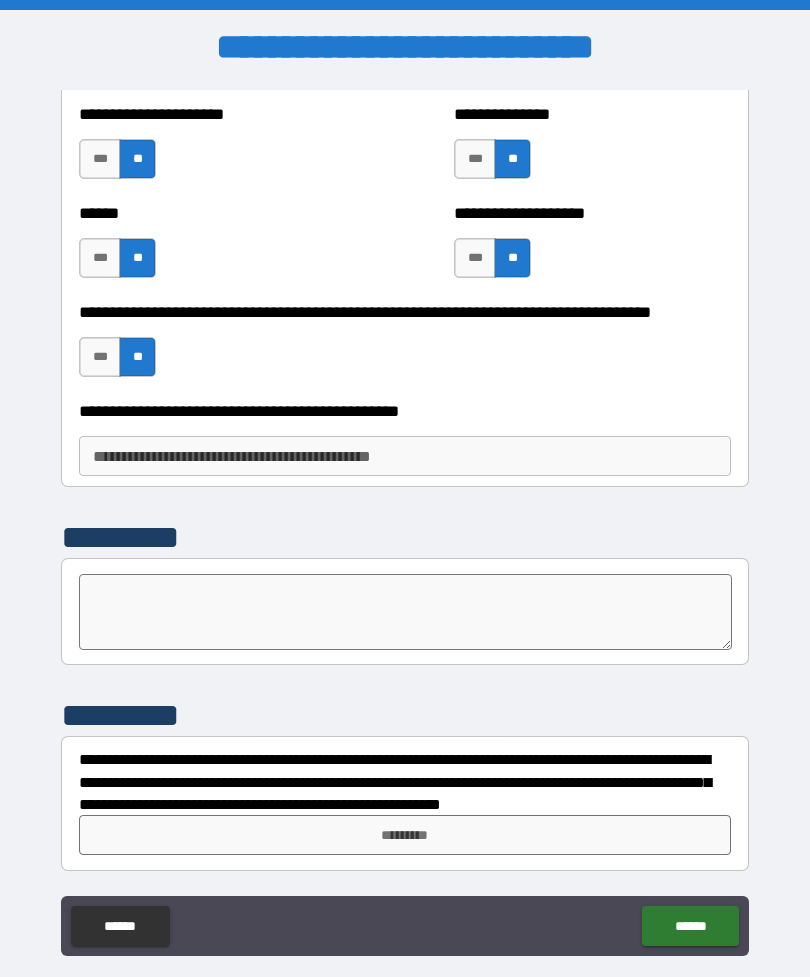 scroll, scrollTop: 3247, scrollLeft: 0, axis: vertical 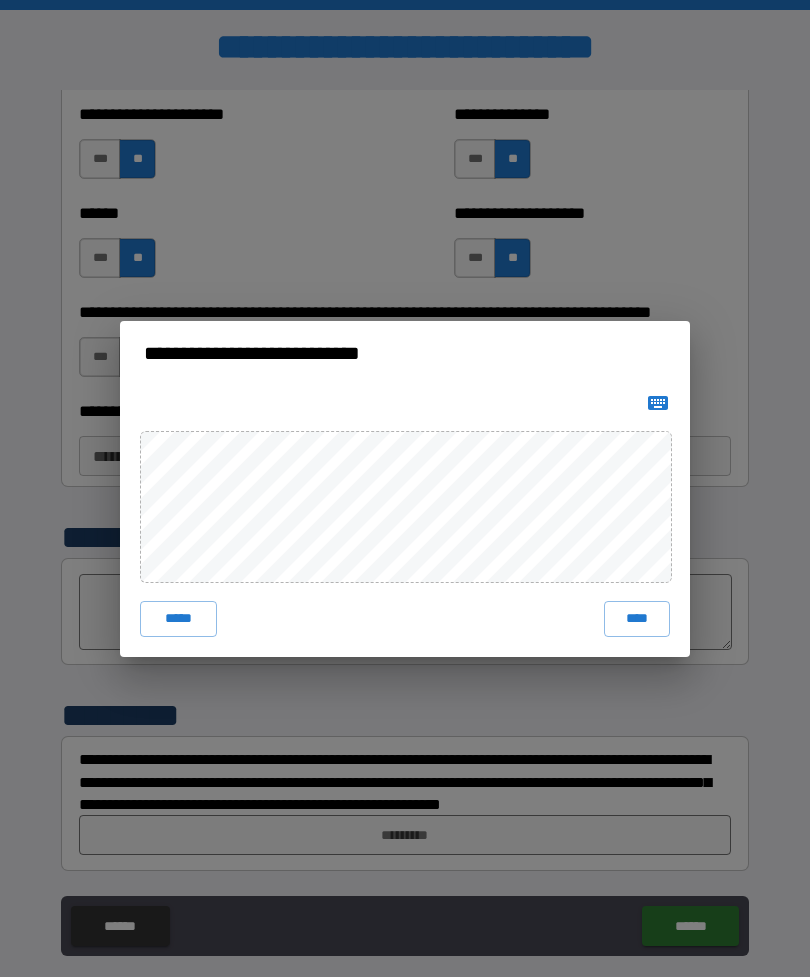 click on "****" at bounding box center (637, 619) 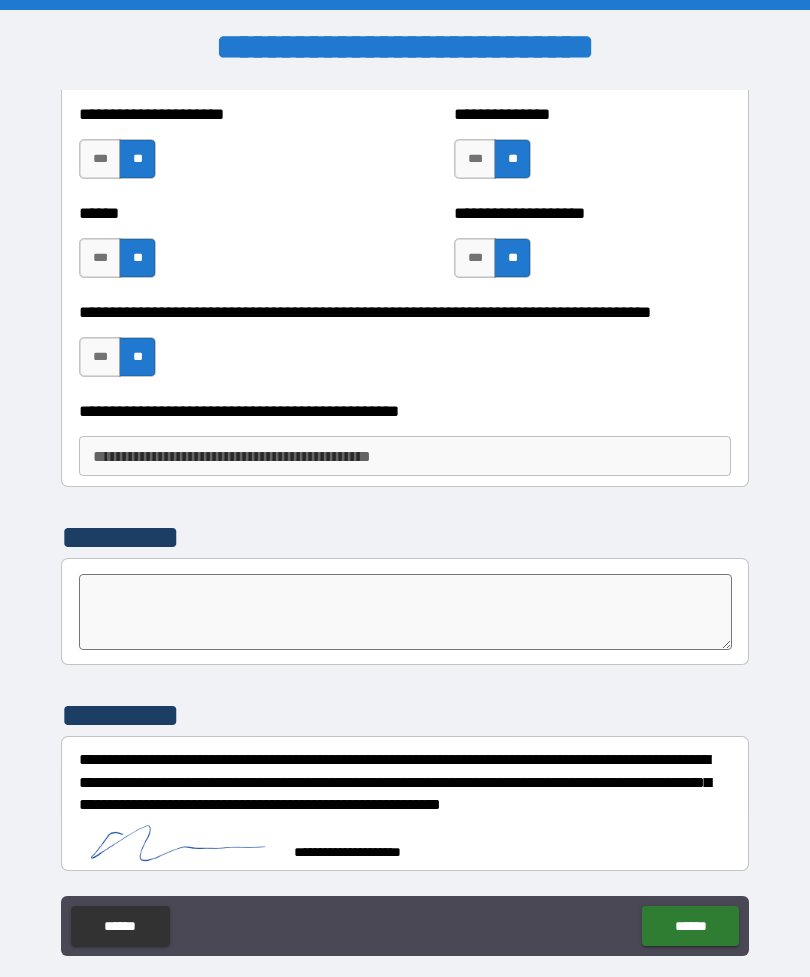 scroll, scrollTop: 3237, scrollLeft: 0, axis: vertical 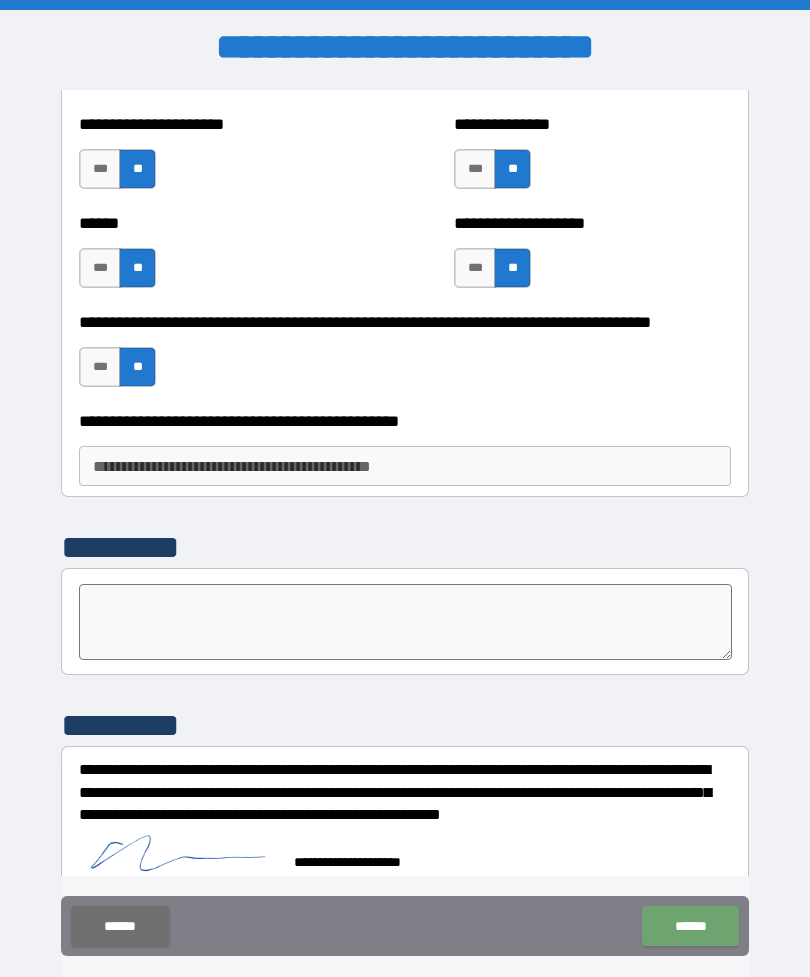 click on "******" at bounding box center [690, 926] 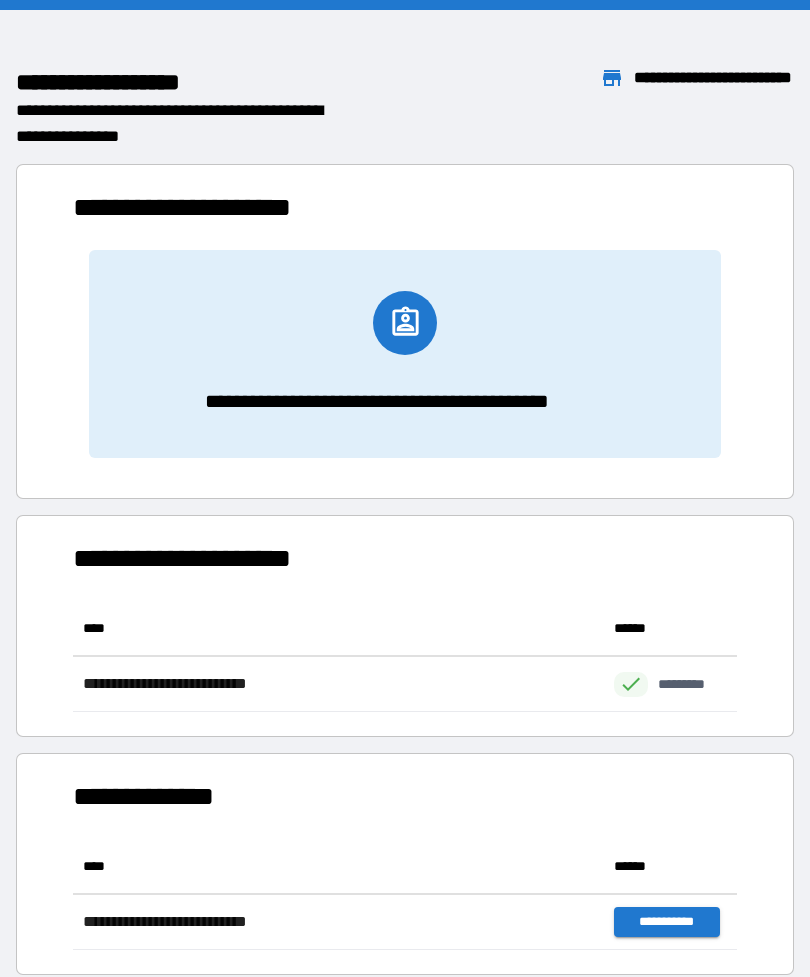 scroll, scrollTop: 1, scrollLeft: 1, axis: both 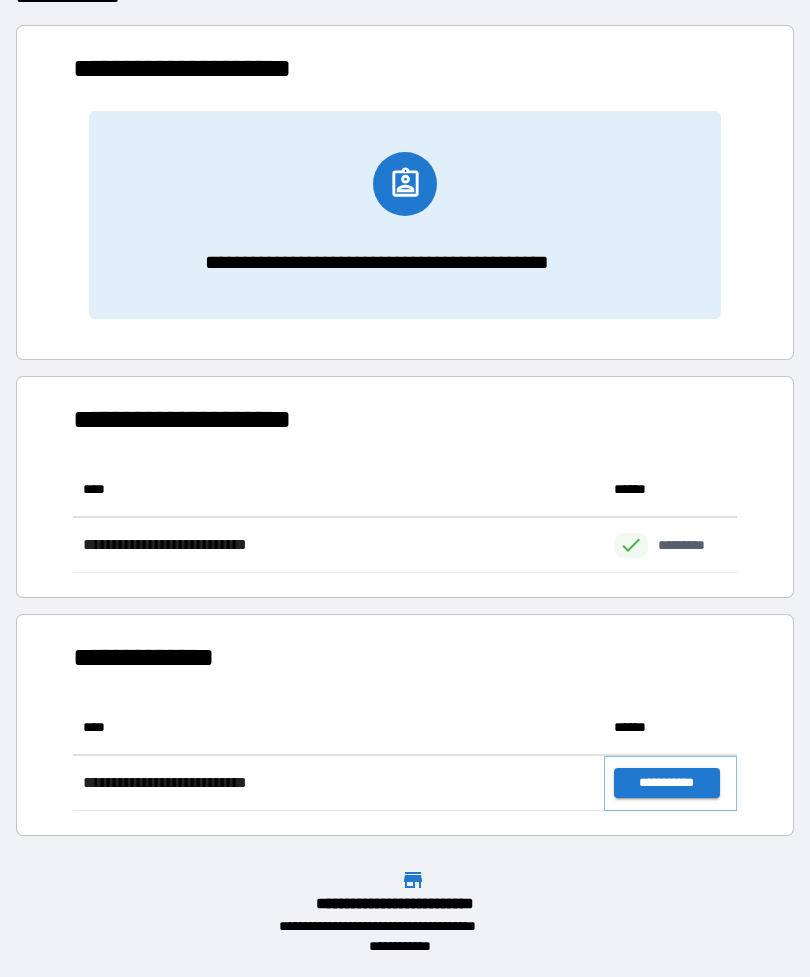 click on "**********" at bounding box center [666, 783] 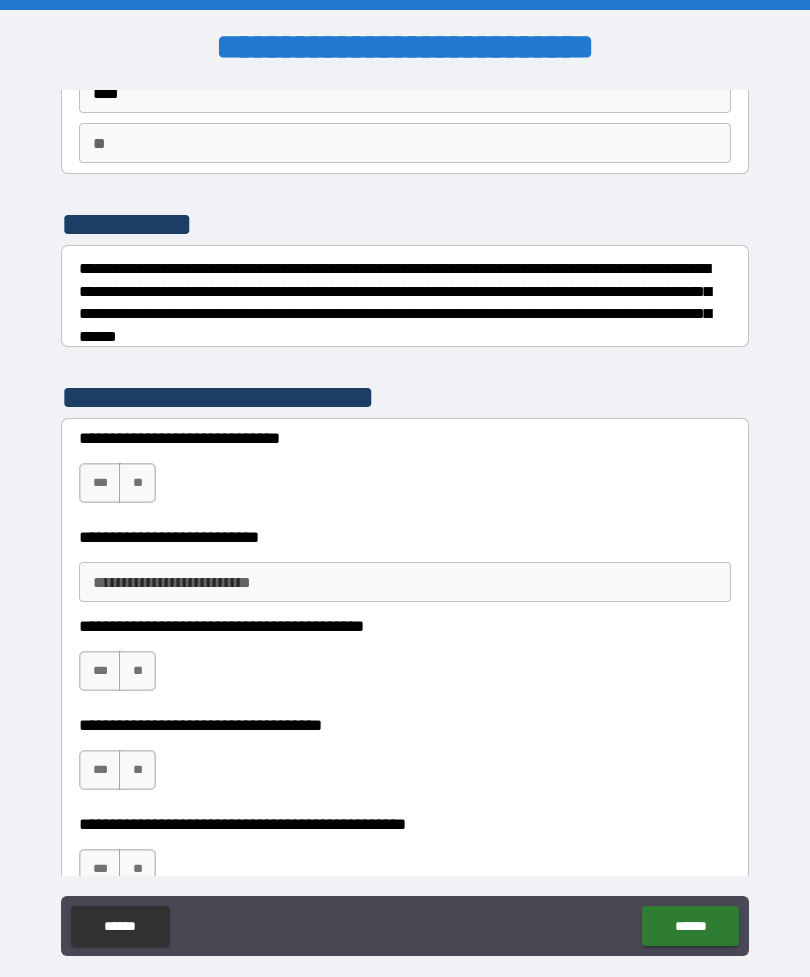 scroll, scrollTop: 166, scrollLeft: 0, axis: vertical 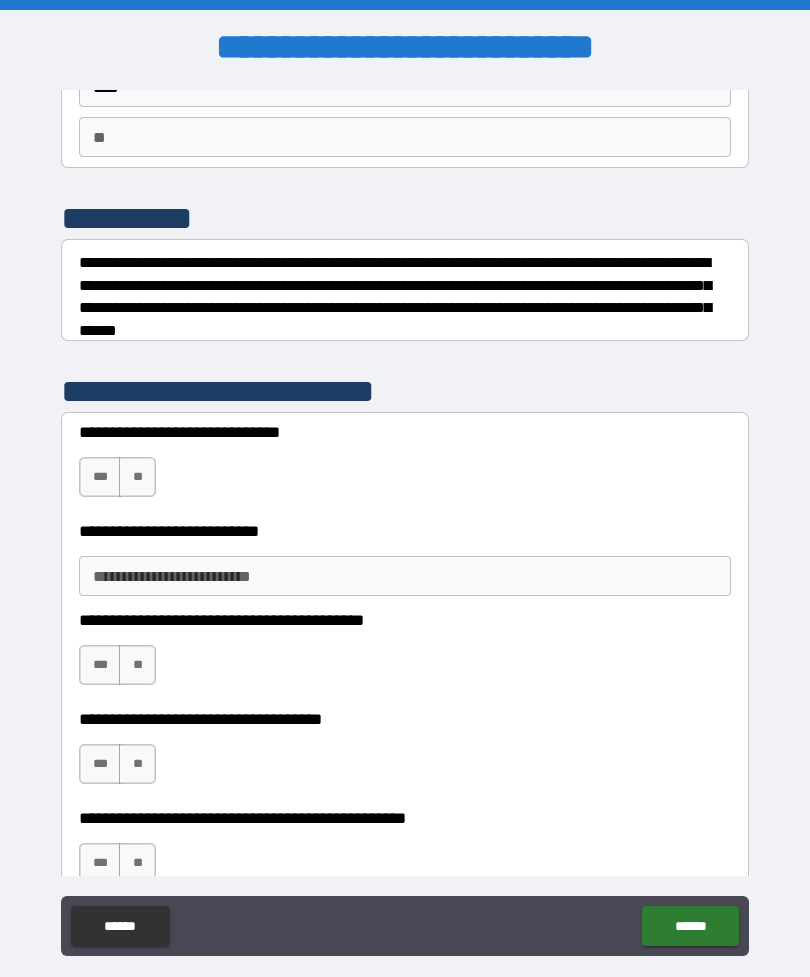 click on "***" at bounding box center [100, 477] 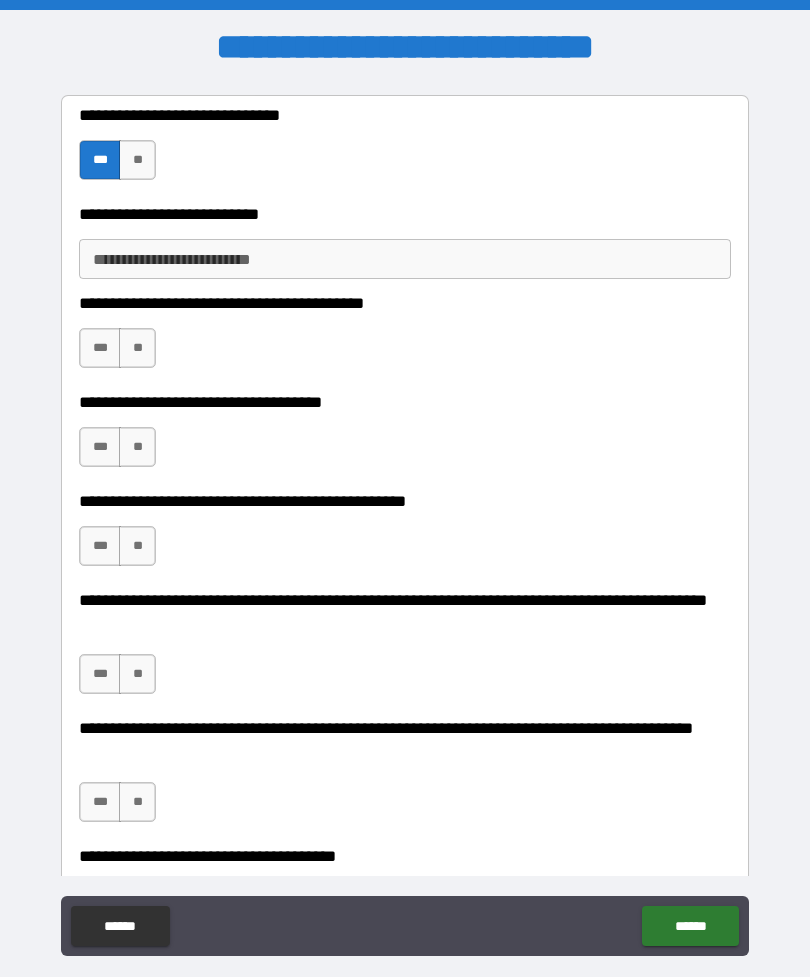 scroll, scrollTop: 474, scrollLeft: 0, axis: vertical 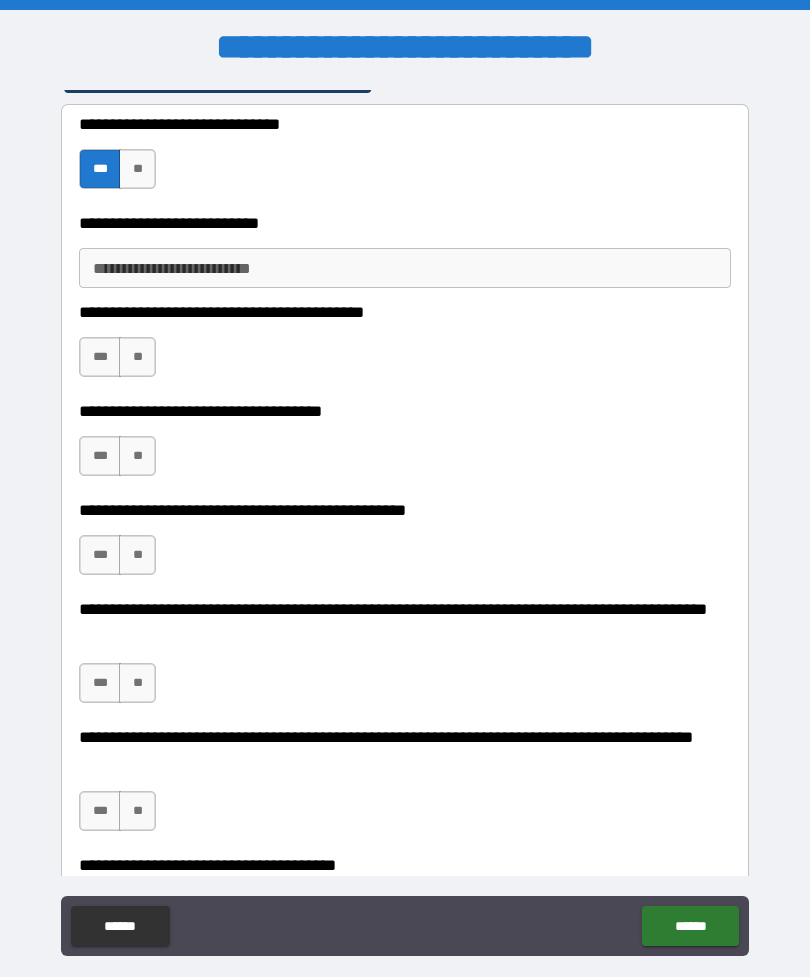 click on "**" at bounding box center [137, 357] 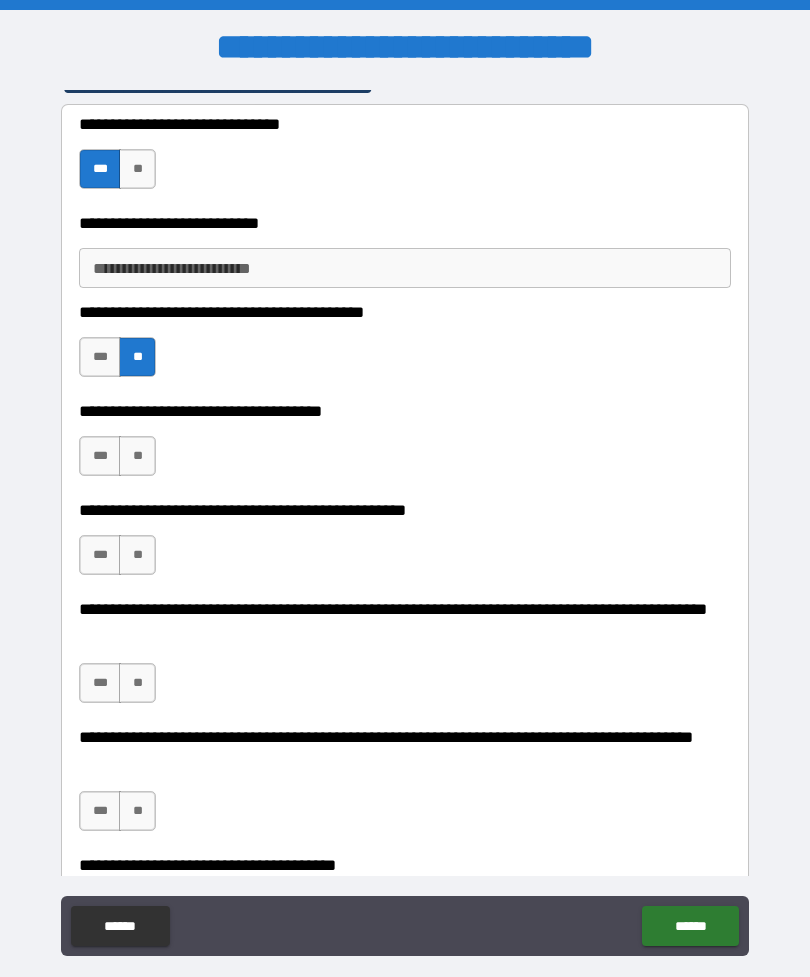 click on "**" at bounding box center (137, 456) 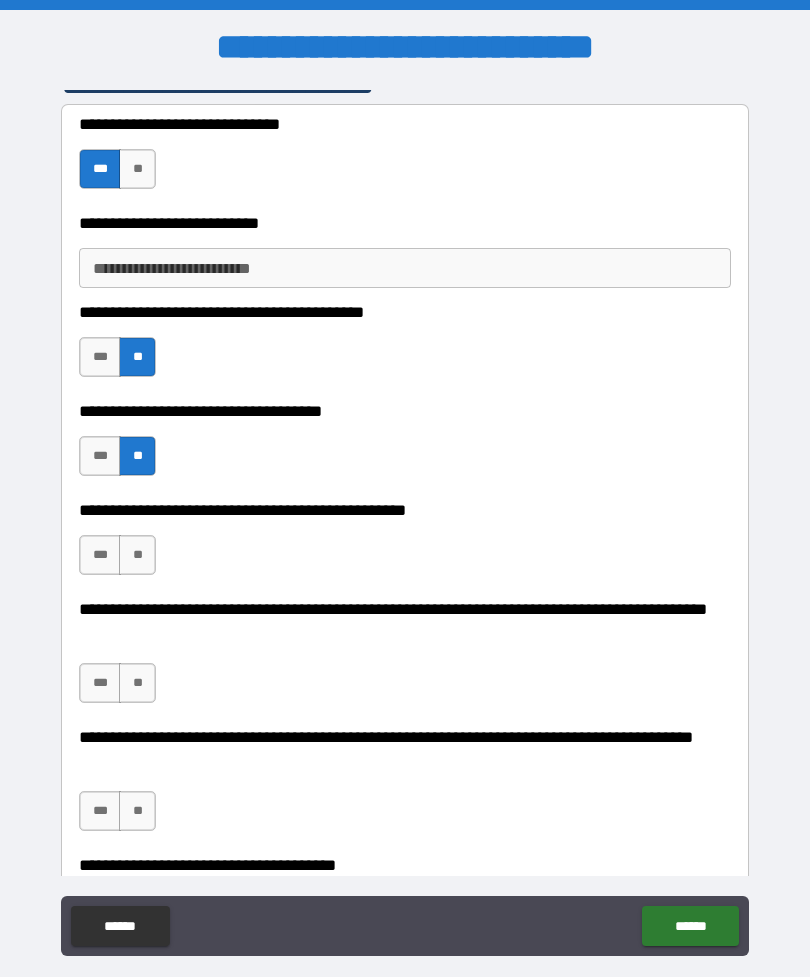 click on "**" at bounding box center (137, 555) 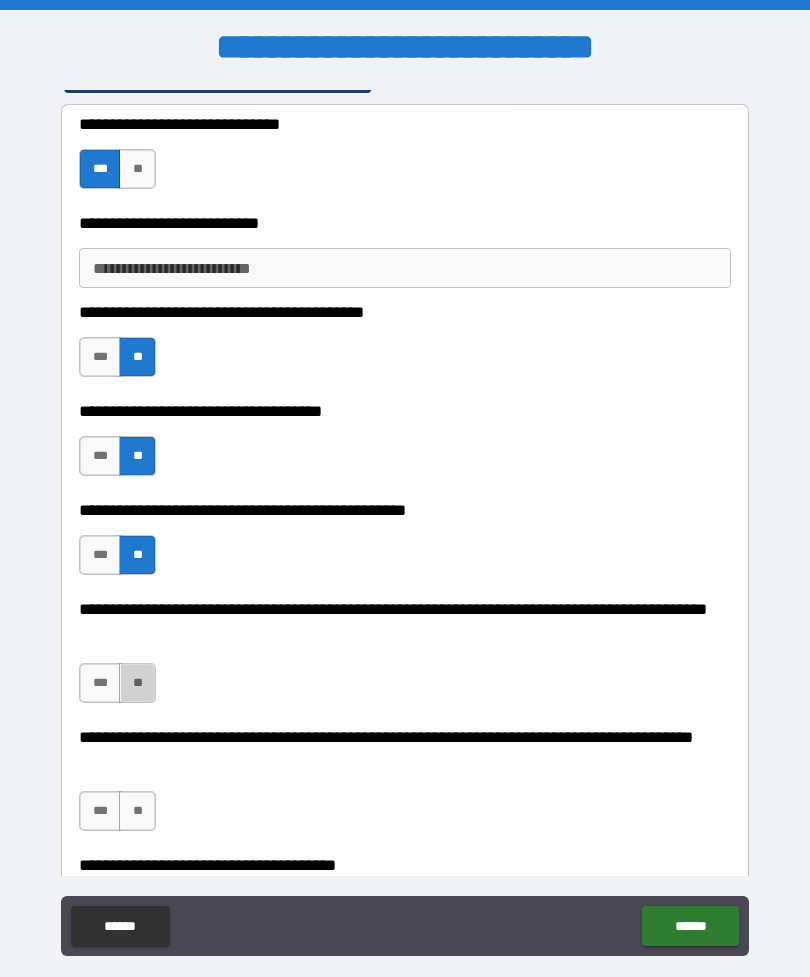click on "**" at bounding box center [137, 683] 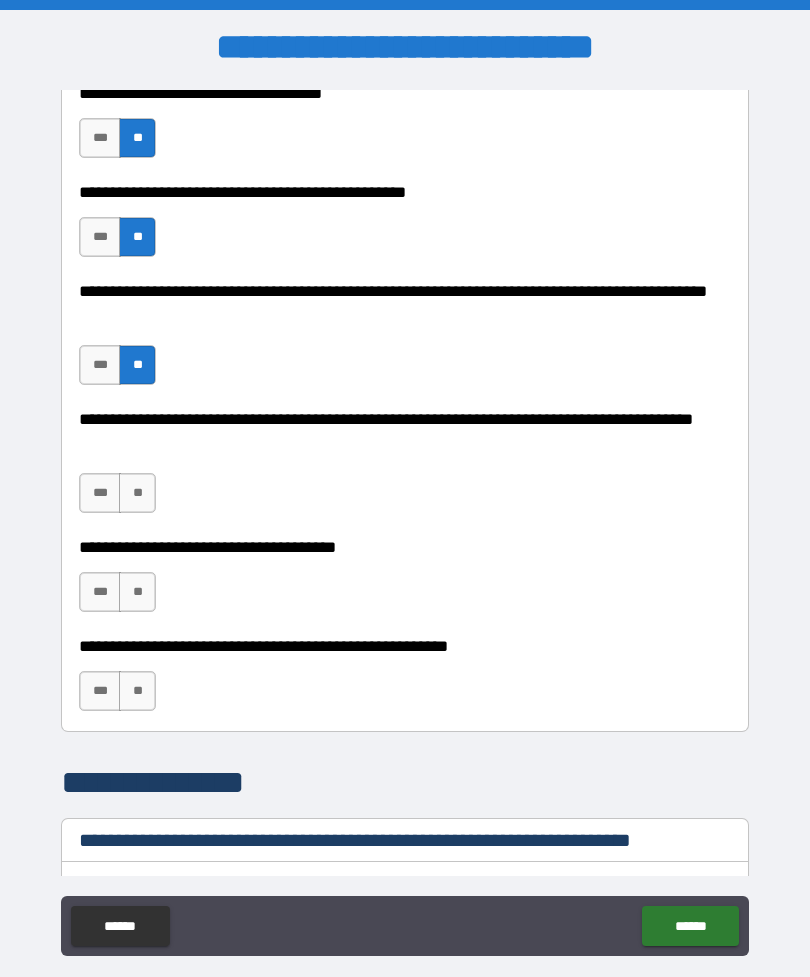 scroll, scrollTop: 791, scrollLeft: 0, axis: vertical 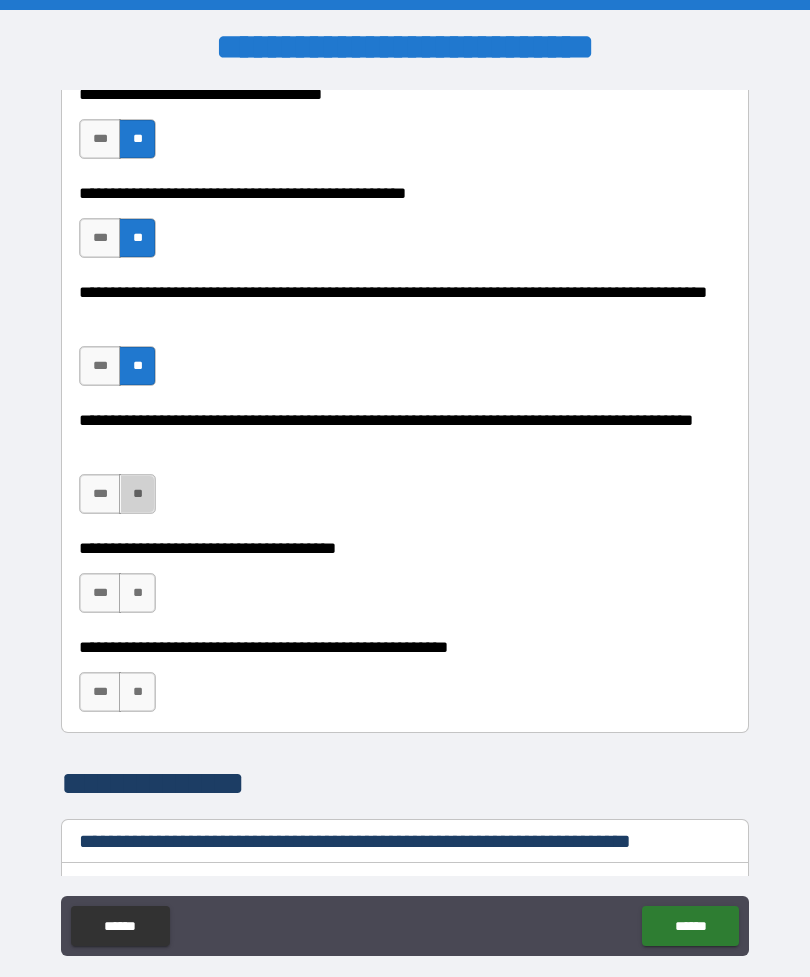 click on "**" at bounding box center (137, 494) 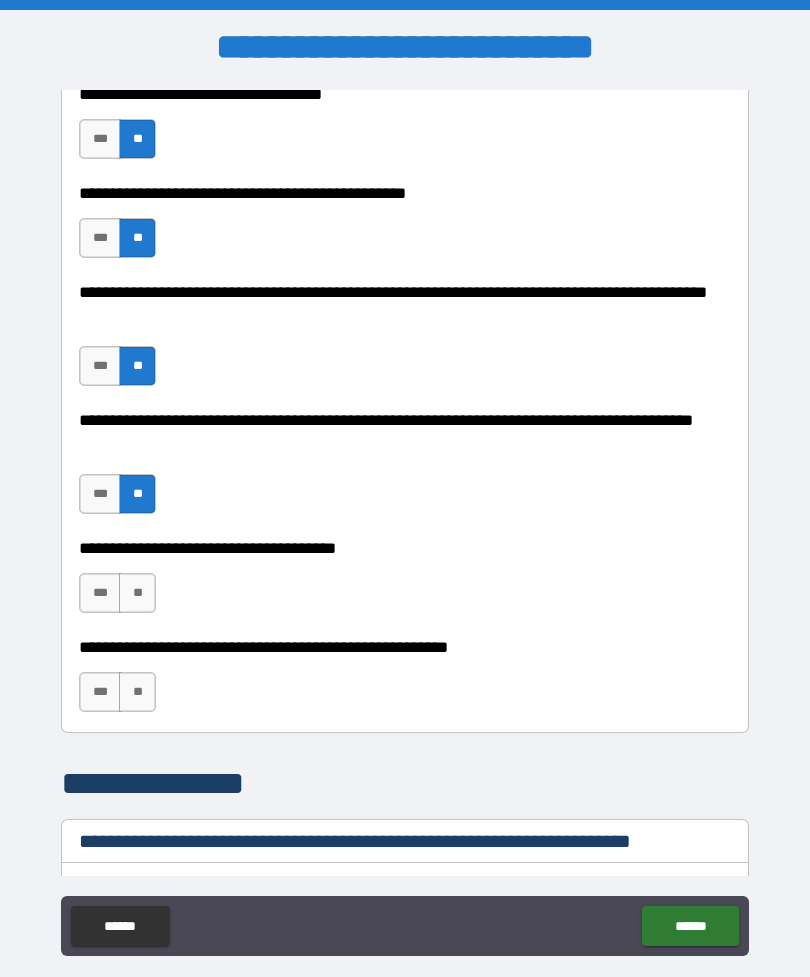 click on "**" at bounding box center [137, 593] 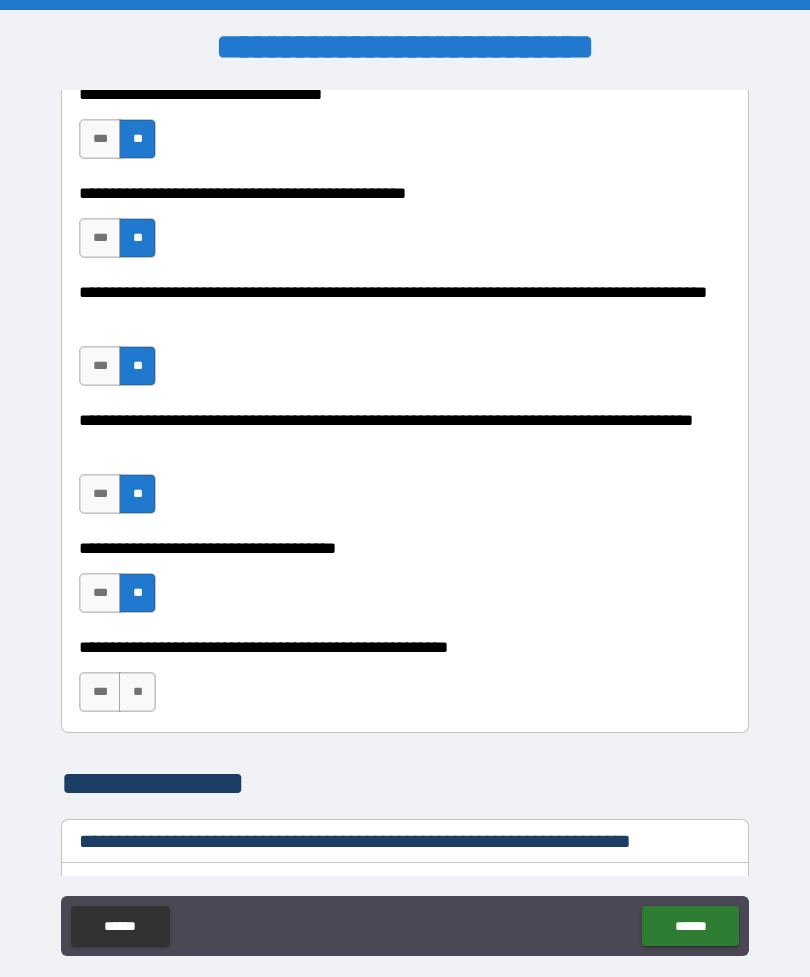 click on "**" at bounding box center [137, 692] 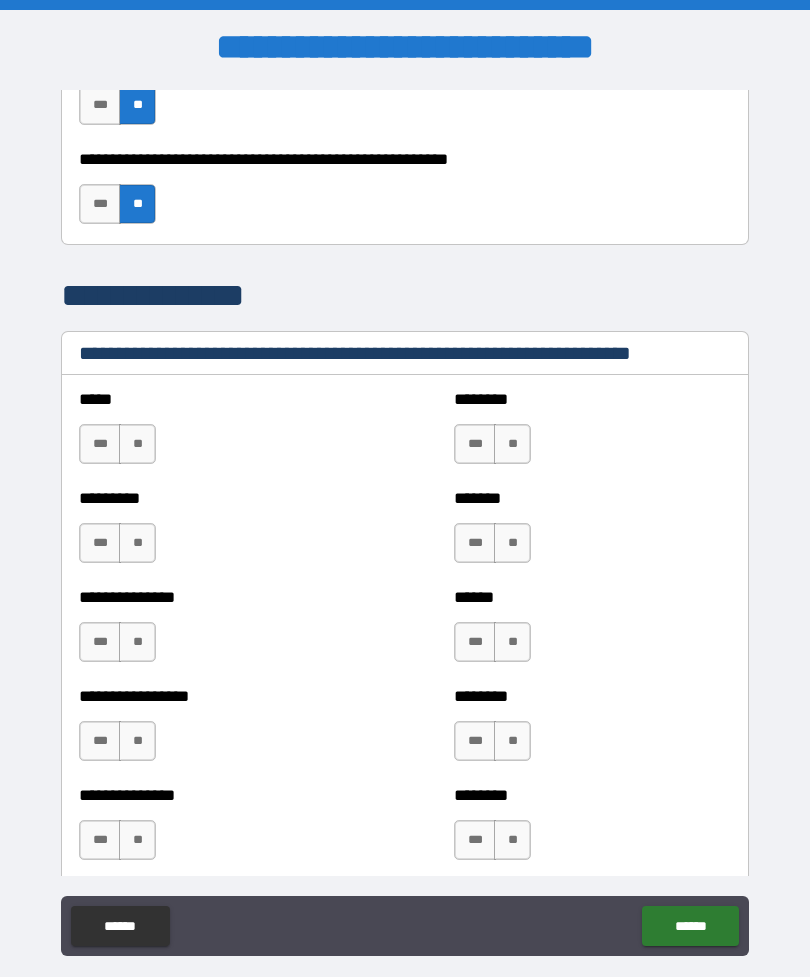 scroll, scrollTop: 1276, scrollLeft: 0, axis: vertical 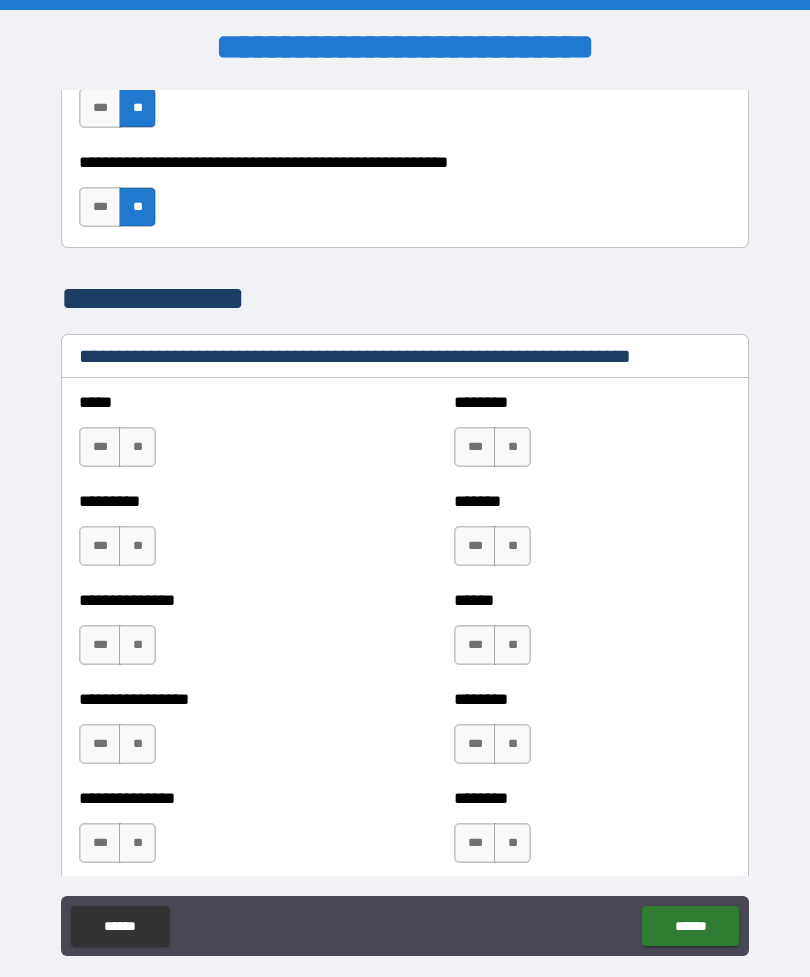 click on "**" at bounding box center [137, 447] 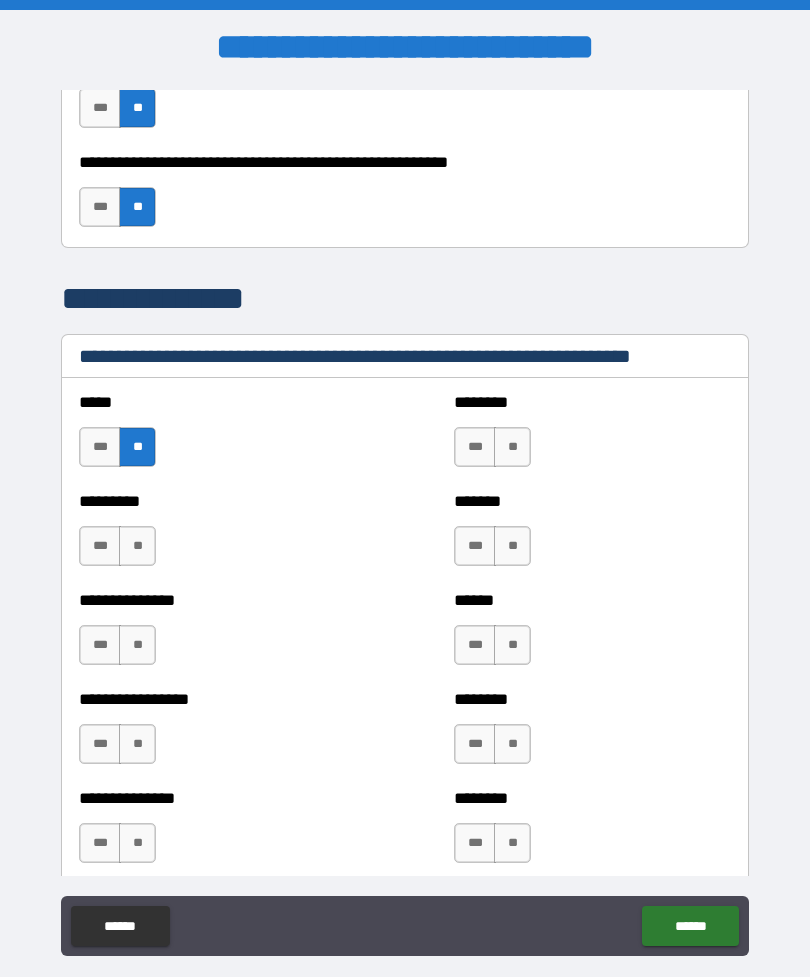 click on "**" at bounding box center (137, 546) 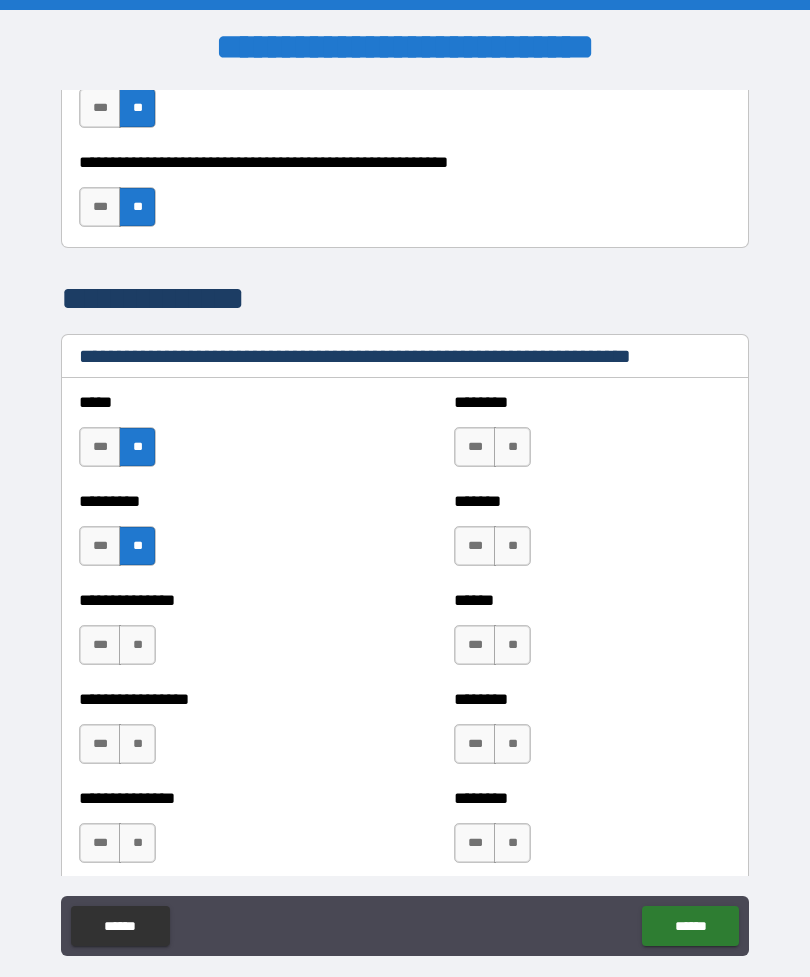 click on "**" at bounding box center [512, 447] 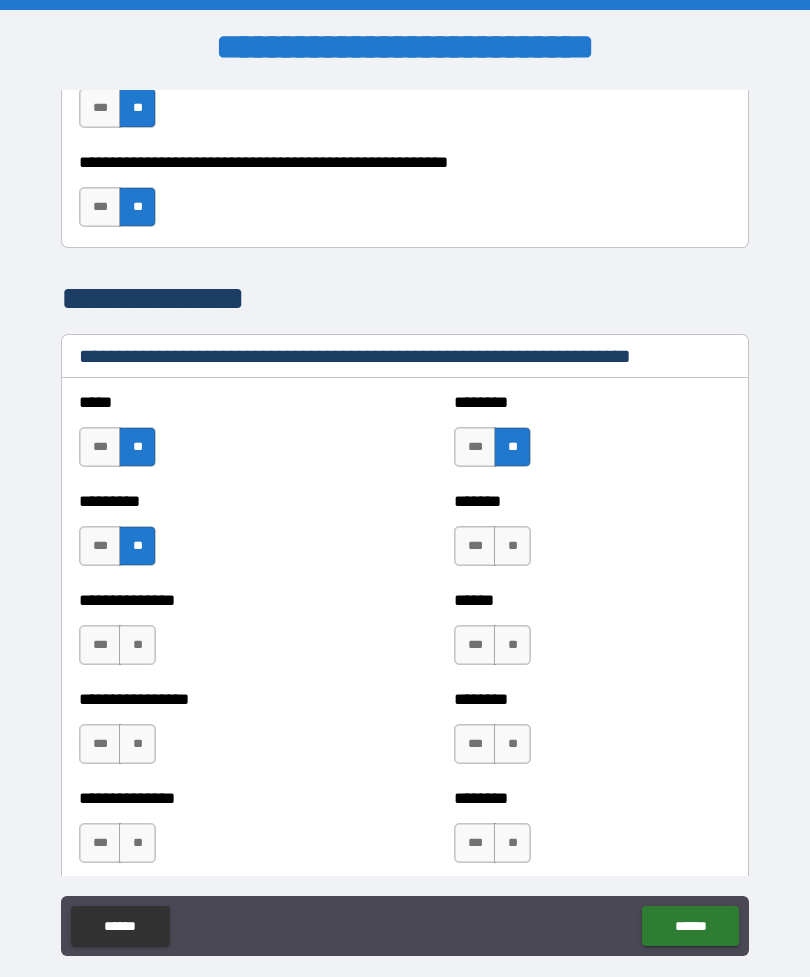 click on "**" at bounding box center [137, 645] 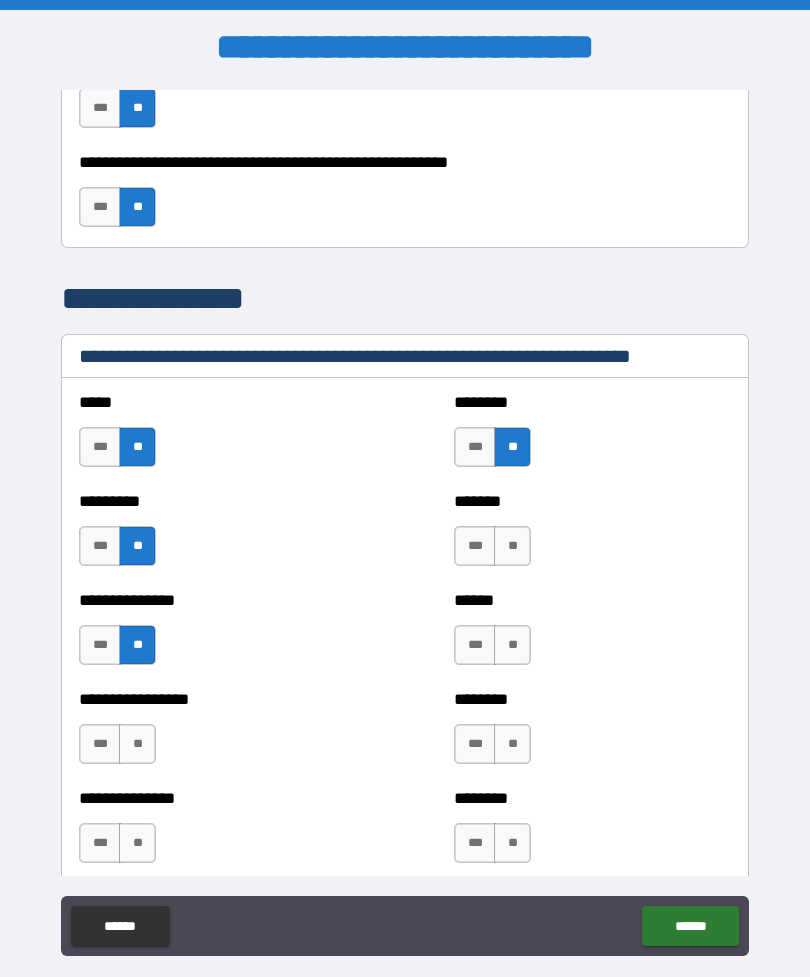 click on "**" at bounding box center [512, 546] 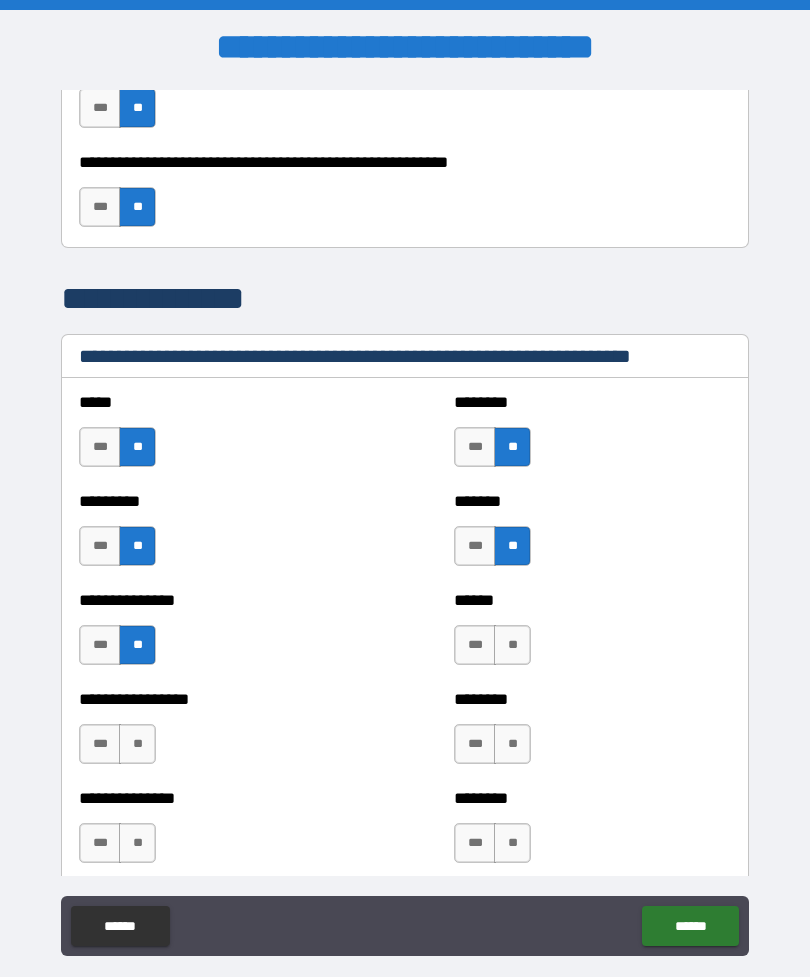 click on "**" at bounding box center [512, 645] 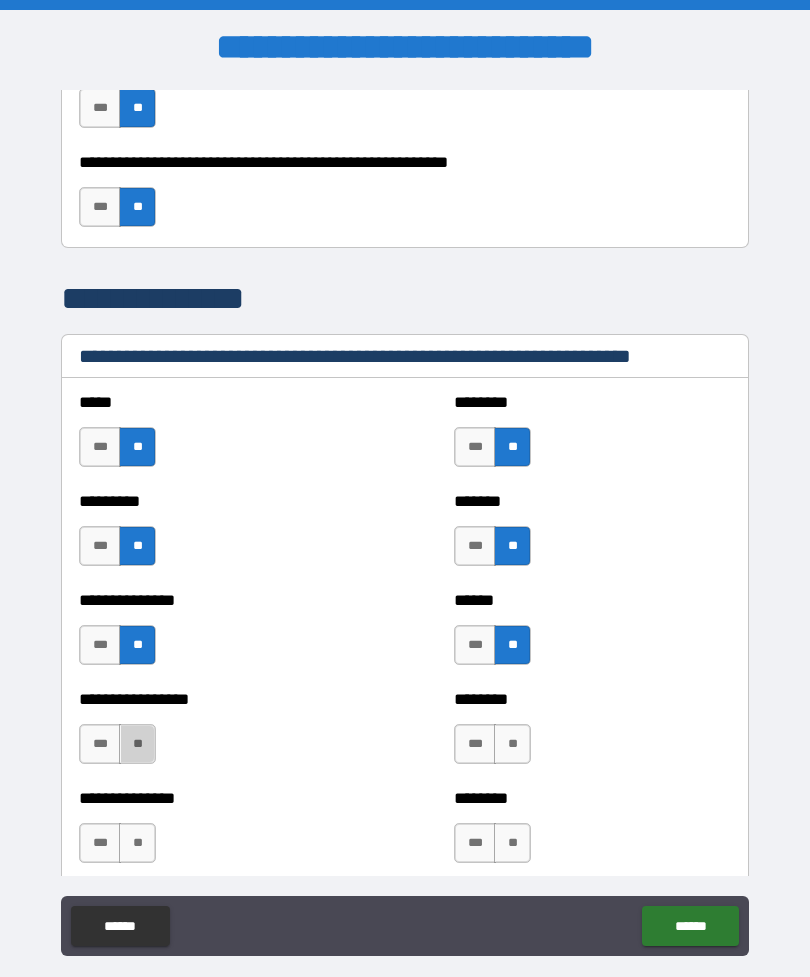 click on "**" at bounding box center [137, 744] 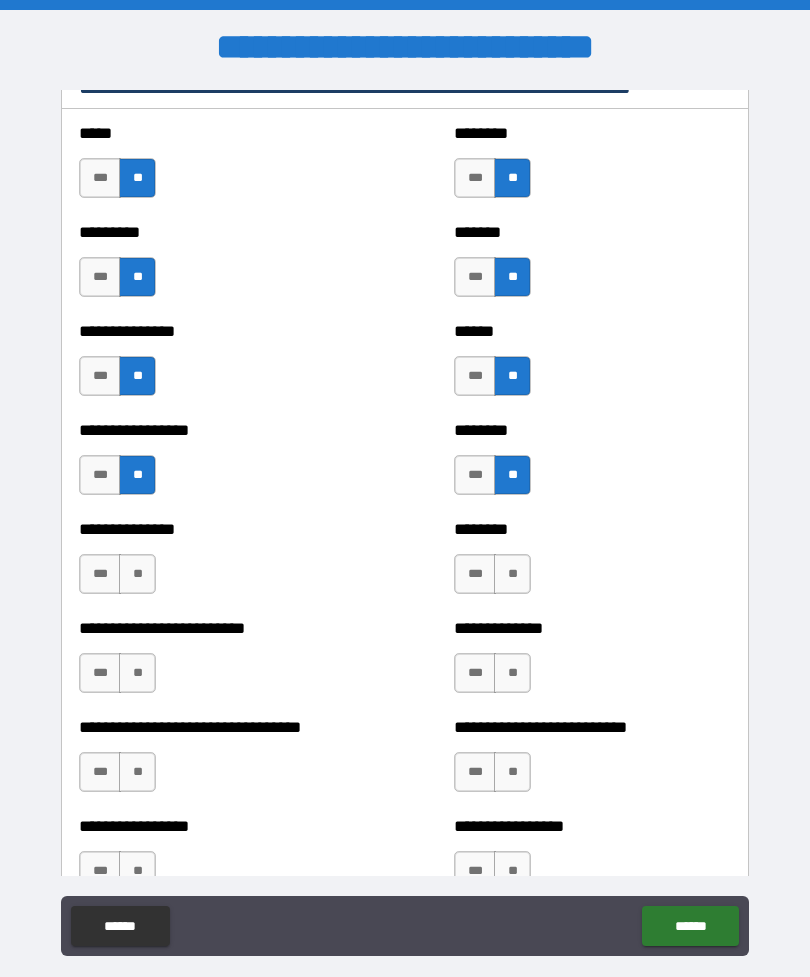 scroll, scrollTop: 1787, scrollLeft: 0, axis: vertical 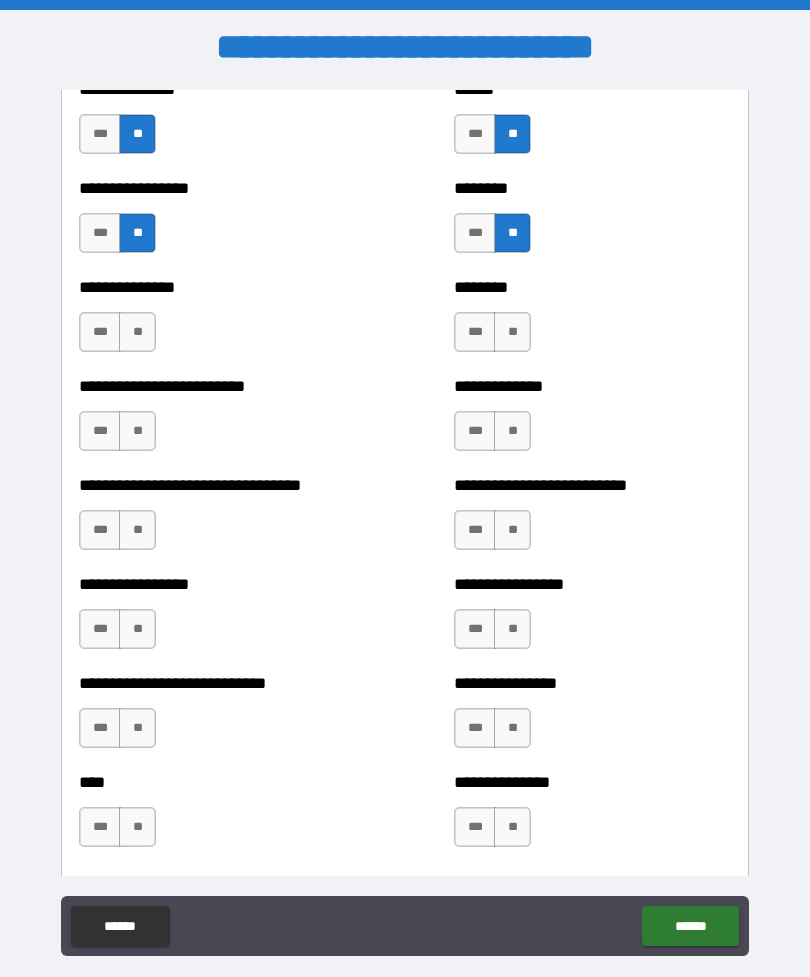 click on "**" at bounding box center (137, 332) 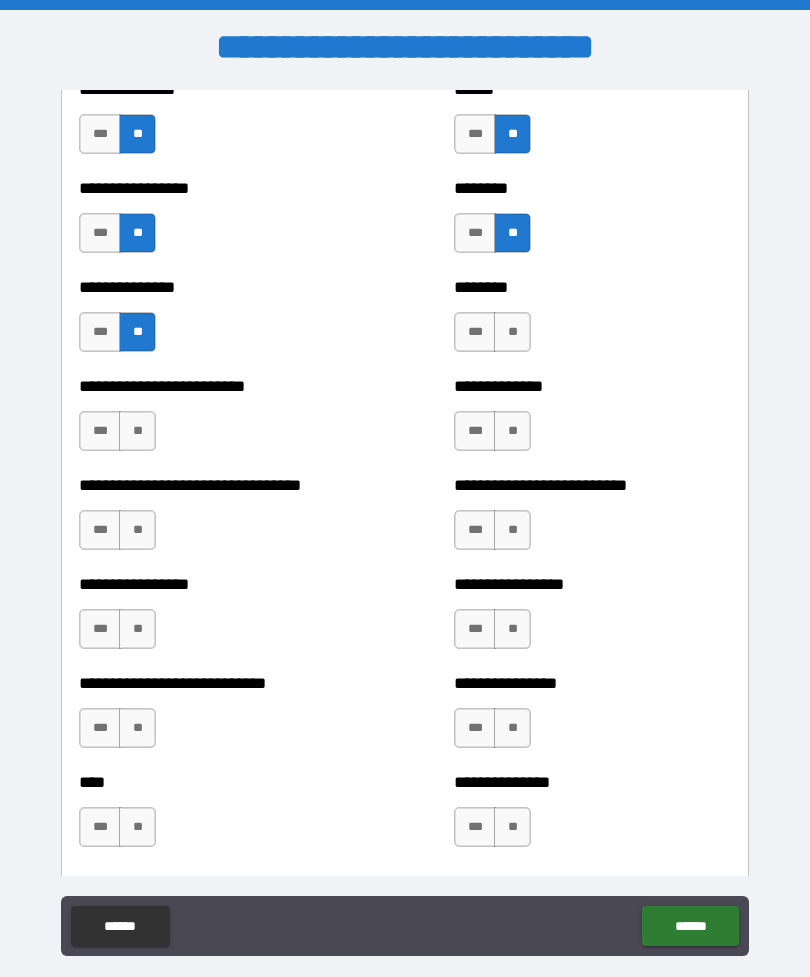 click on "**" at bounding box center [512, 332] 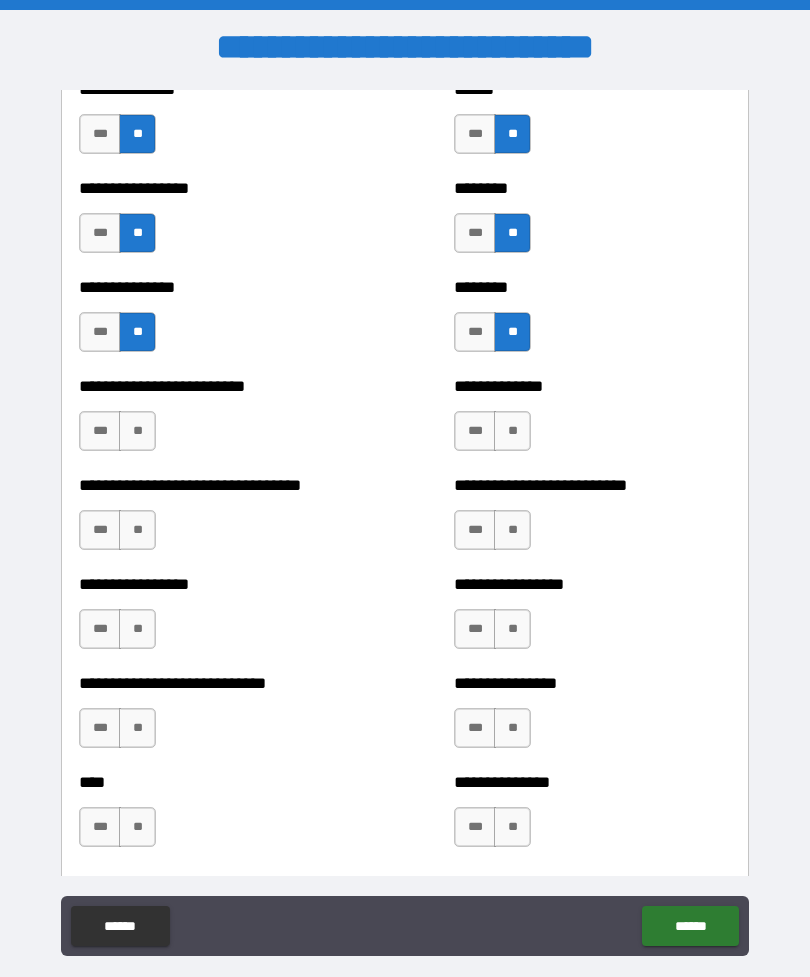 click on "**" at bounding box center [512, 431] 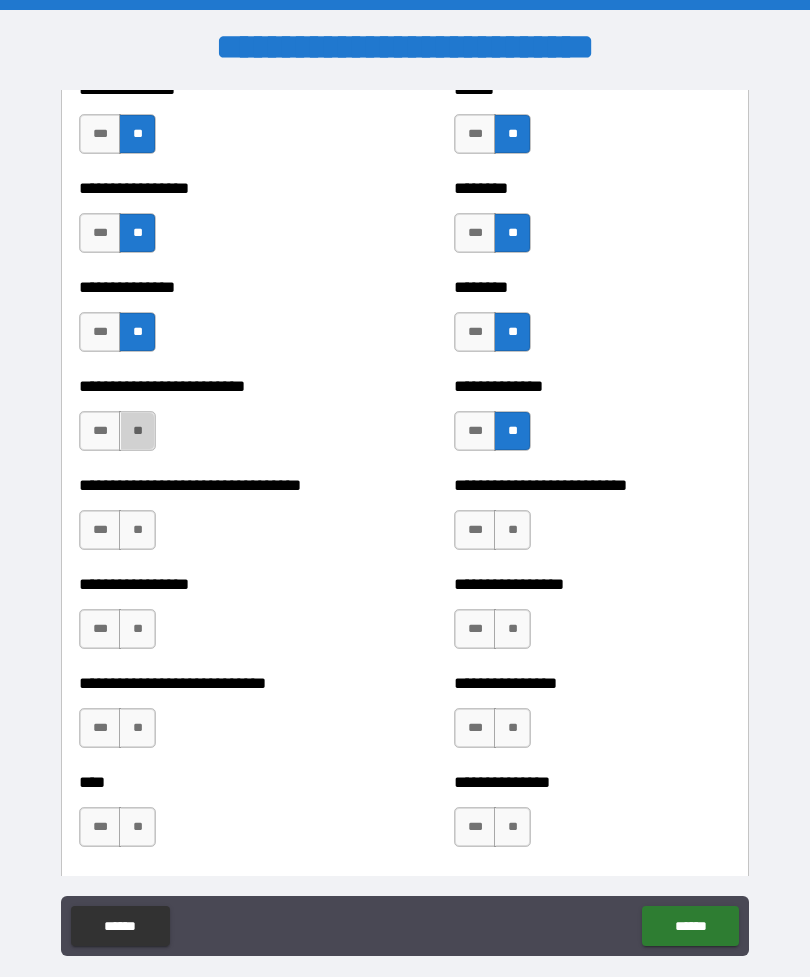 click on "**" at bounding box center [137, 431] 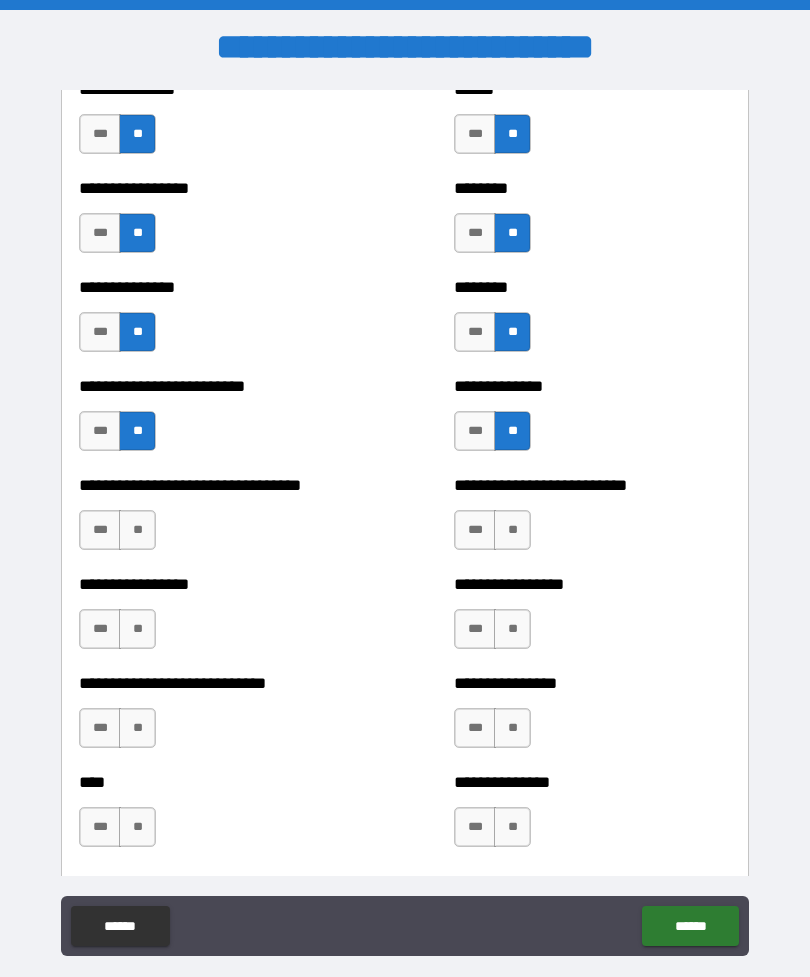 click on "**" at bounding box center (512, 530) 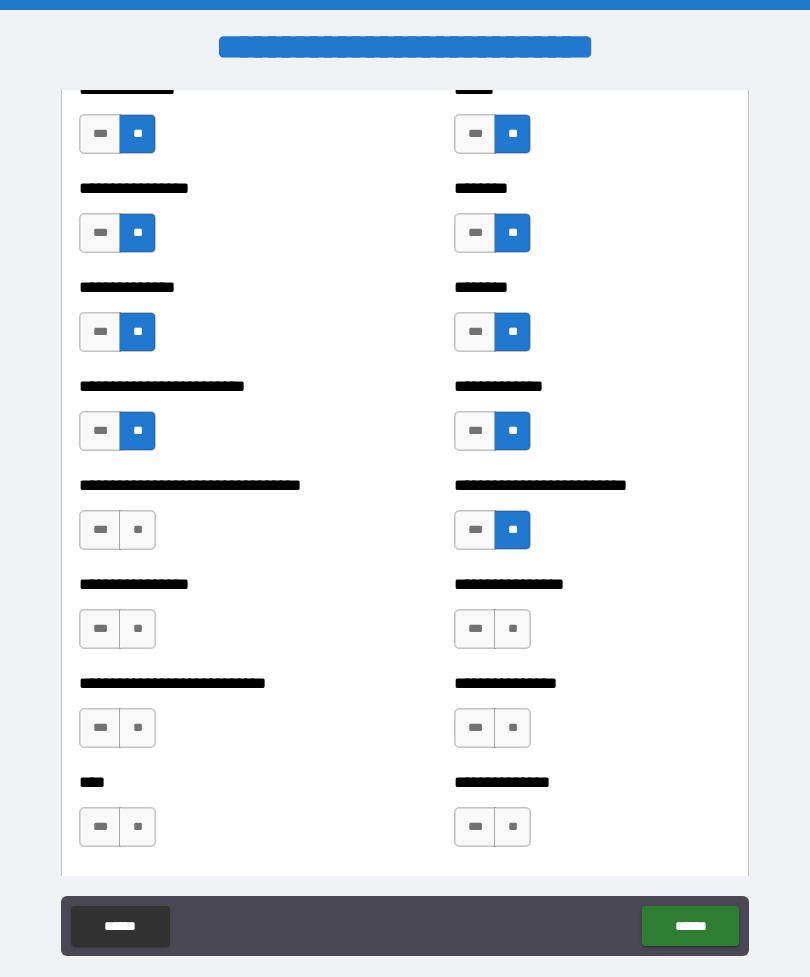 click on "**" at bounding box center (137, 530) 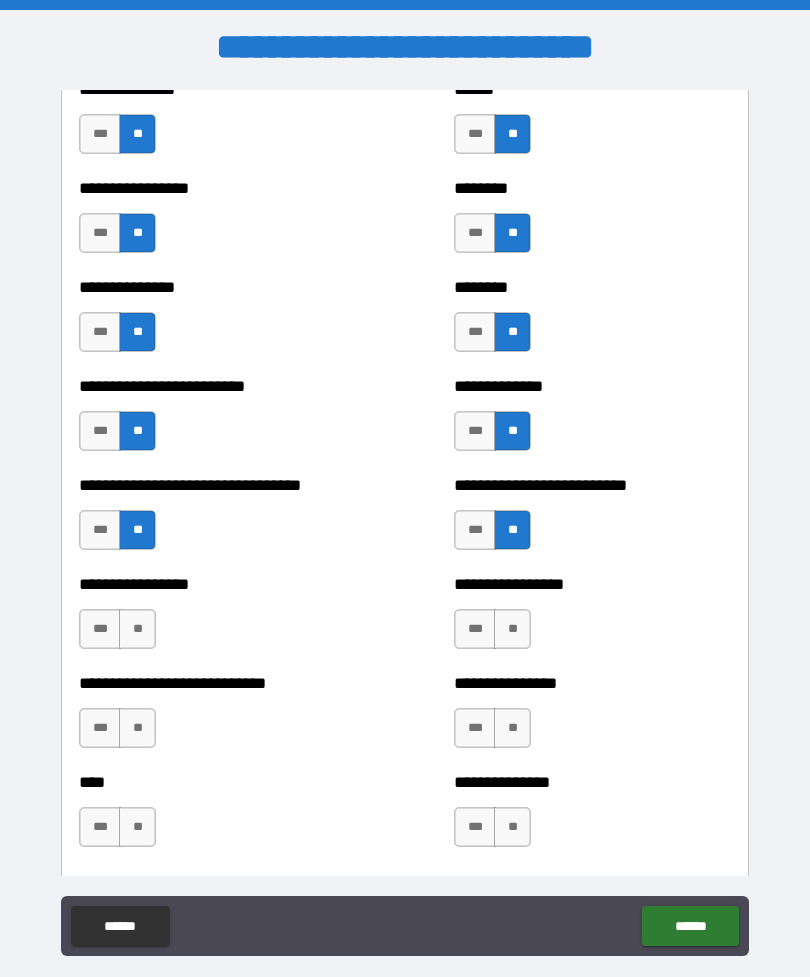 click on "**" at bounding box center (512, 629) 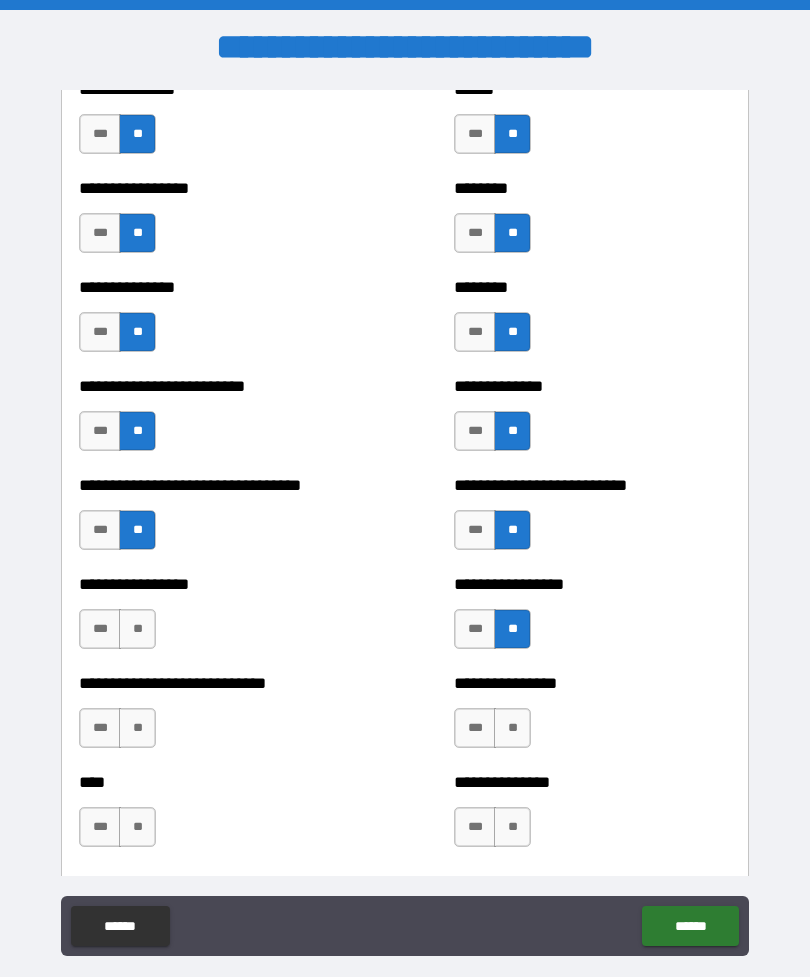 click on "**" at bounding box center [137, 629] 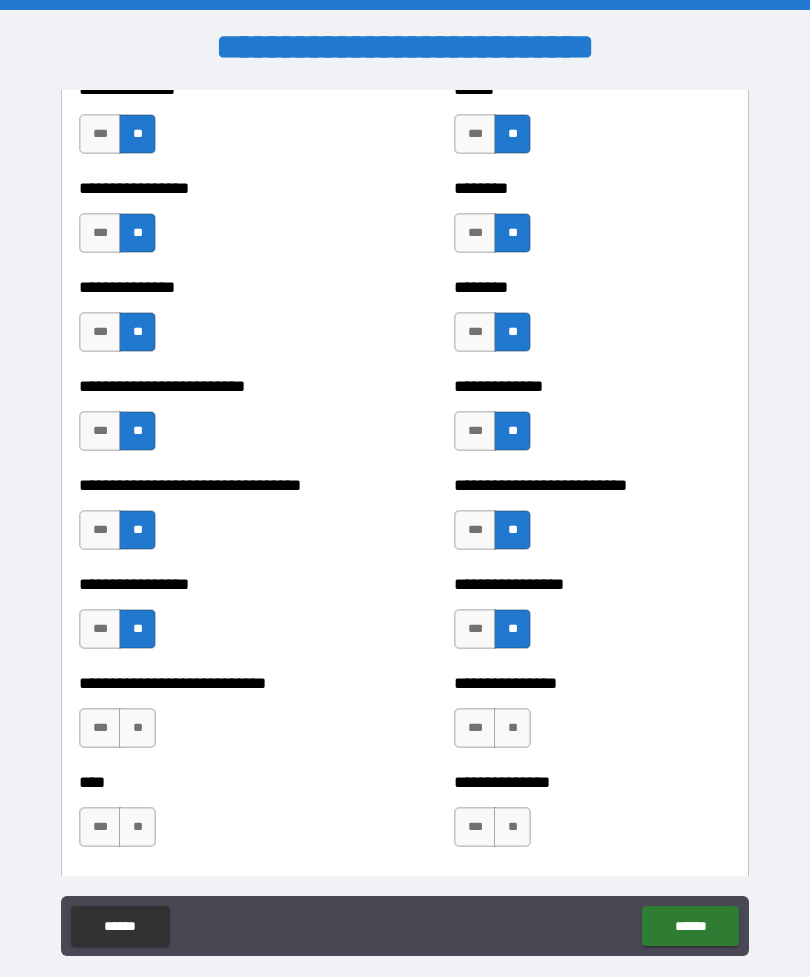 click on "**" at bounding box center (512, 728) 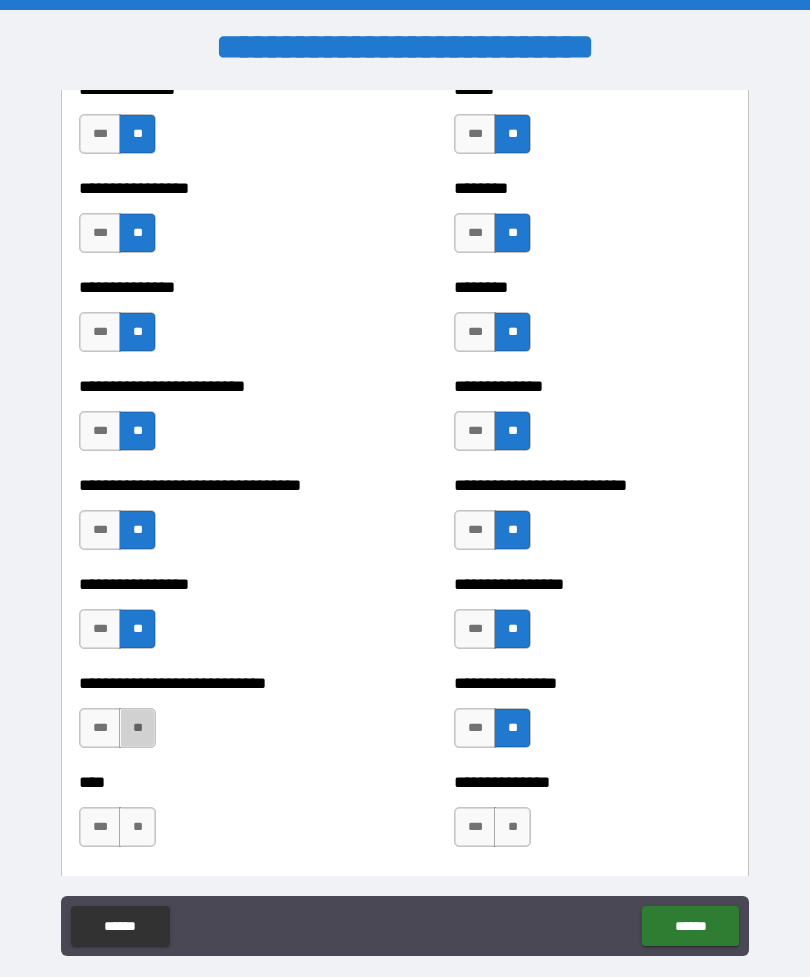 click on "**" at bounding box center (137, 728) 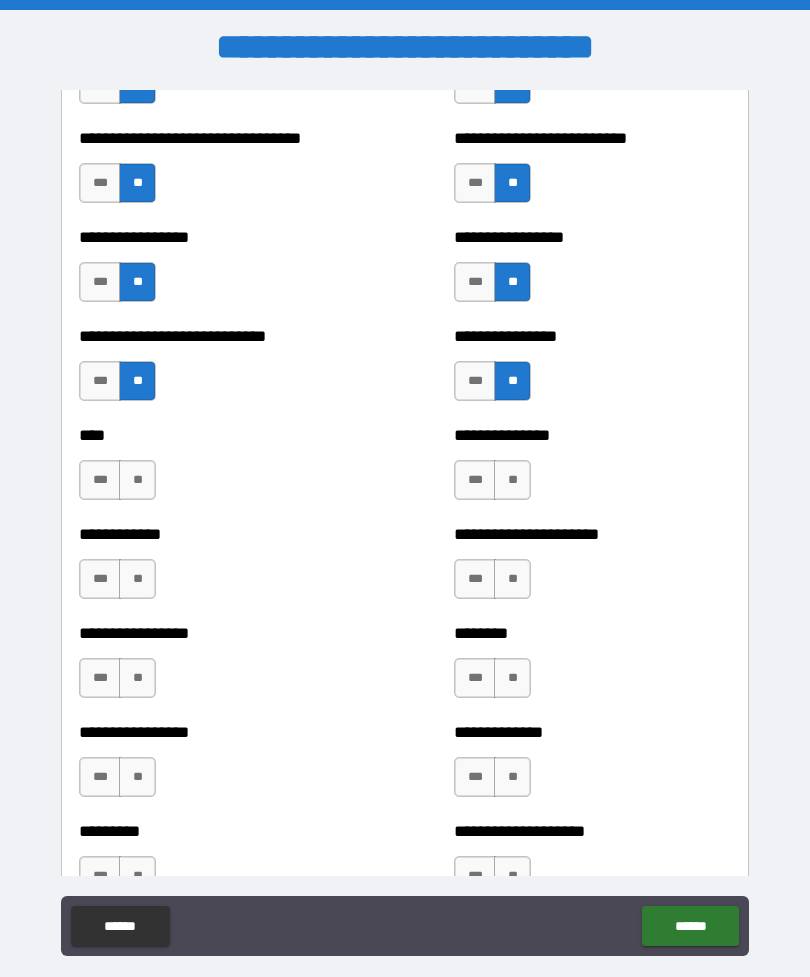 scroll, scrollTop: 2196, scrollLeft: 0, axis: vertical 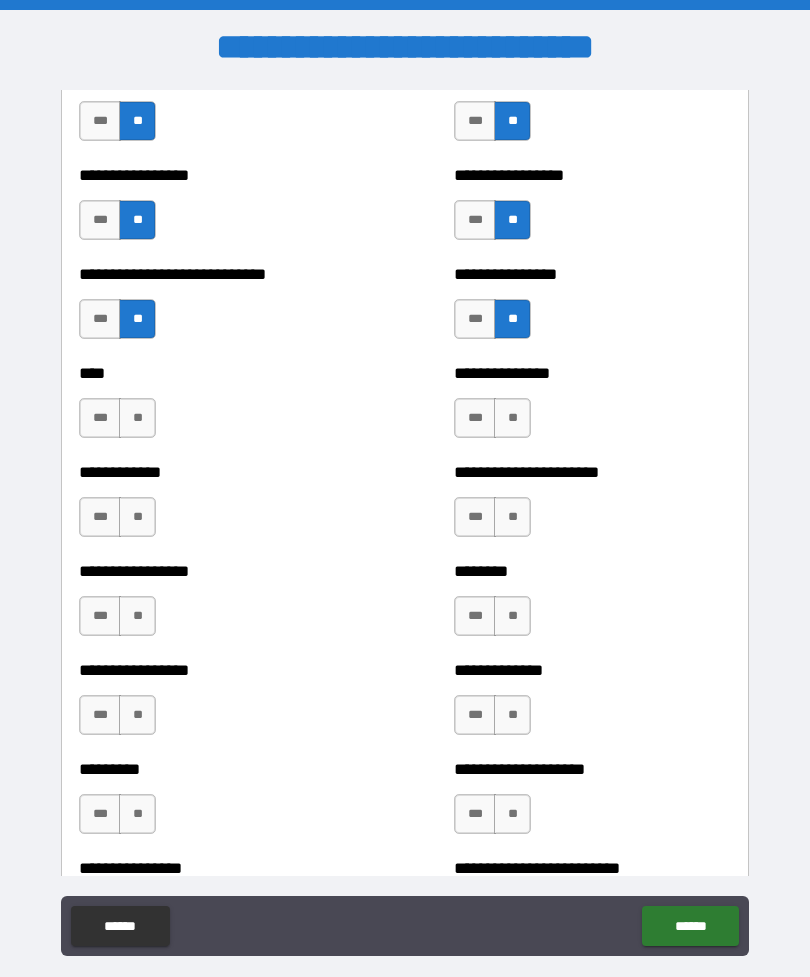 click on "**" at bounding box center [512, 418] 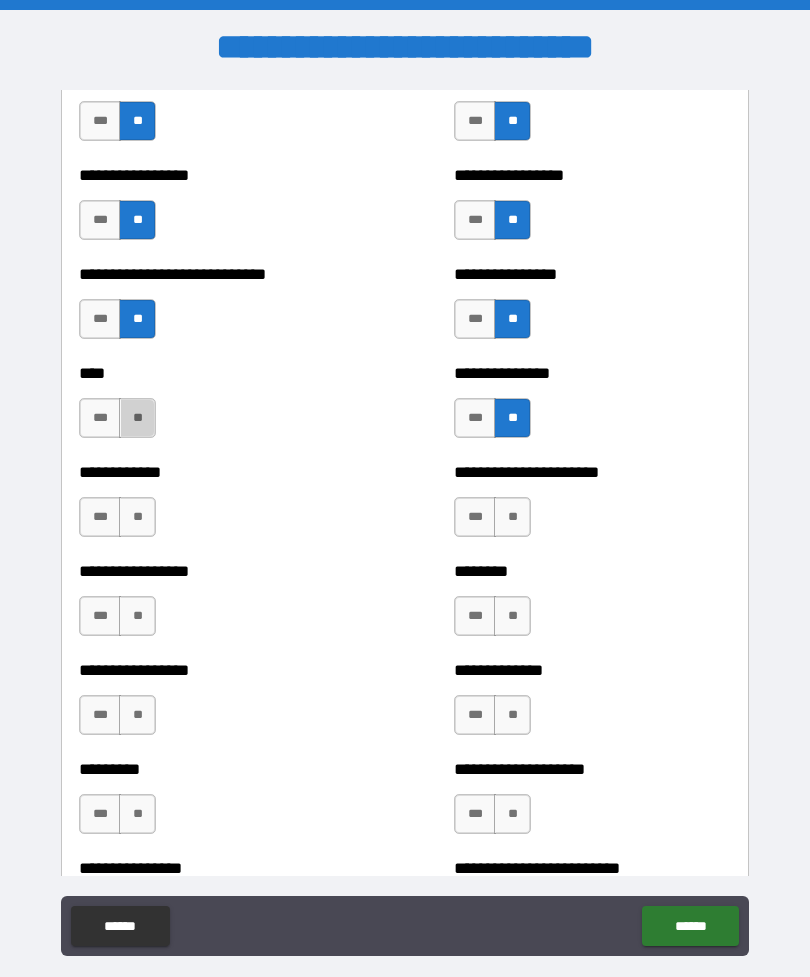 click on "**" at bounding box center (137, 418) 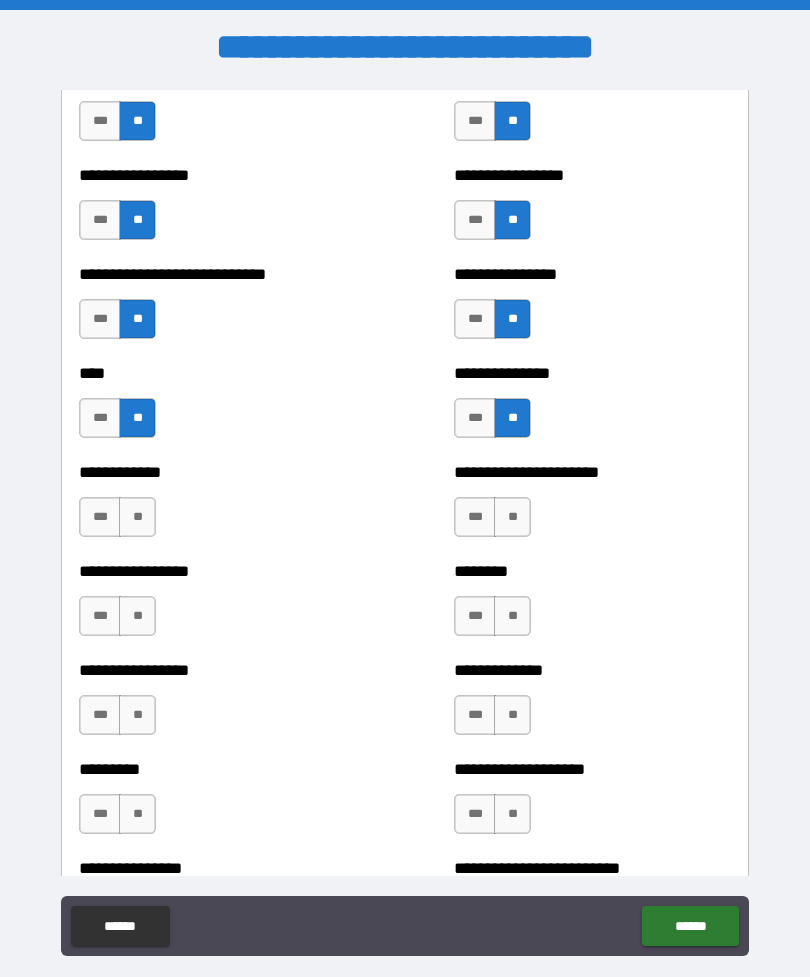 click on "**" at bounding box center (512, 517) 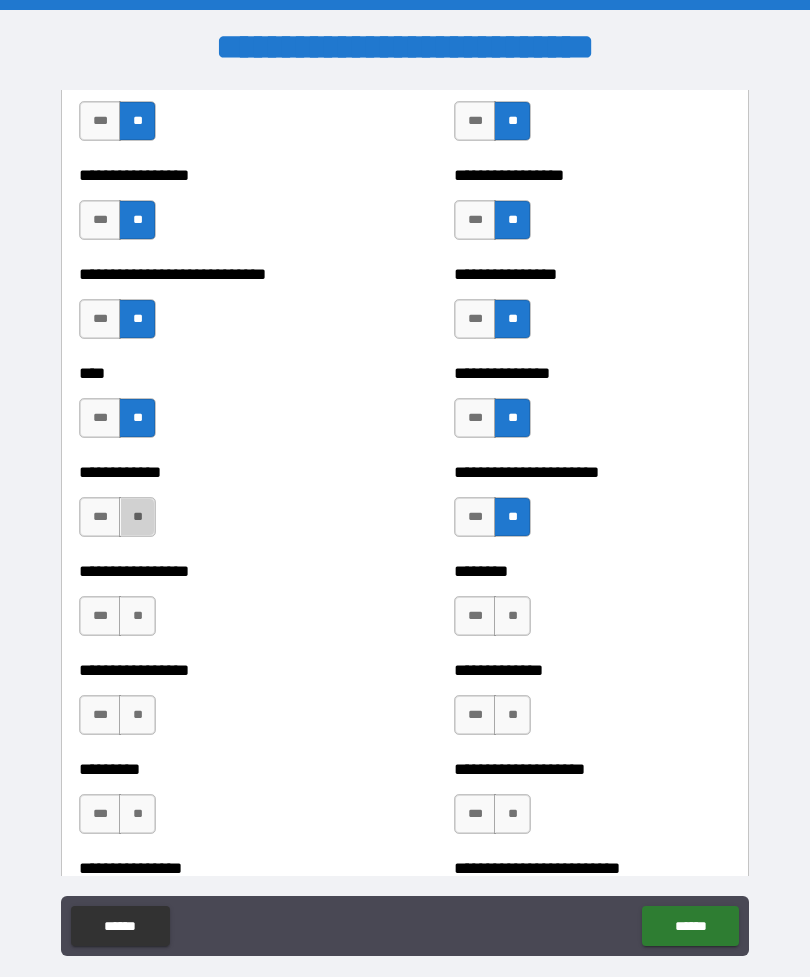 click on "**" at bounding box center [137, 517] 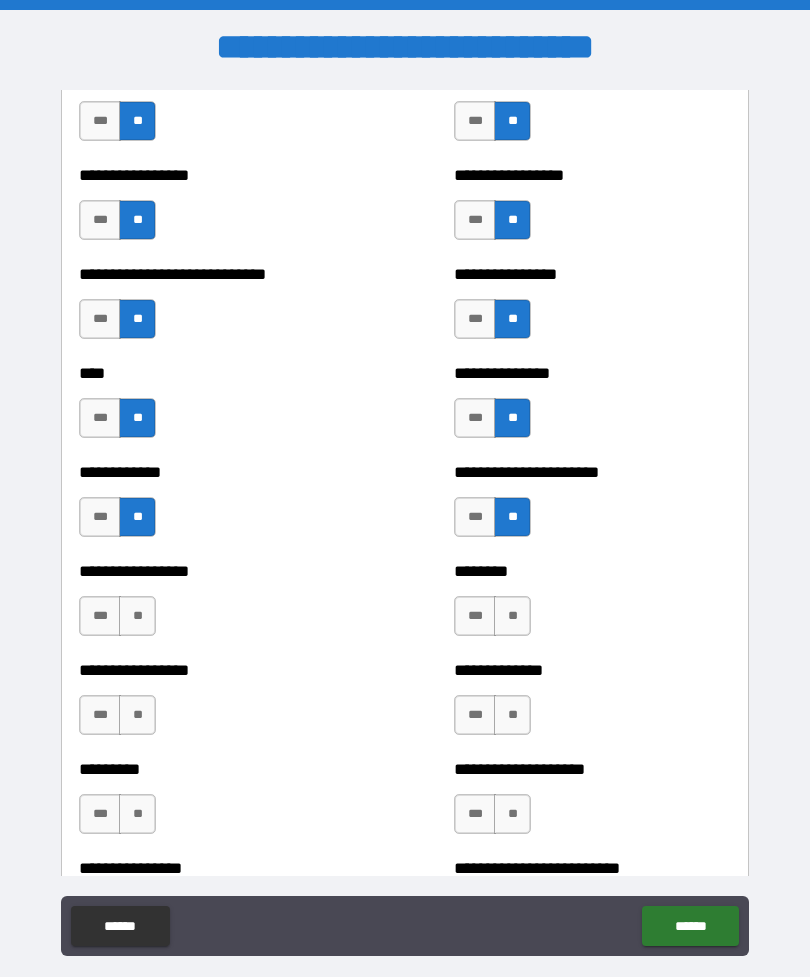 click on "**" at bounding box center [512, 616] 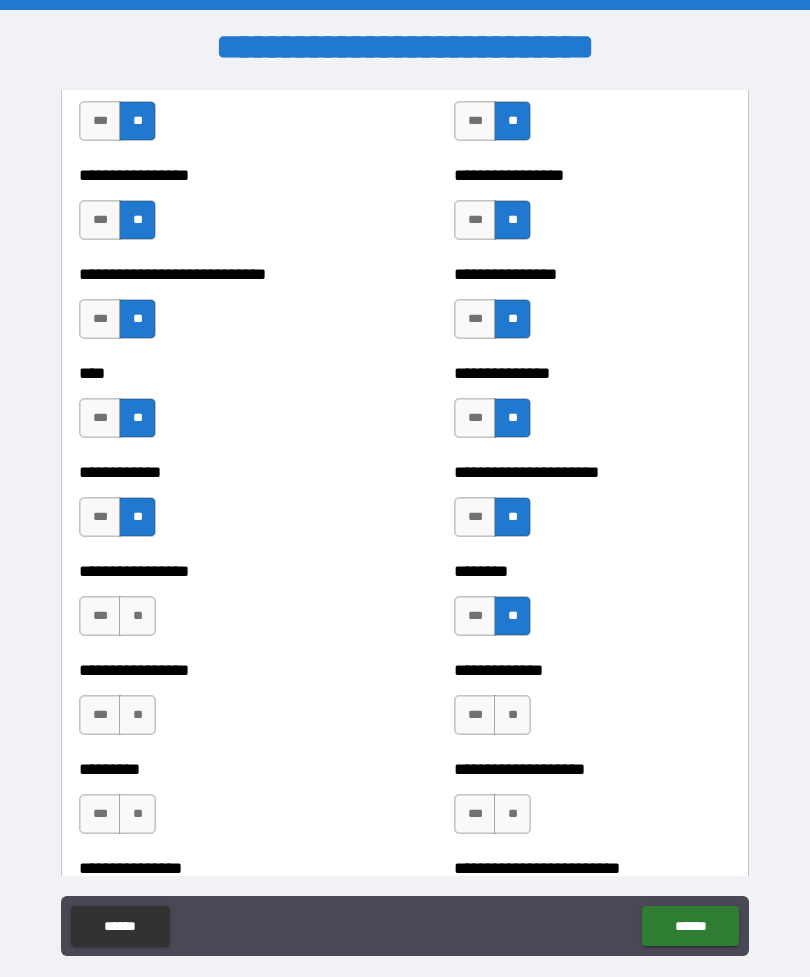 click on "**" at bounding box center (137, 616) 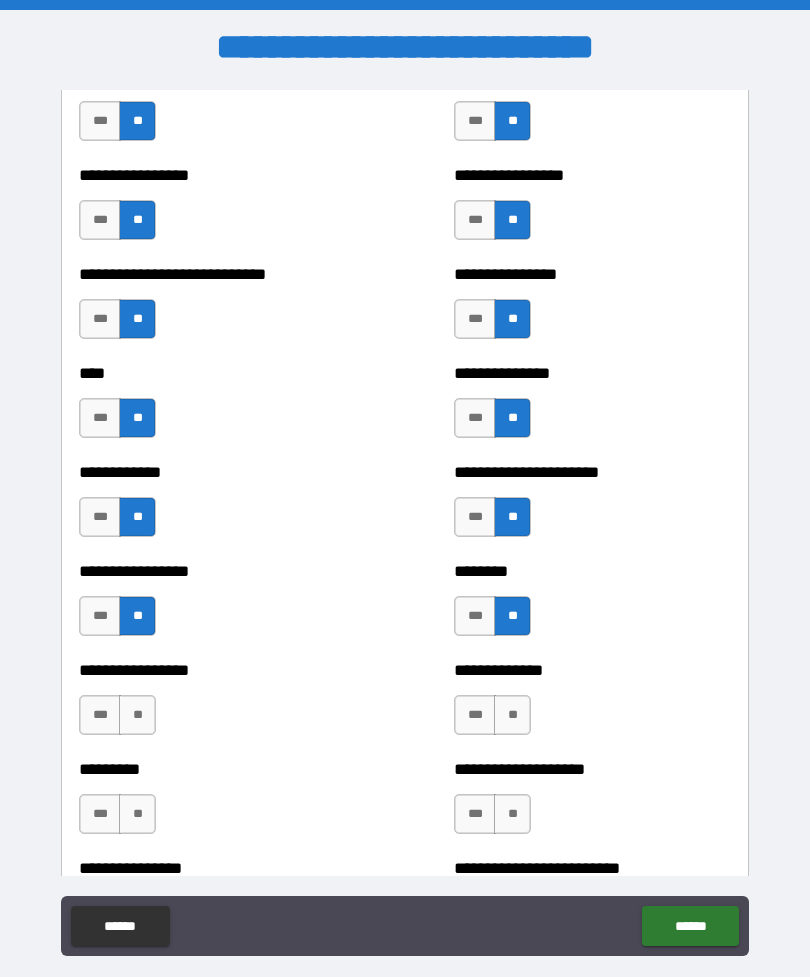 click on "**" at bounding box center (512, 715) 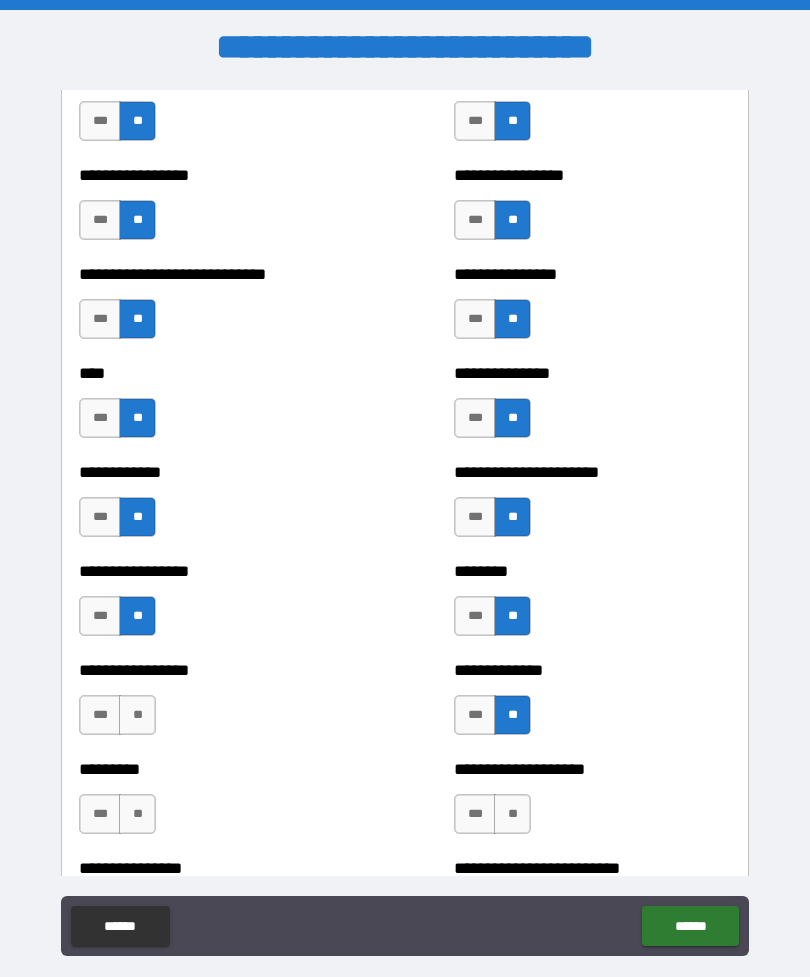 click on "**" at bounding box center (137, 715) 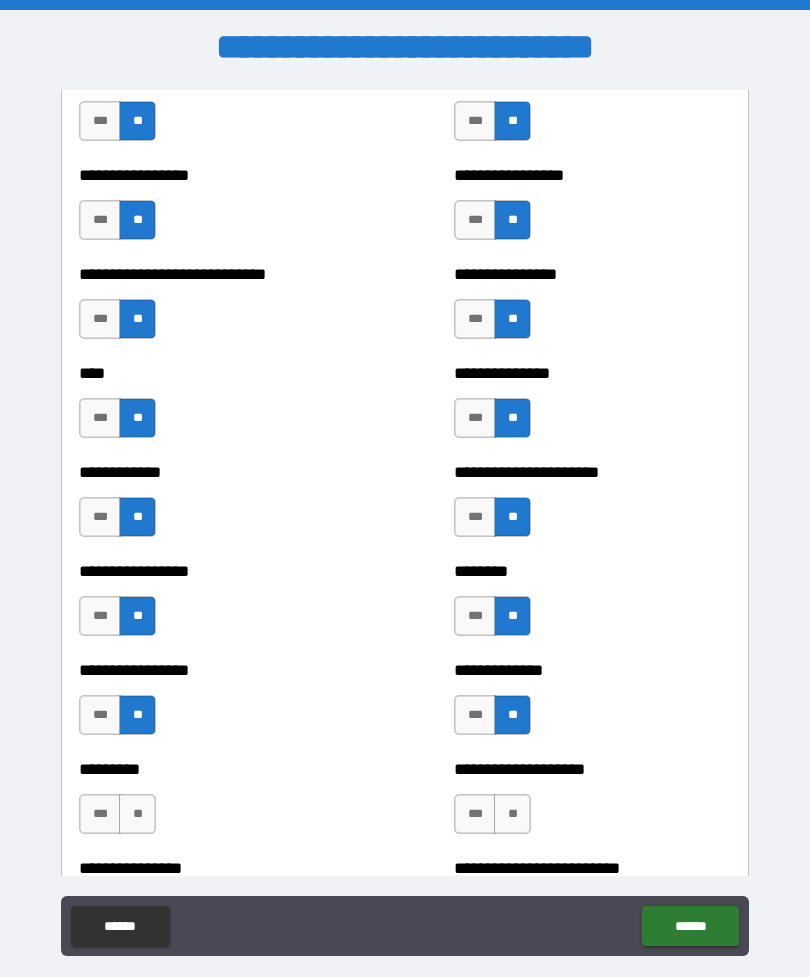 click on "**" at bounding box center [512, 814] 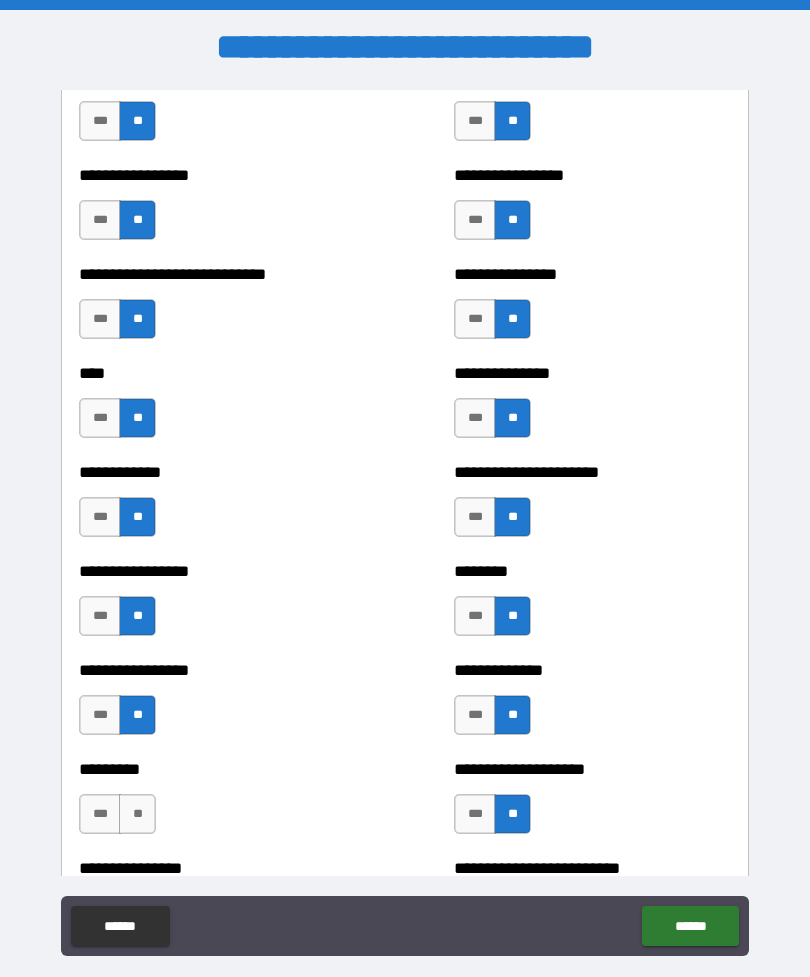 click on "**" at bounding box center [137, 814] 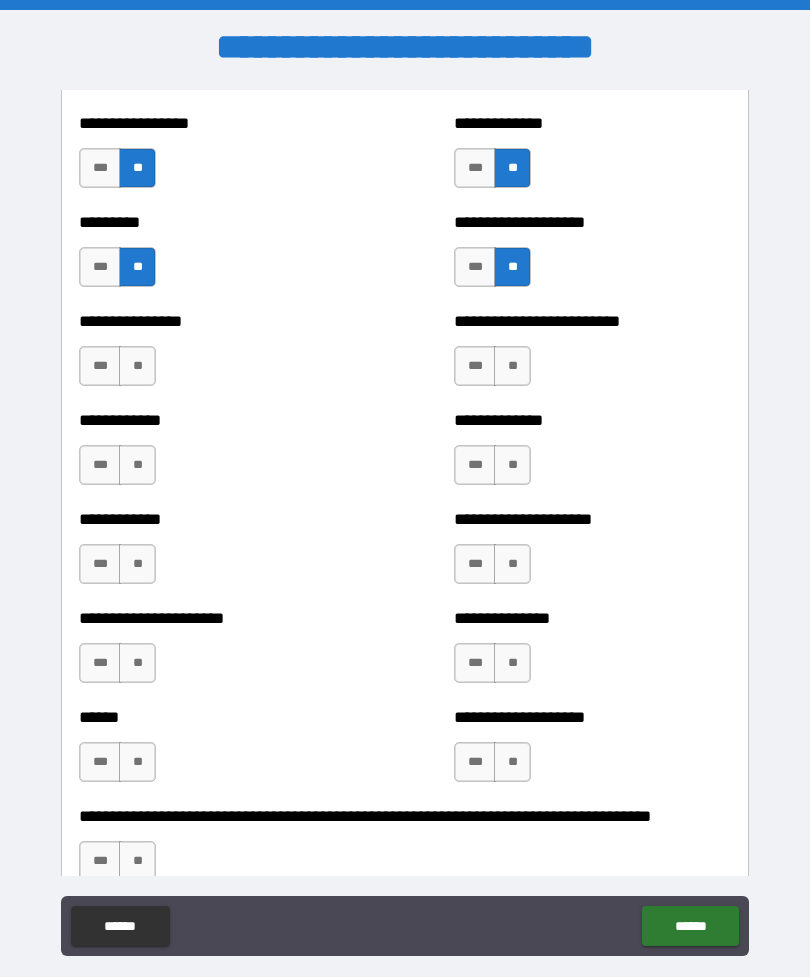 scroll, scrollTop: 2749, scrollLeft: 0, axis: vertical 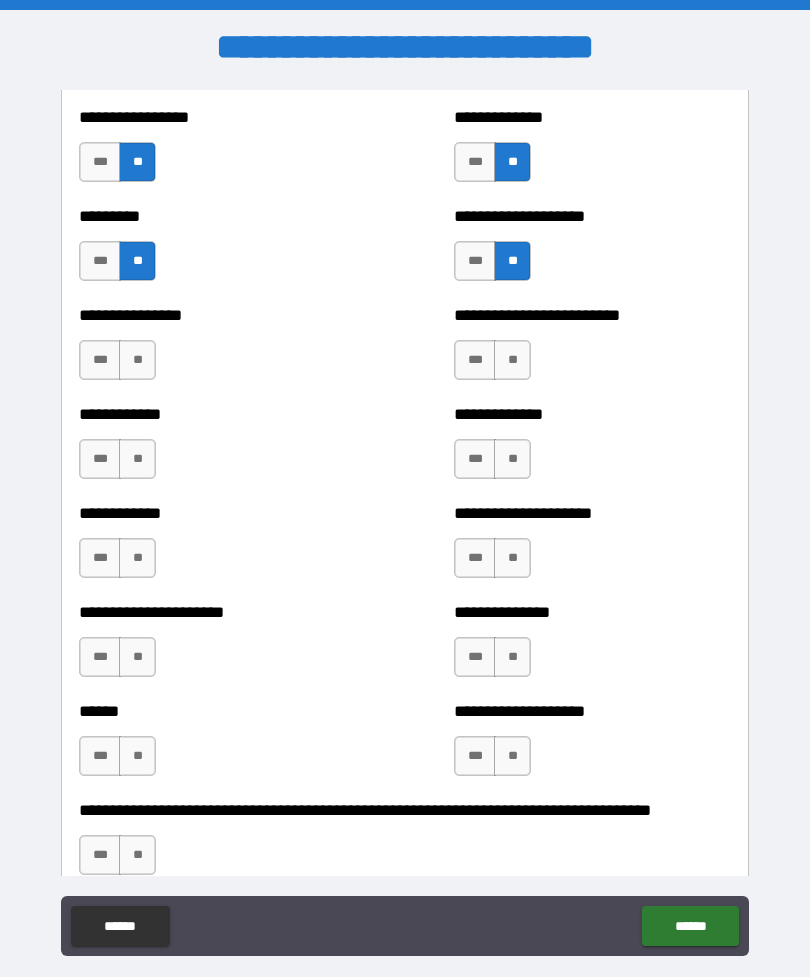 click on "**" at bounding box center (512, 360) 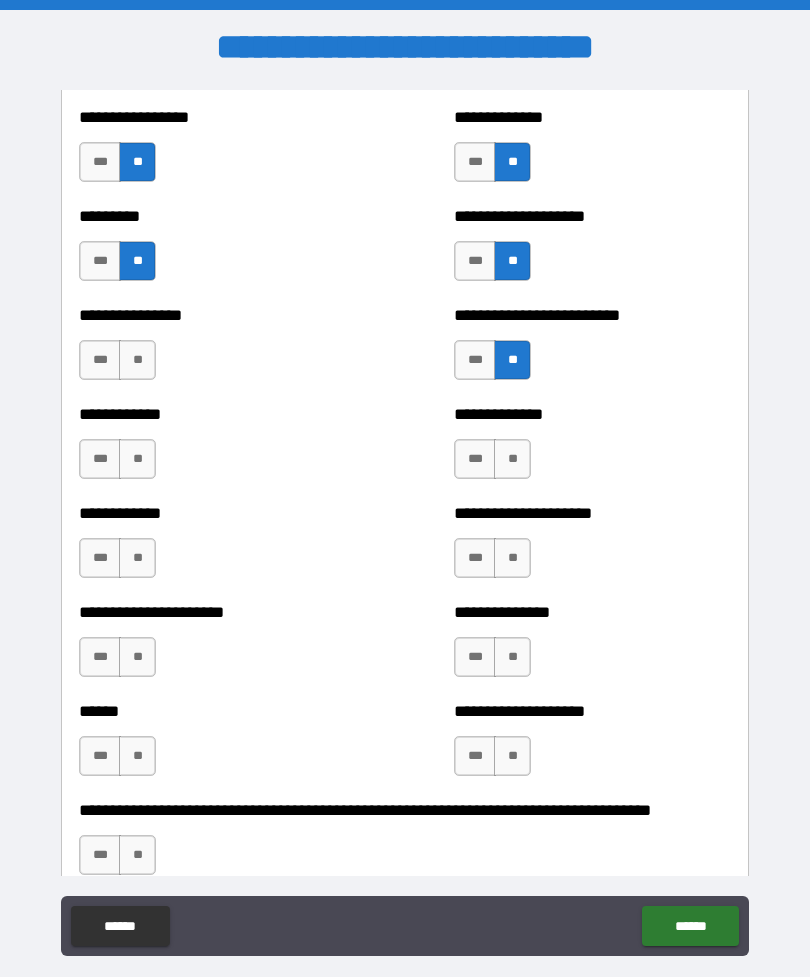 click on "**" at bounding box center [137, 360] 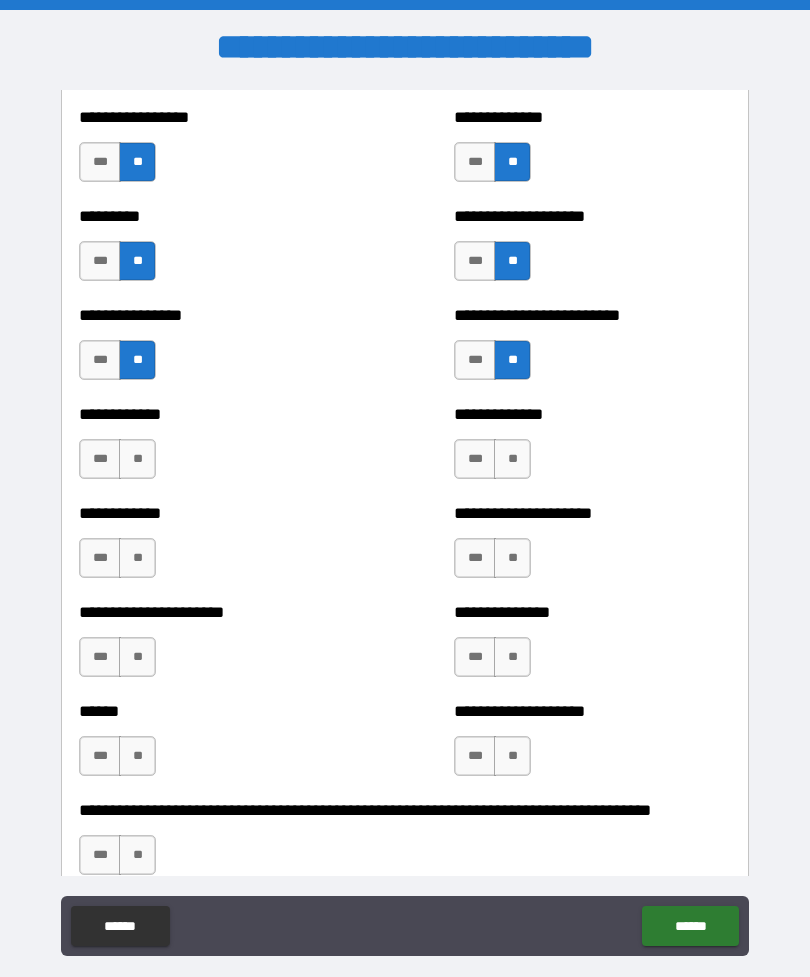 click on "**" at bounding box center [512, 459] 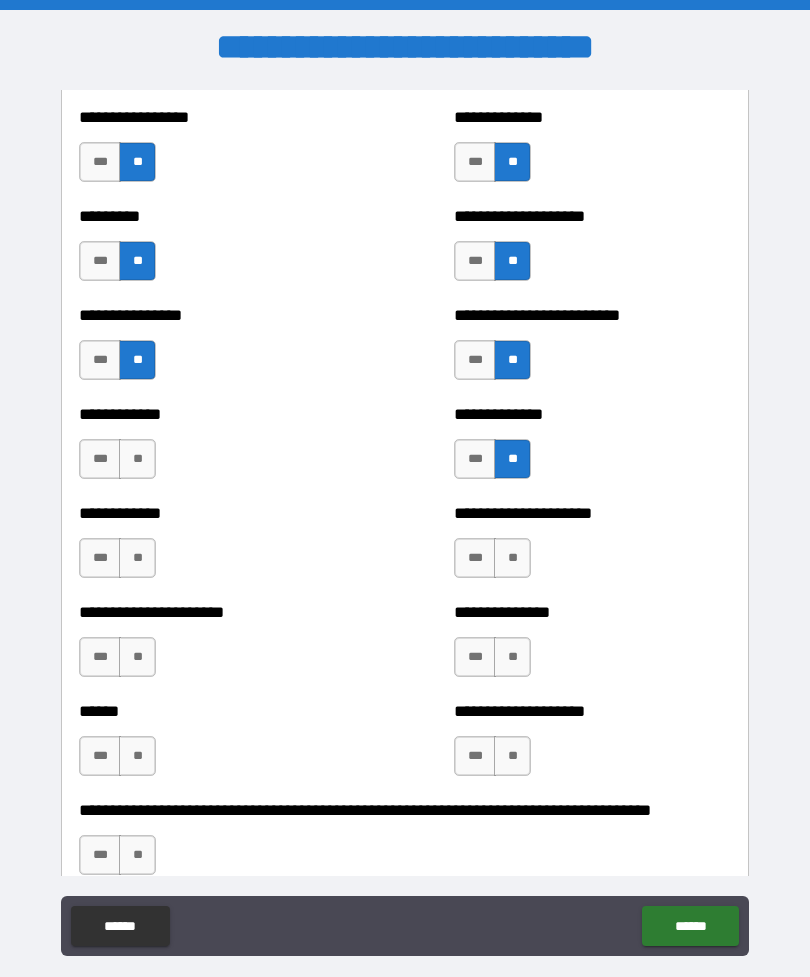 click on "**" at bounding box center (137, 459) 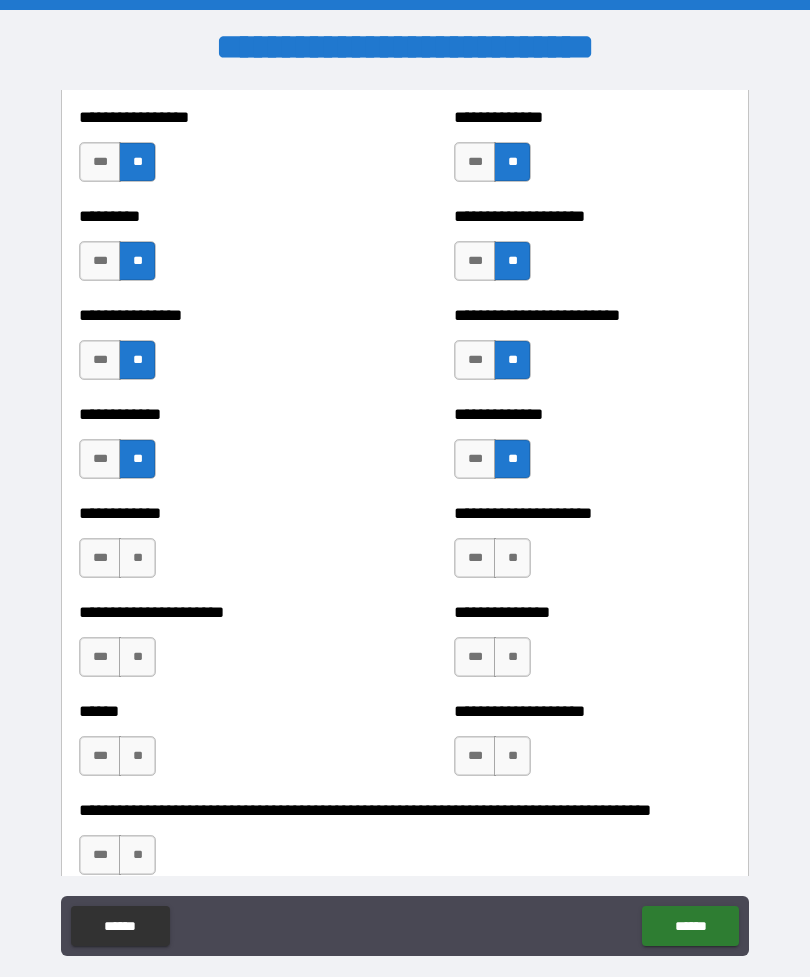 click on "**" at bounding box center (512, 558) 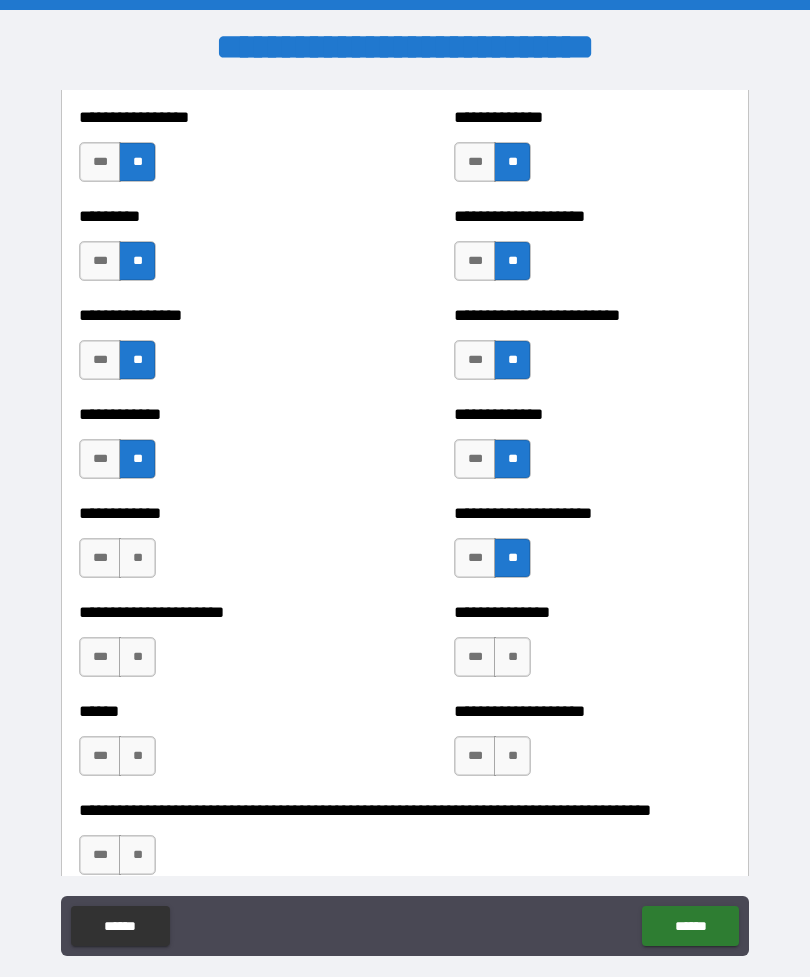 click on "**" at bounding box center [137, 558] 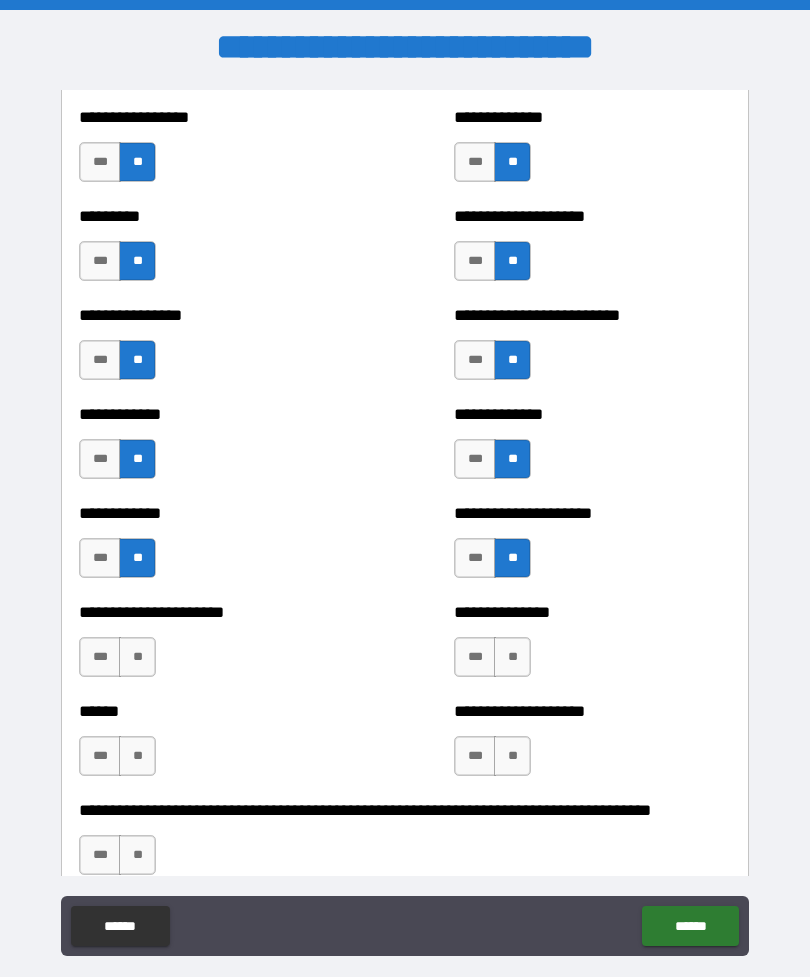 click on "**" at bounding box center [512, 657] 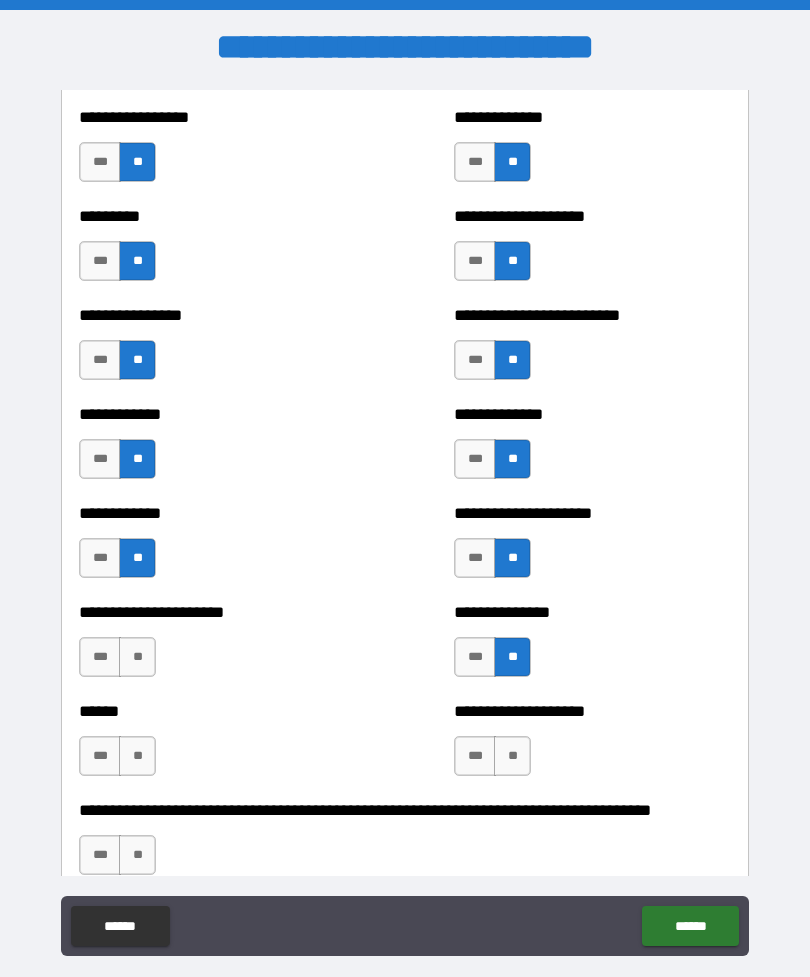 click on "**" at bounding box center (137, 657) 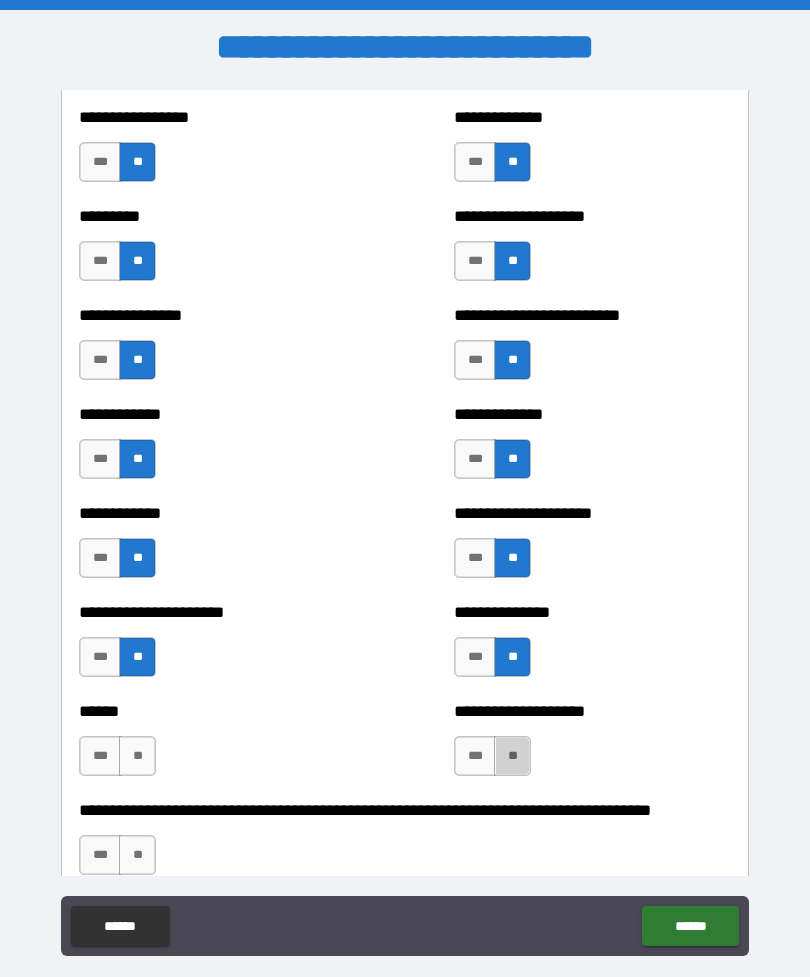 click on "**" at bounding box center [512, 756] 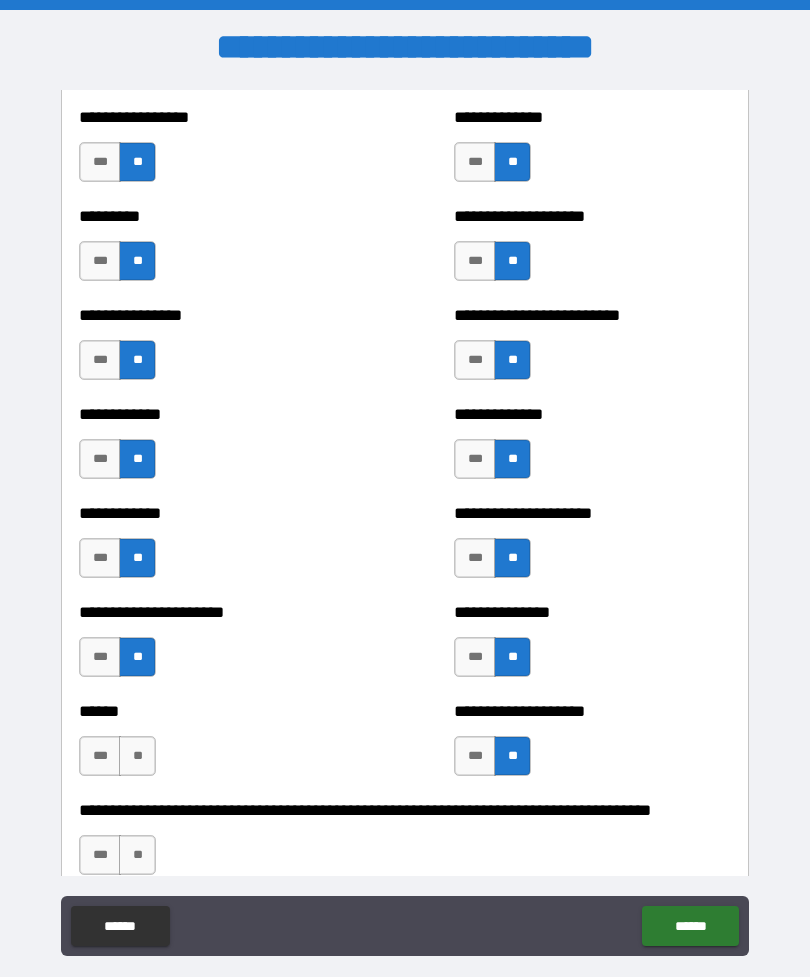click on "**" at bounding box center [137, 756] 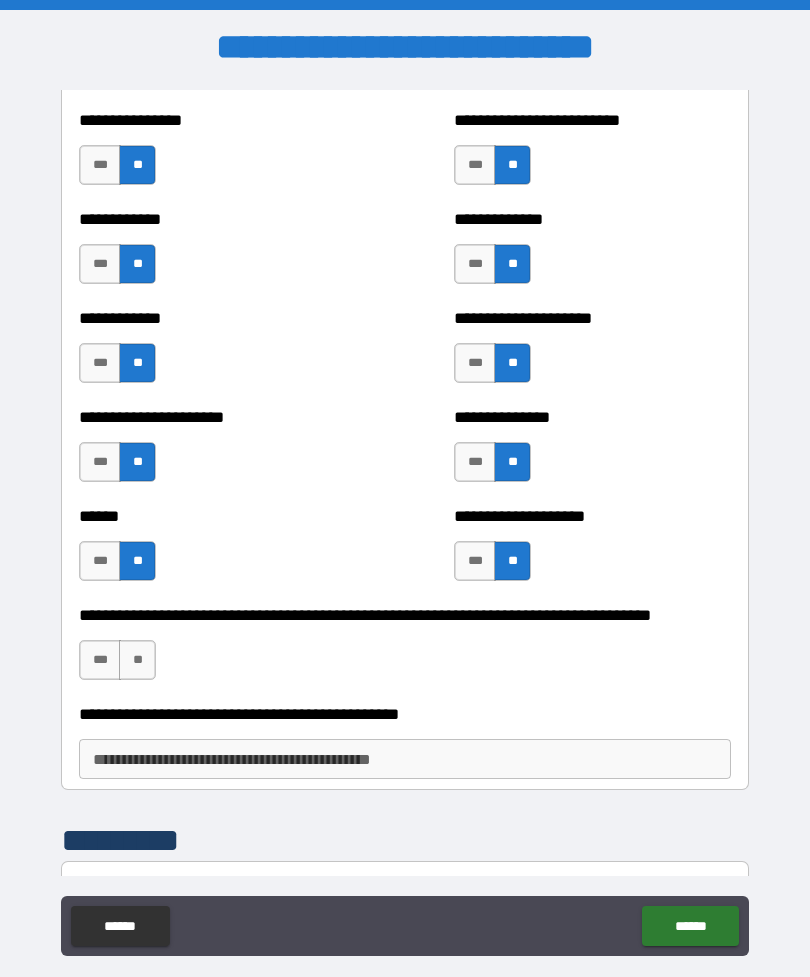 scroll, scrollTop: 2945, scrollLeft: 0, axis: vertical 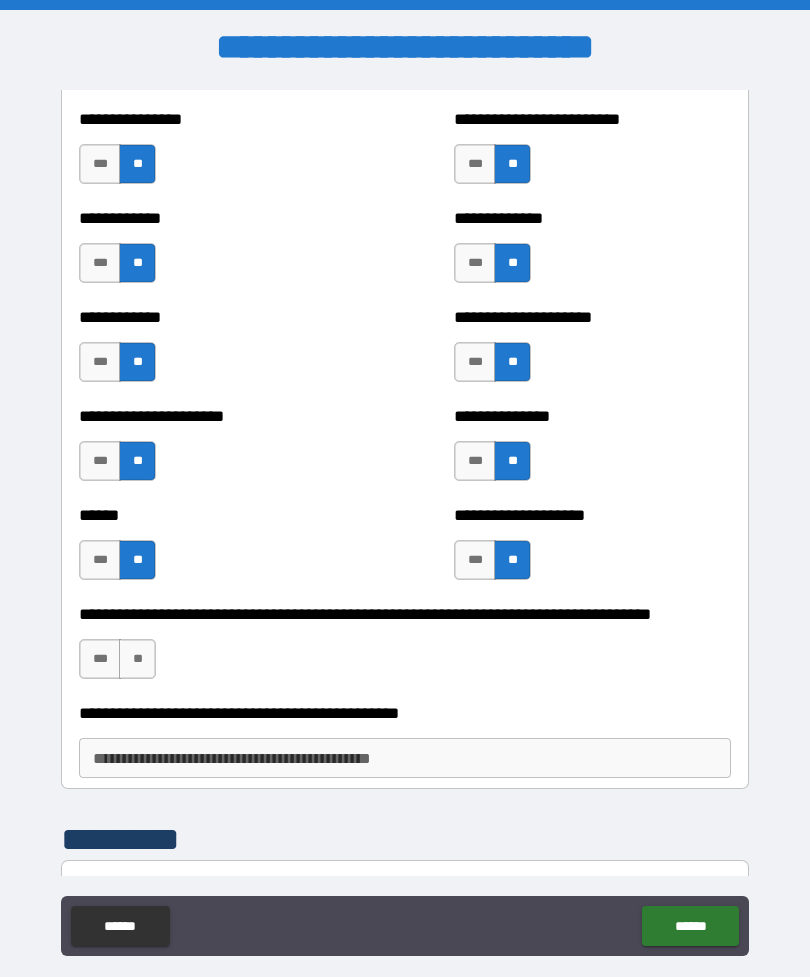 click on "**" at bounding box center [137, 659] 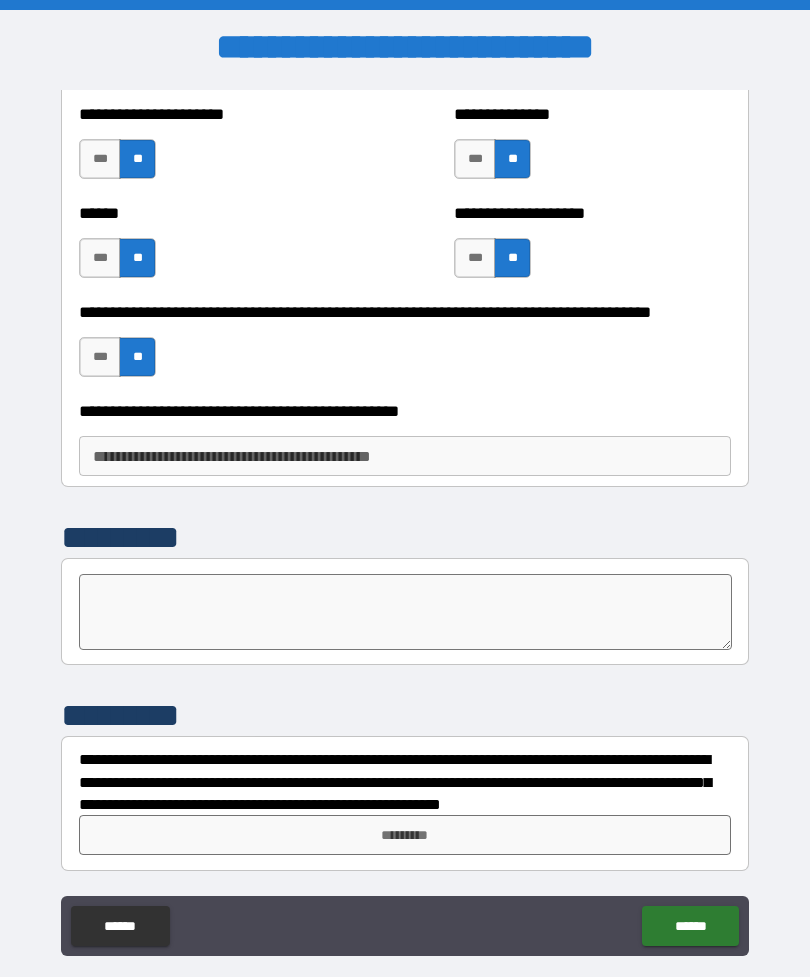 scroll, scrollTop: 3247, scrollLeft: 0, axis: vertical 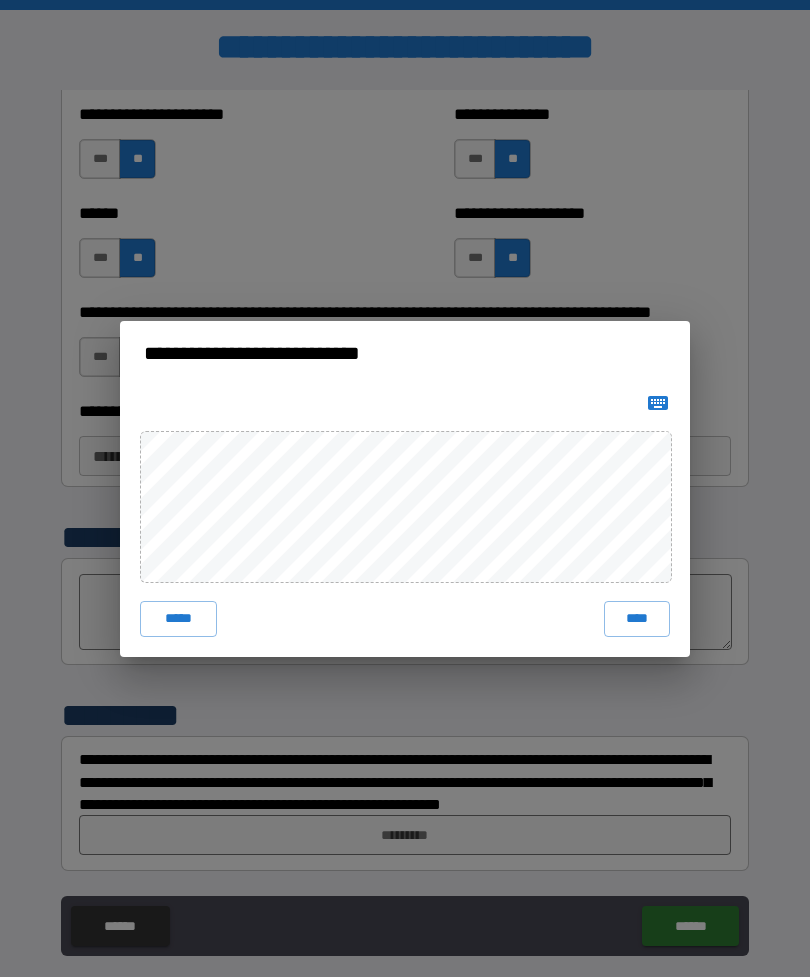 click on "****" at bounding box center (637, 619) 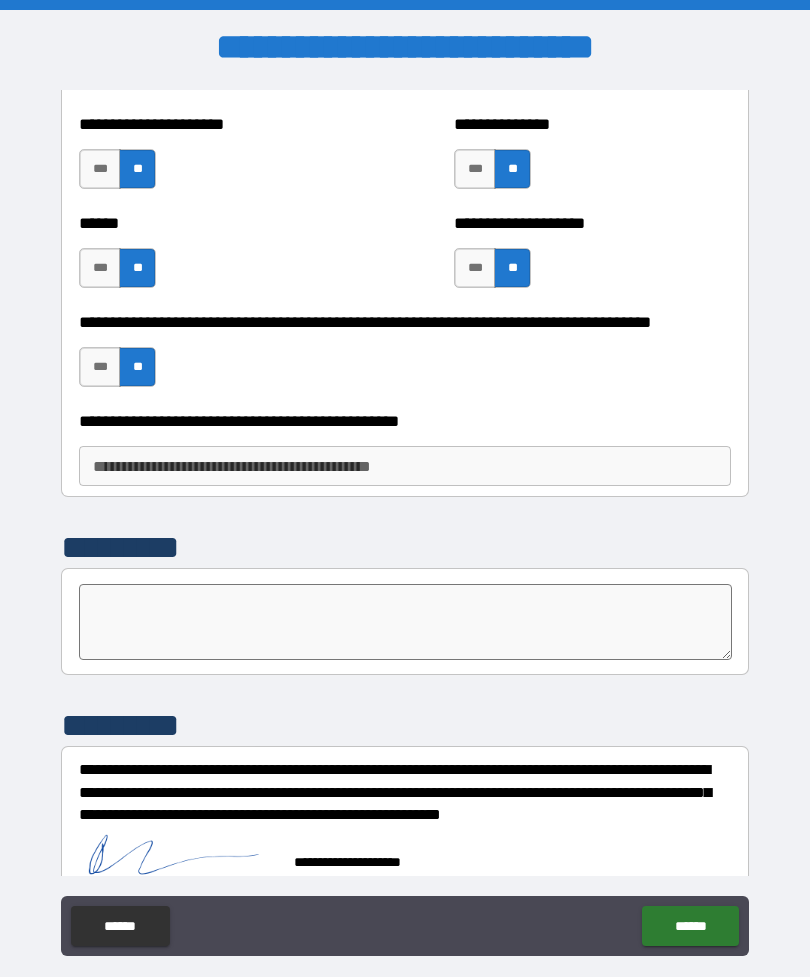 click on "******" at bounding box center (690, 926) 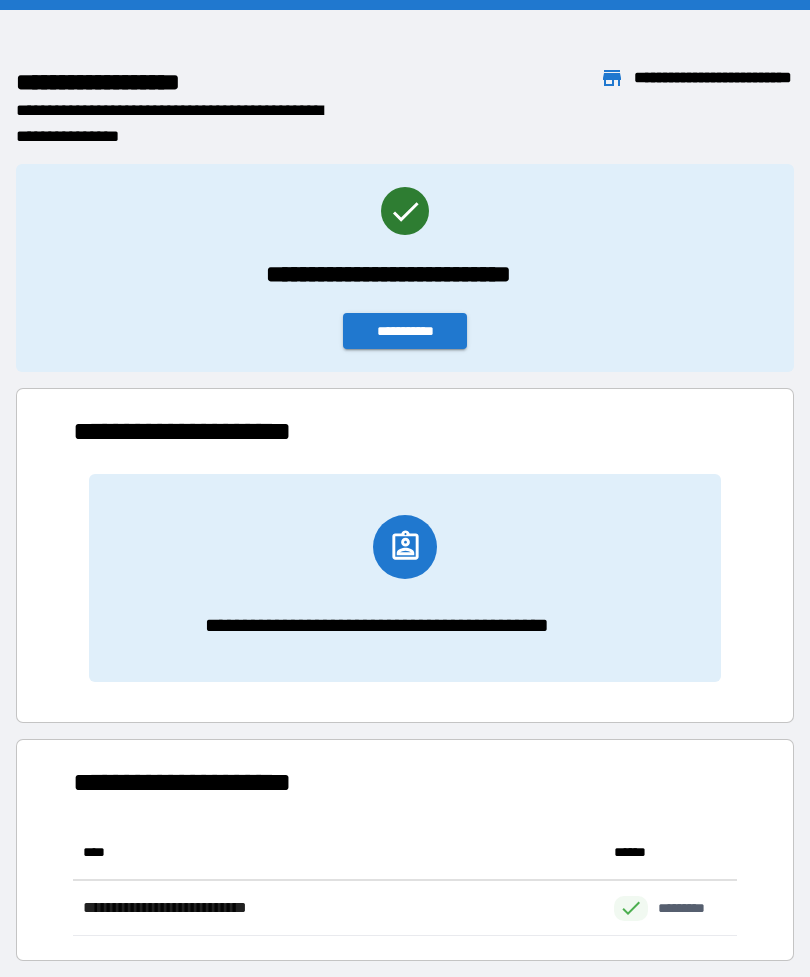 scroll, scrollTop: 111, scrollLeft: 664, axis: both 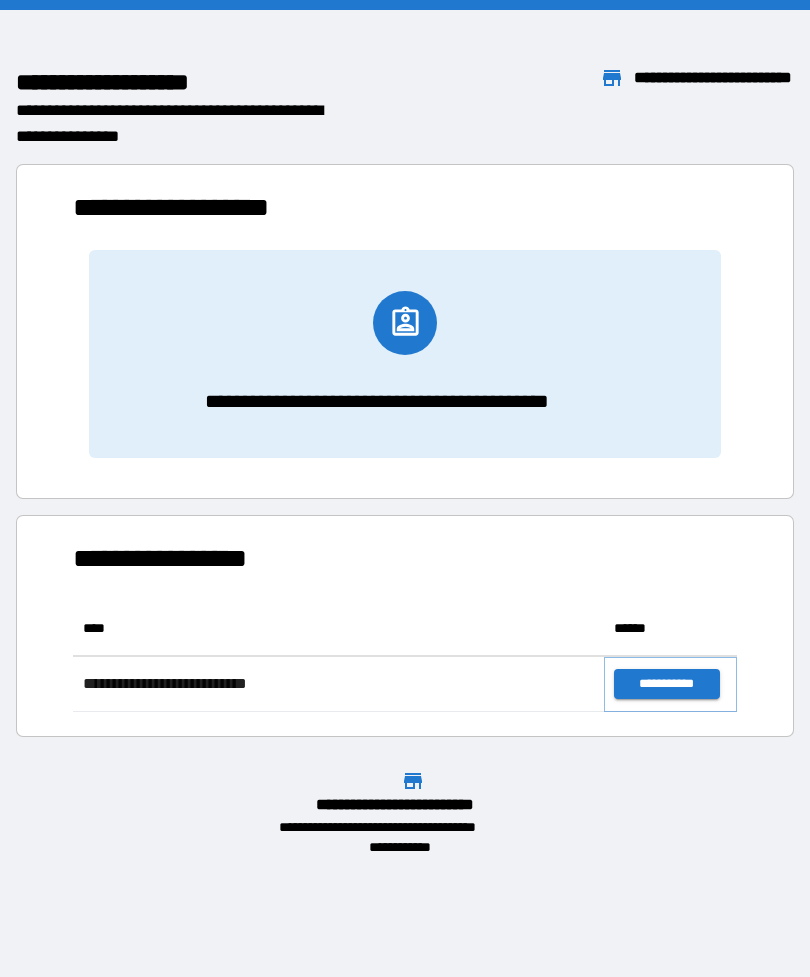 click on "**********" at bounding box center (666, 684) 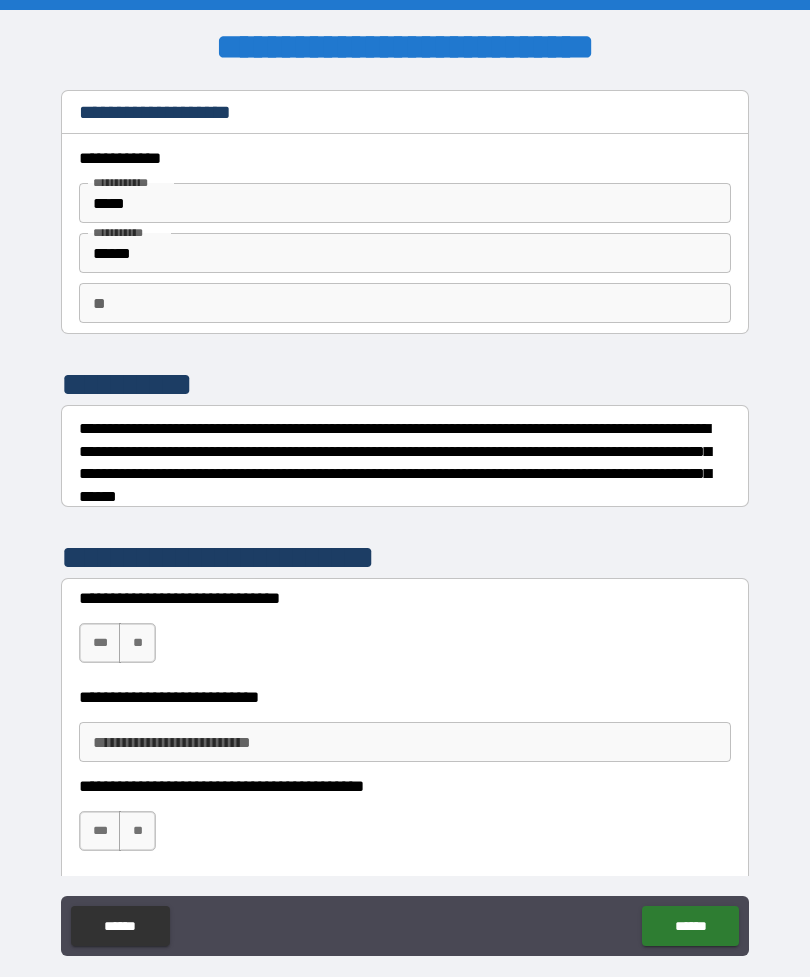 click on "**" at bounding box center (405, 303) 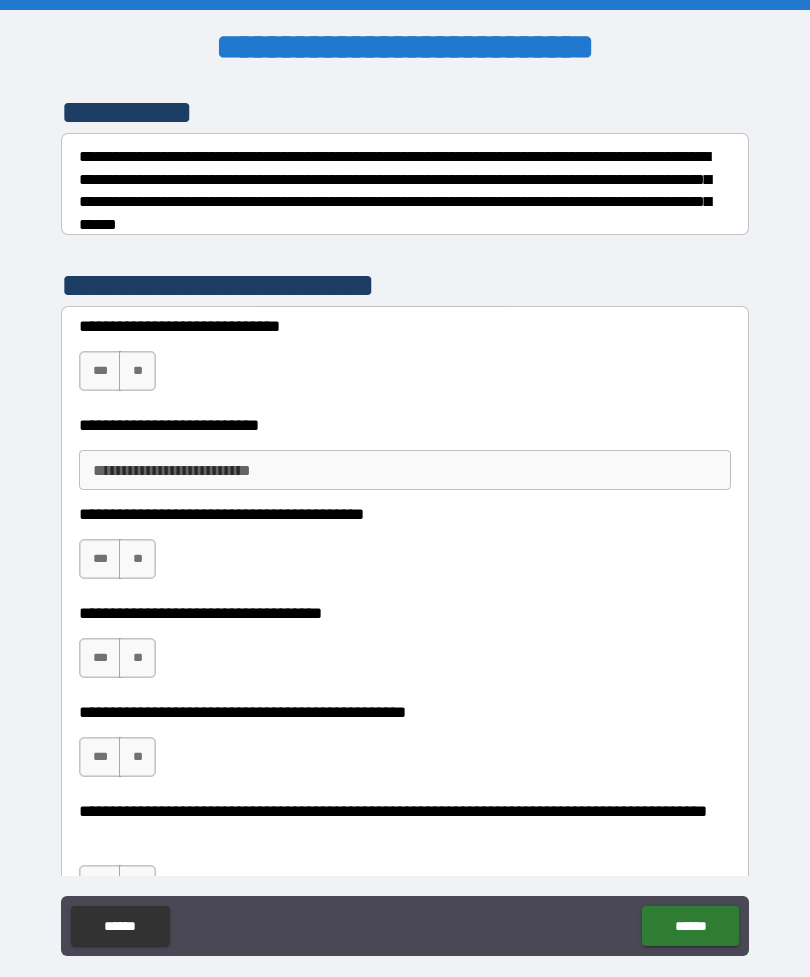 scroll, scrollTop: 275, scrollLeft: 0, axis: vertical 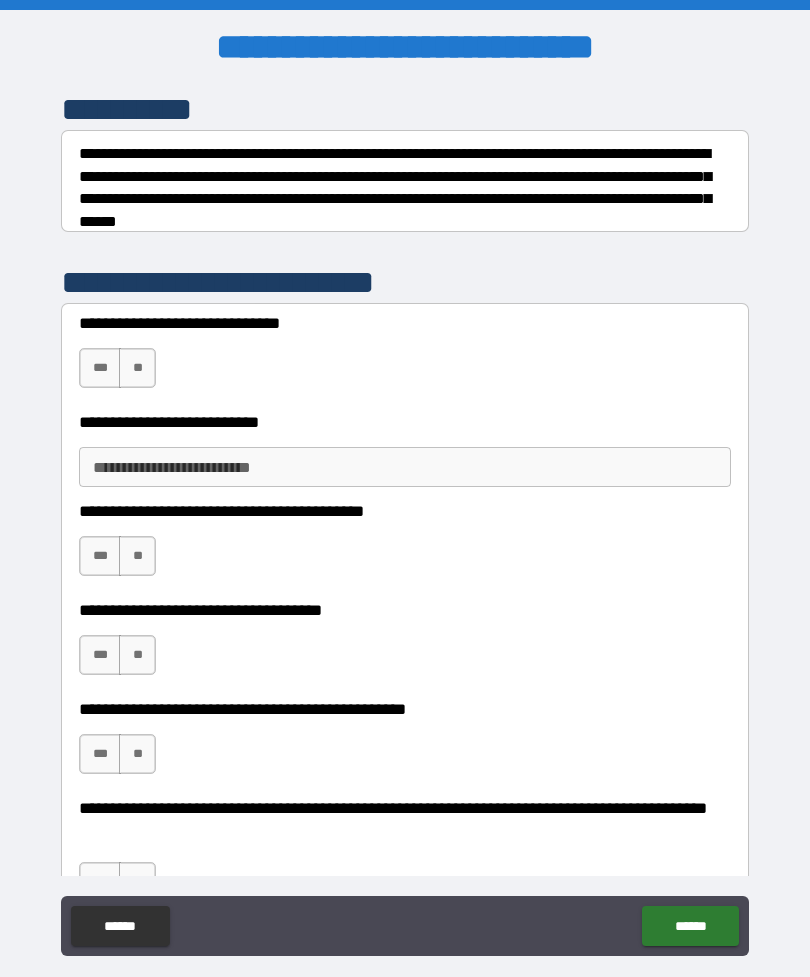 type on "*" 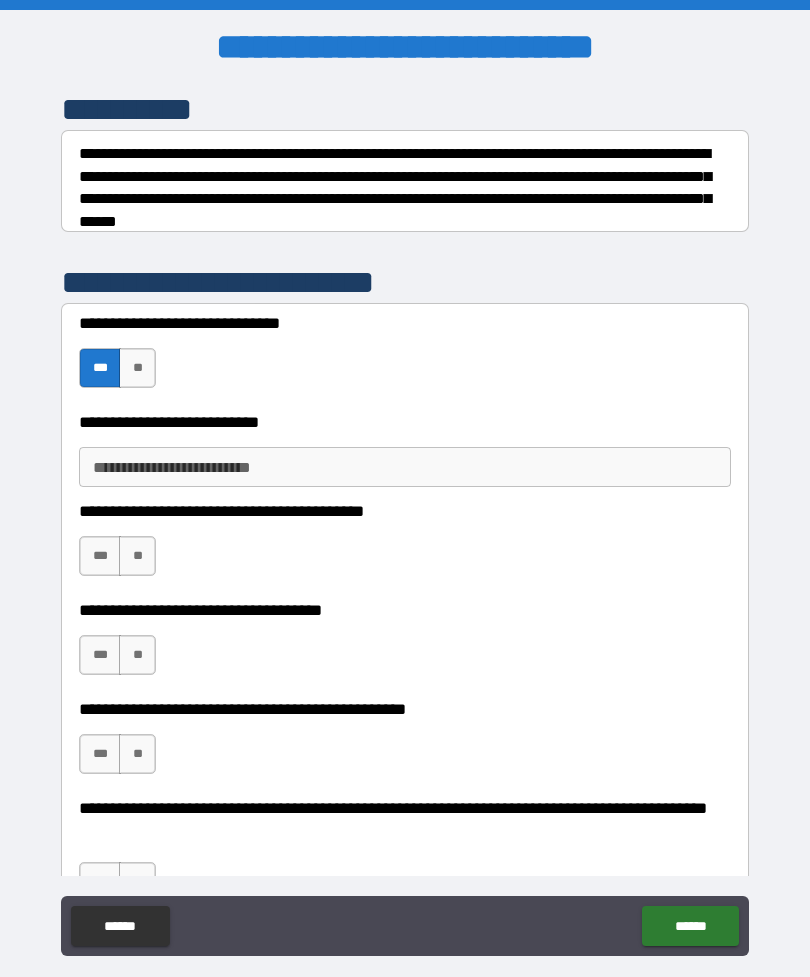 click on "**" at bounding box center [137, 556] 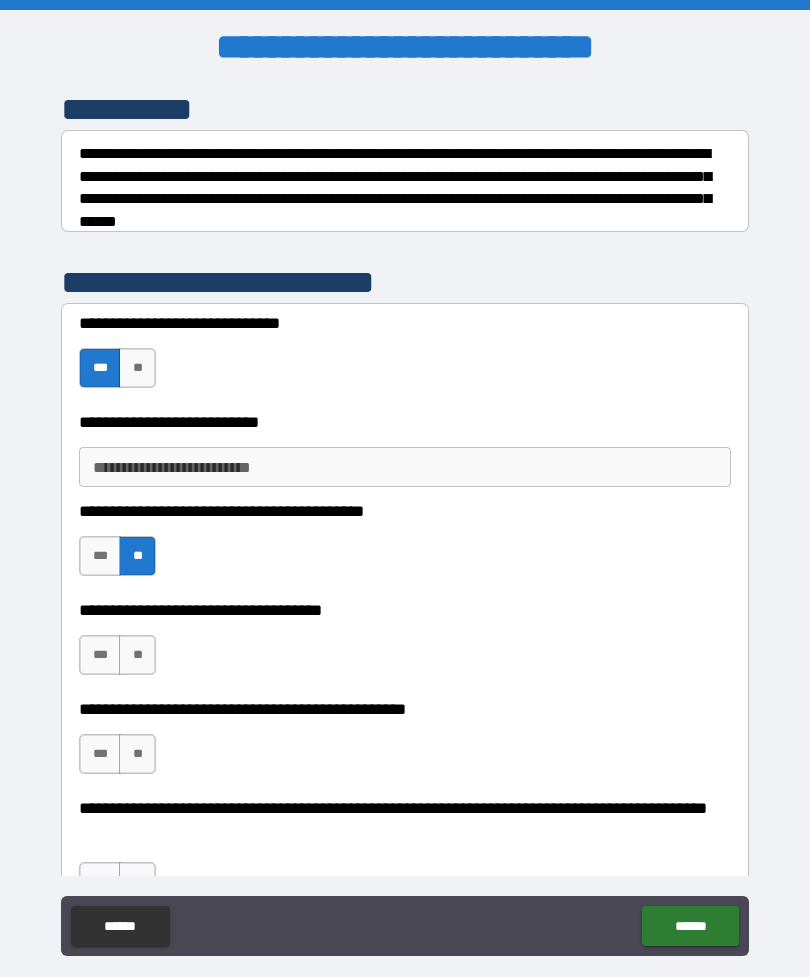 click on "**" at bounding box center (137, 655) 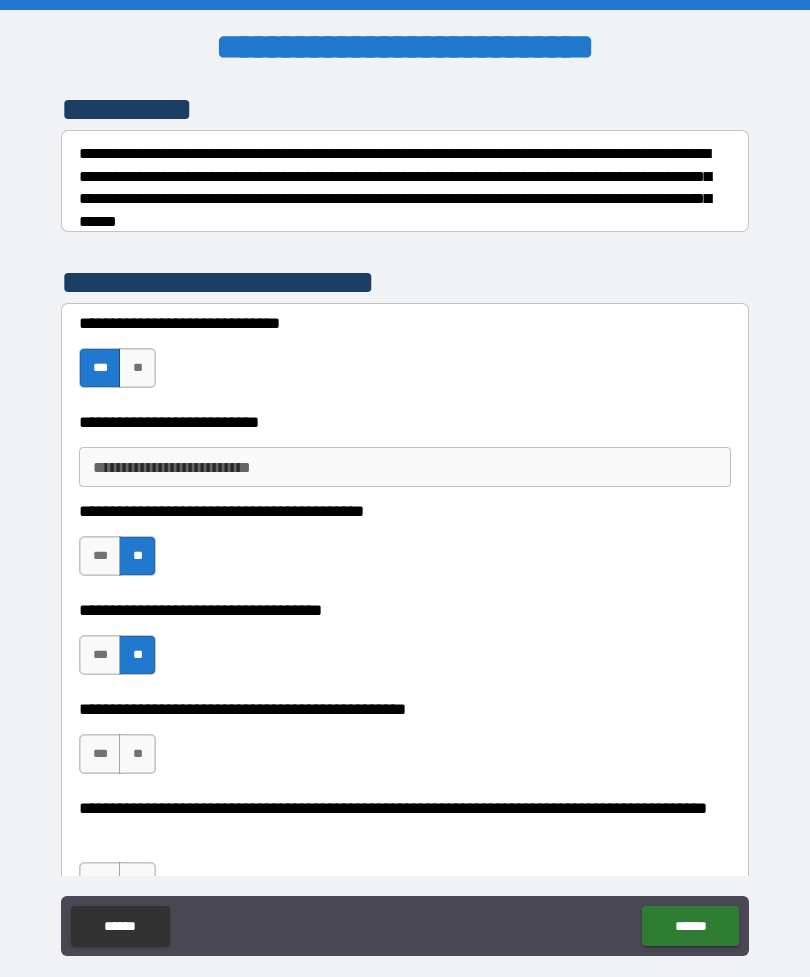 click on "**" at bounding box center (137, 754) 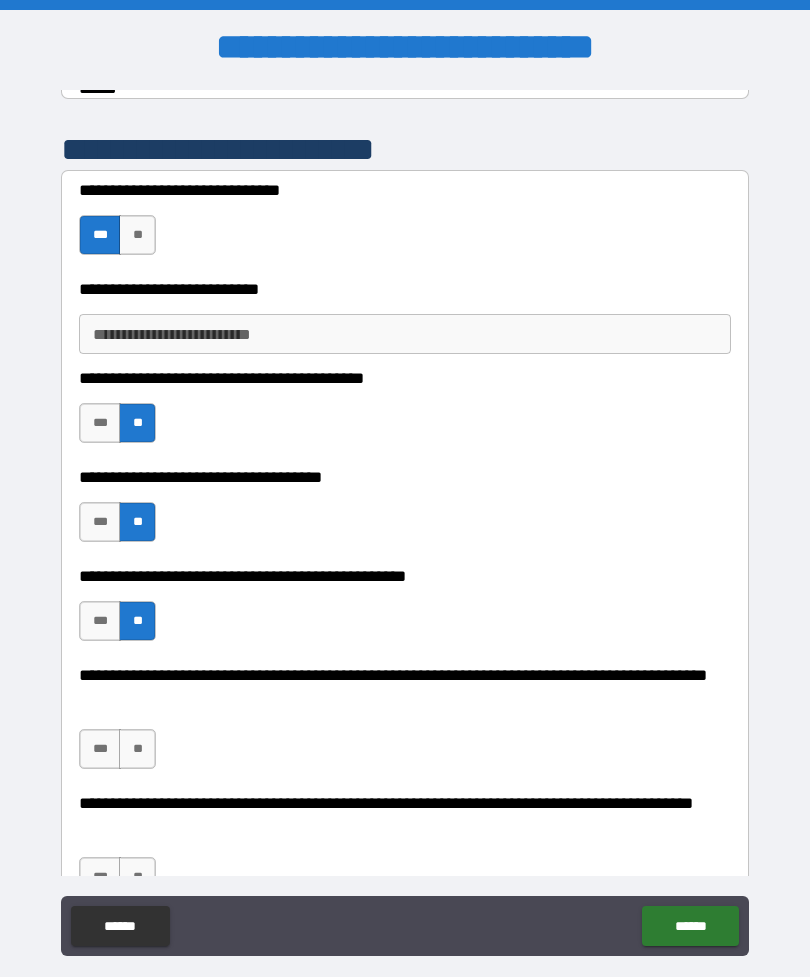 scroll, scrollTop: 419, scrollLeft: 0, axis: vertical 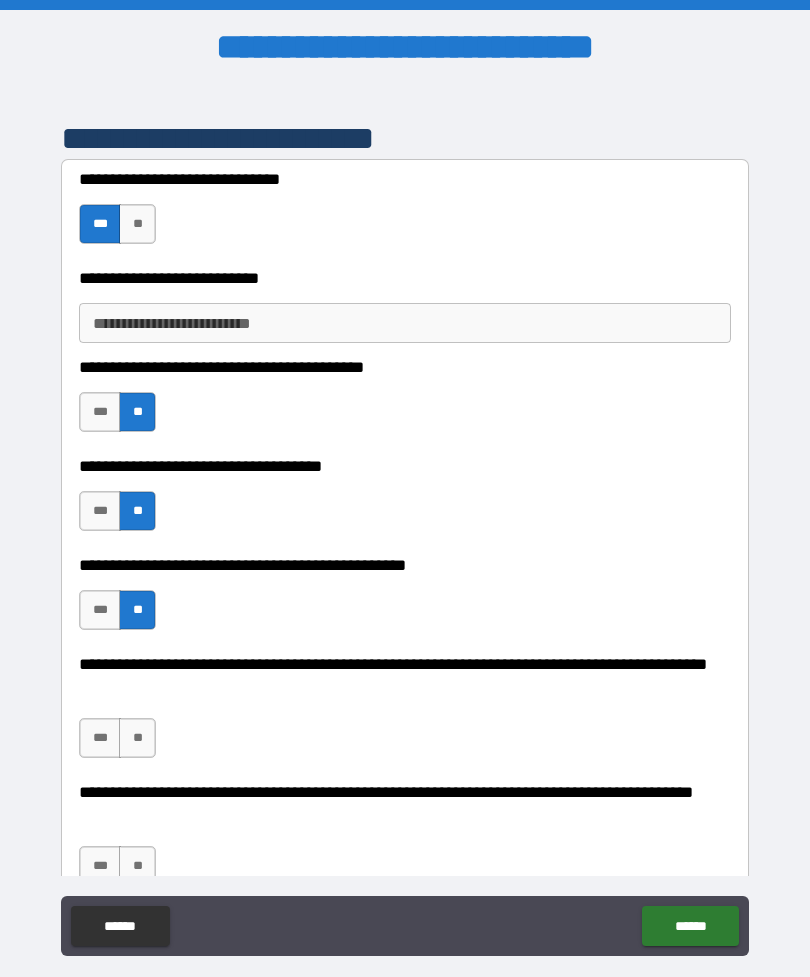 click on "**" at bounding box center [137, 738] 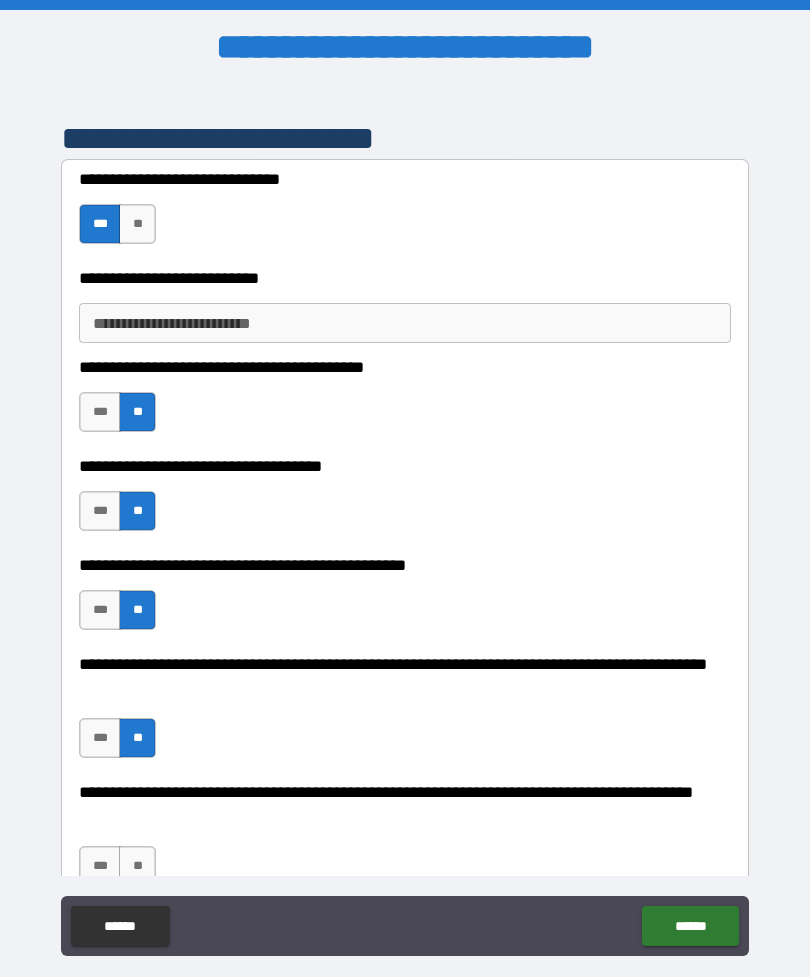 click on "**********" at bounding box center [405, 323] 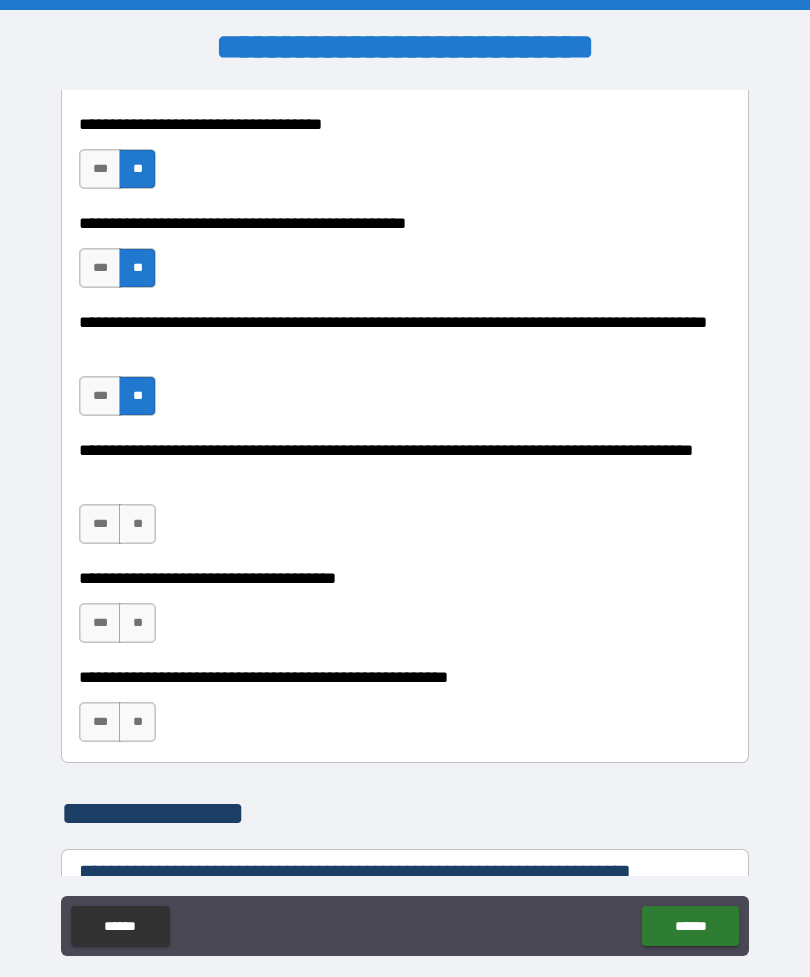 scroll, scrollTop: 761, scrollLeft: 0, axis: vertical 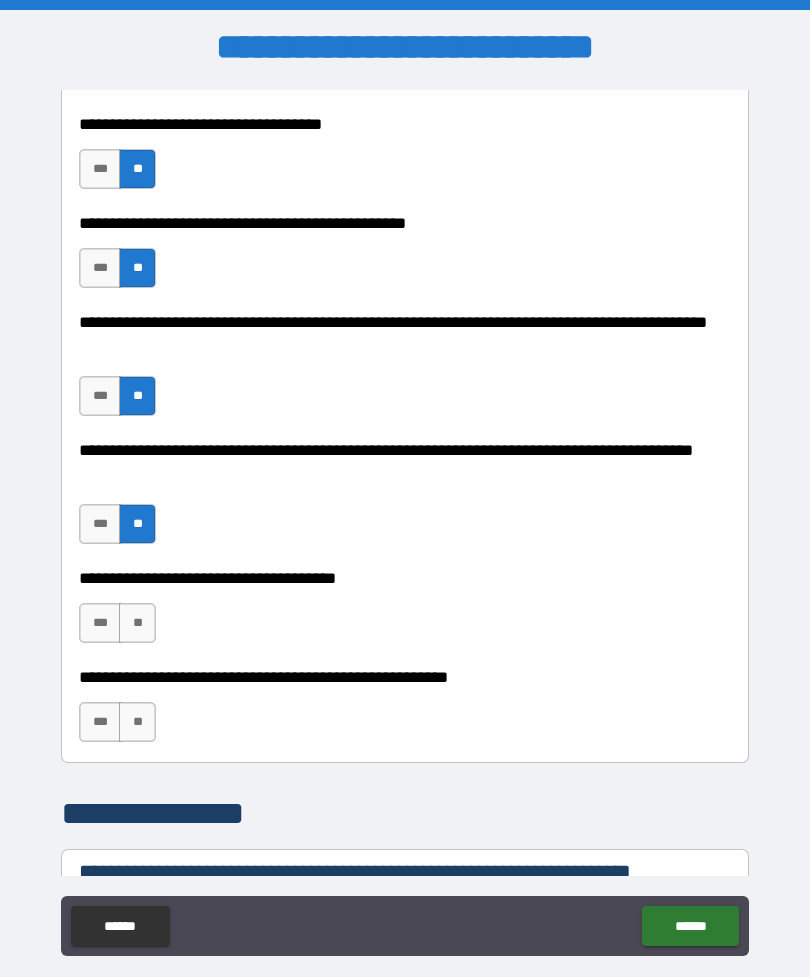click on "**" at bounding box center (137, 623) 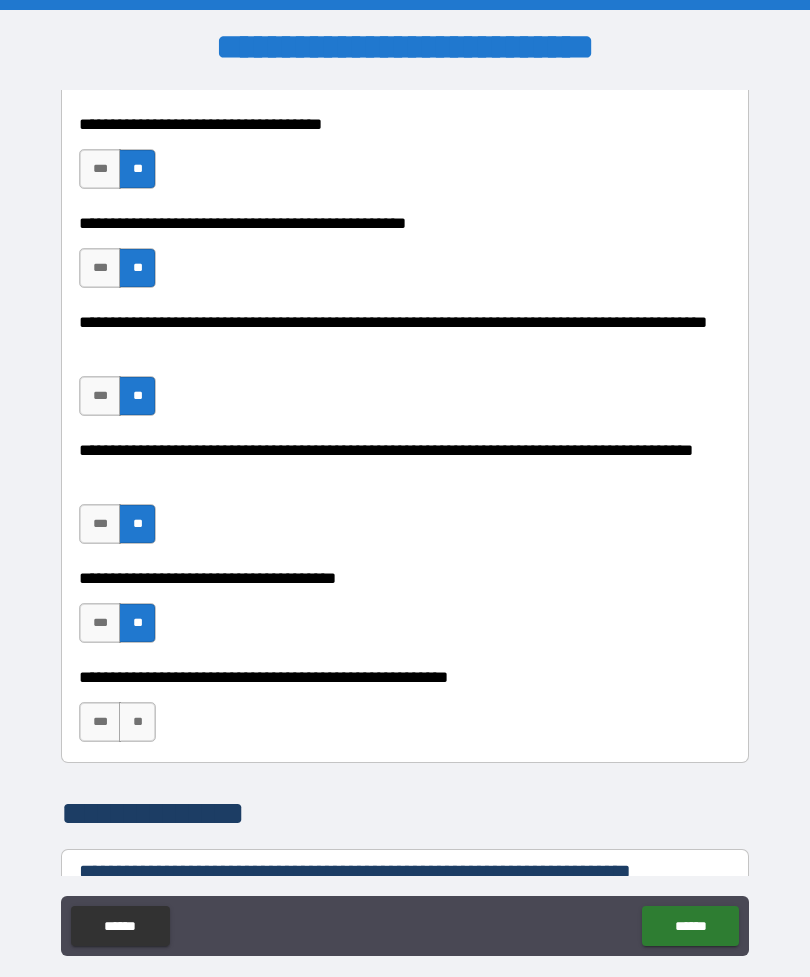 click on "***" at bounding box center [100, 722] 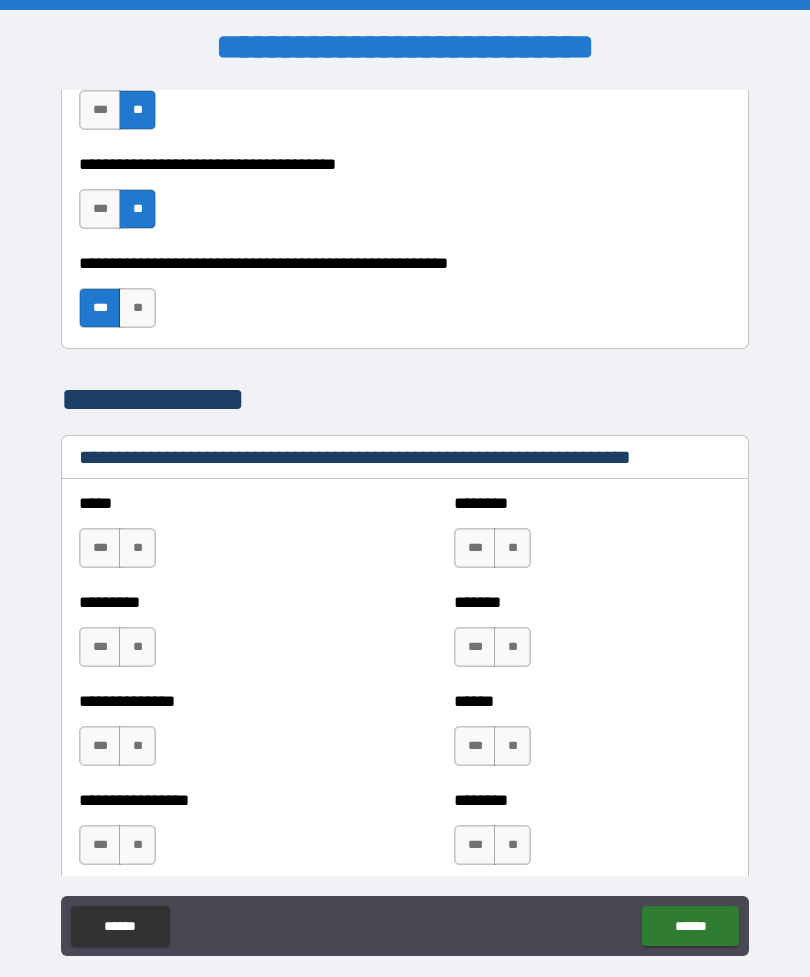 scroll, scrollTop: 1173, scrollLeft: 0, axis: vertical 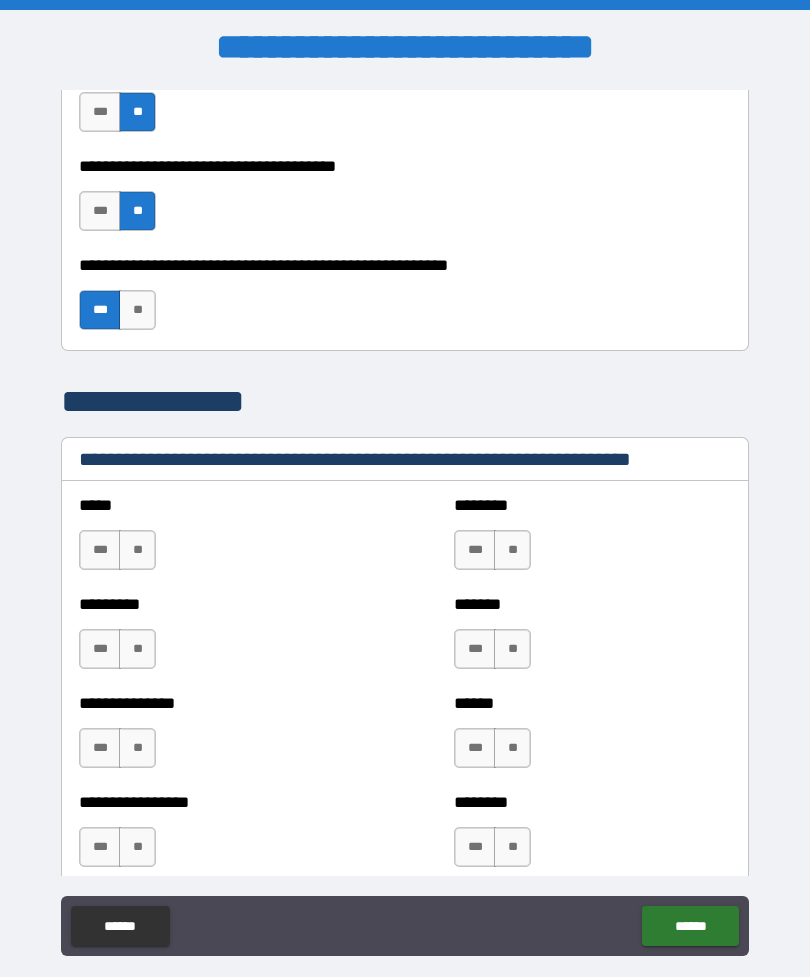 click on "**" at bounding box center [137, 550] 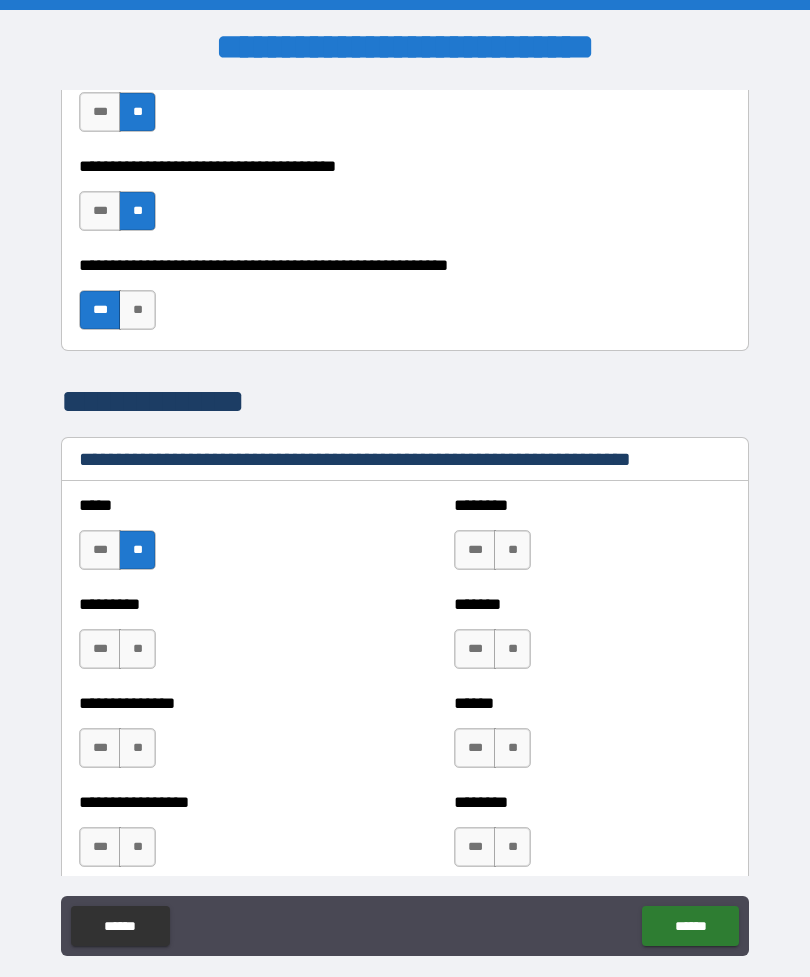 click on "**" at bounding box center [512, 550] 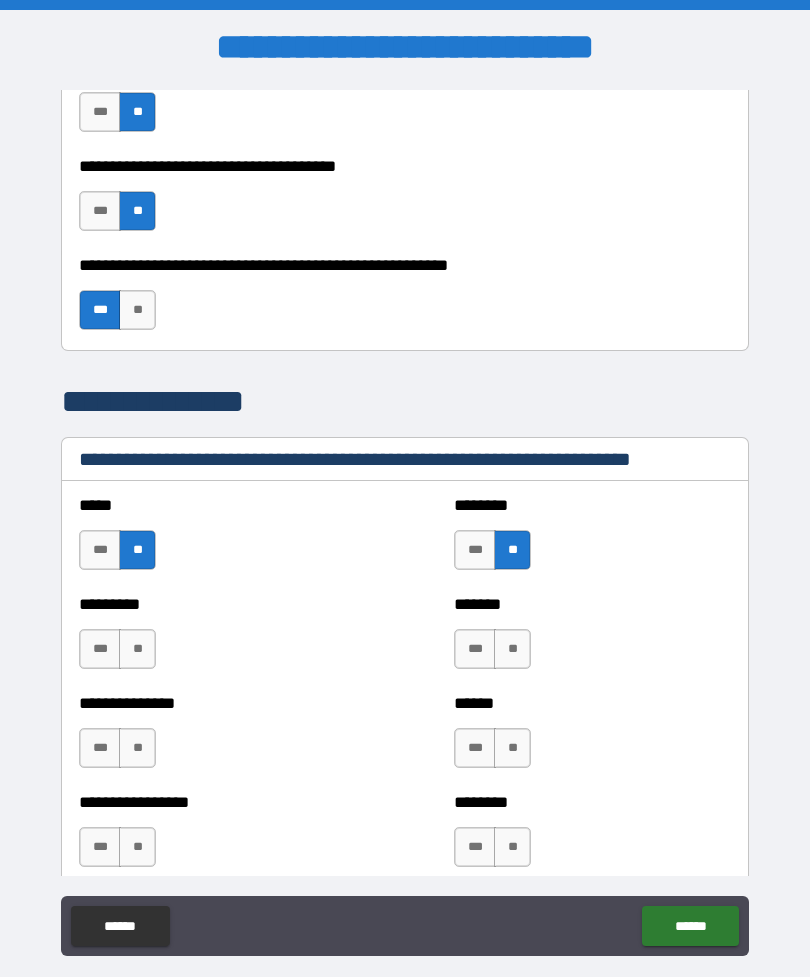 click on "**" at bounding box center (512, 649) 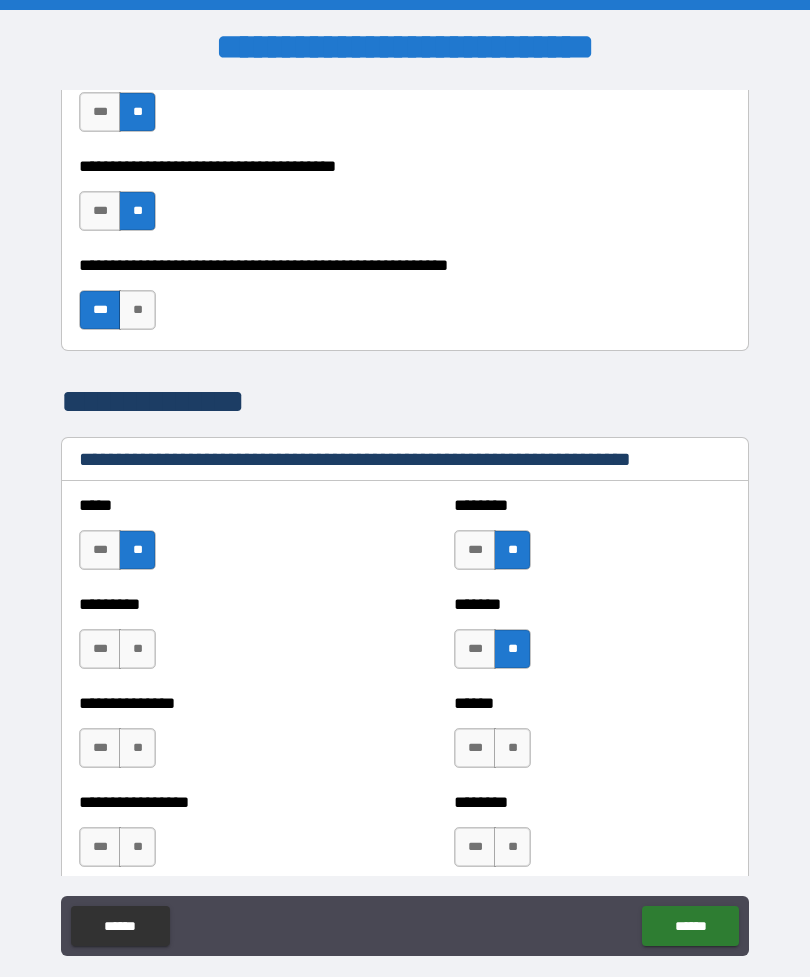 click on "**" at bounding box center (137, 649) 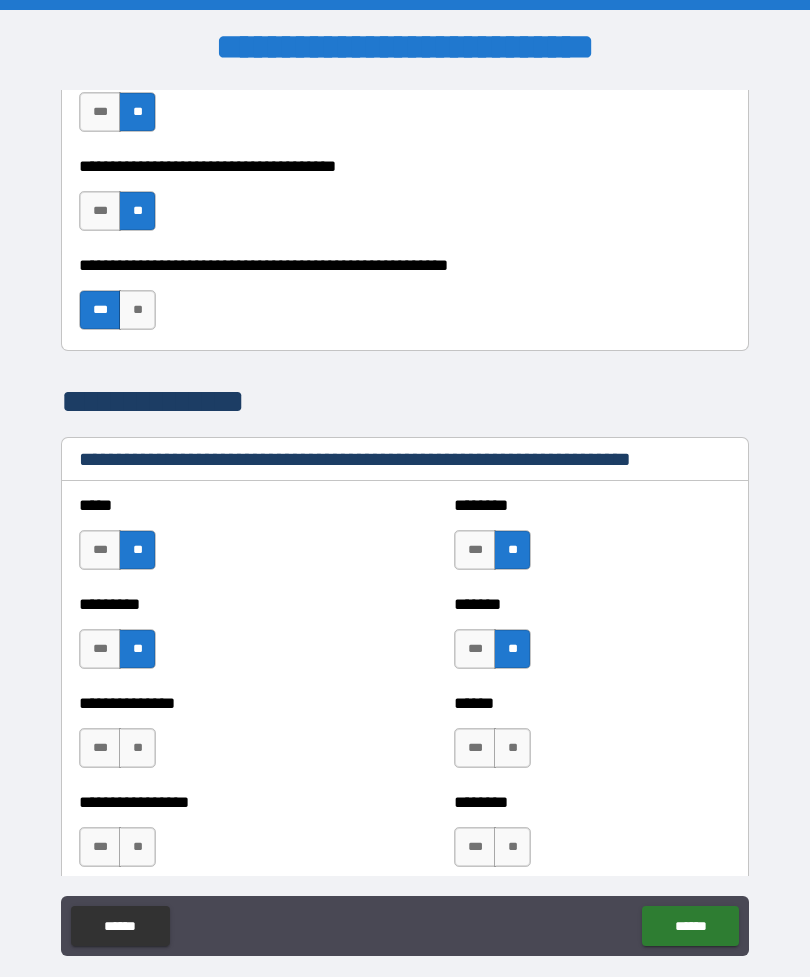 click on "**" at bounding box center [137, 748] 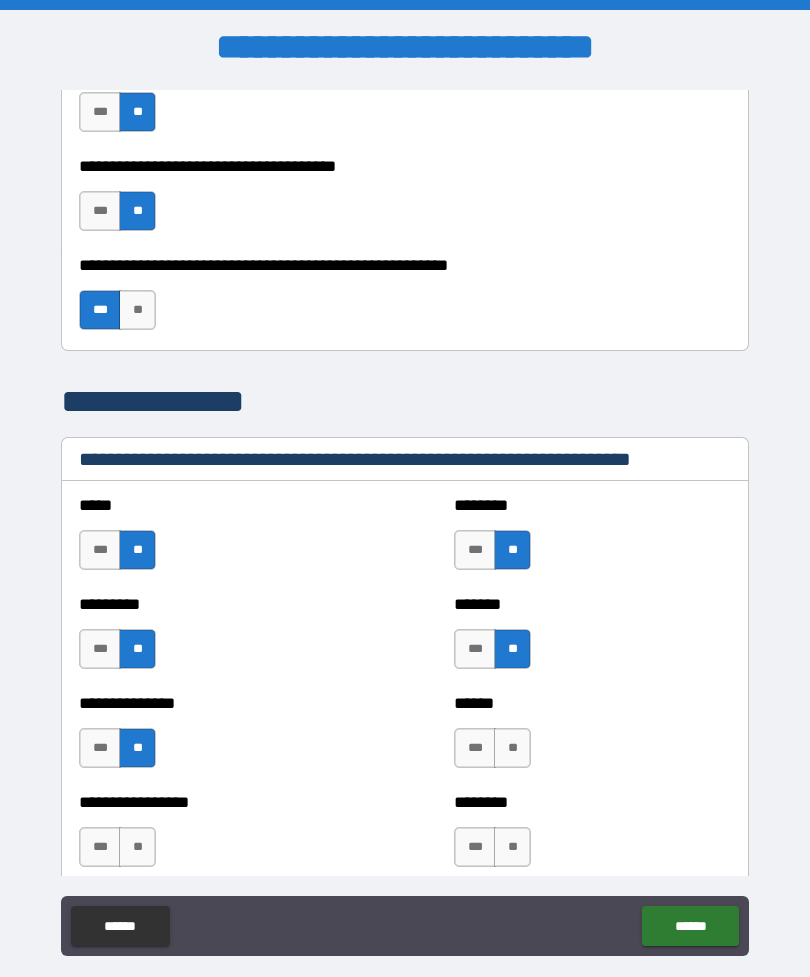 click on "**" at bounding box center [512, 748] 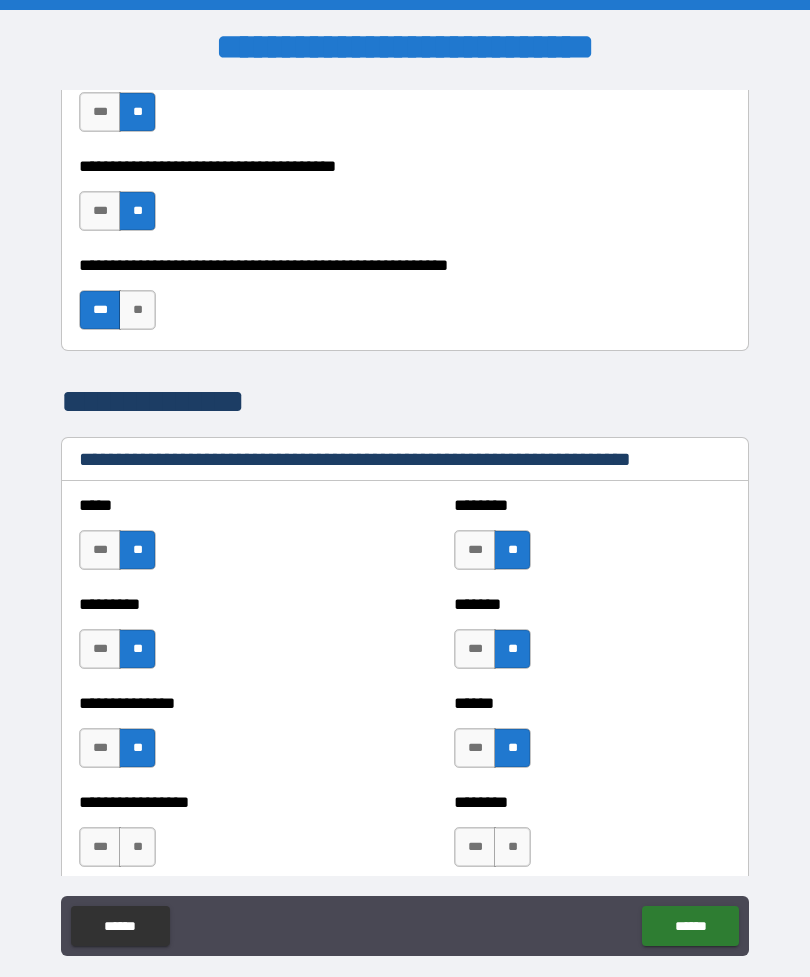 click on "**" at bounding box center (512, 847) 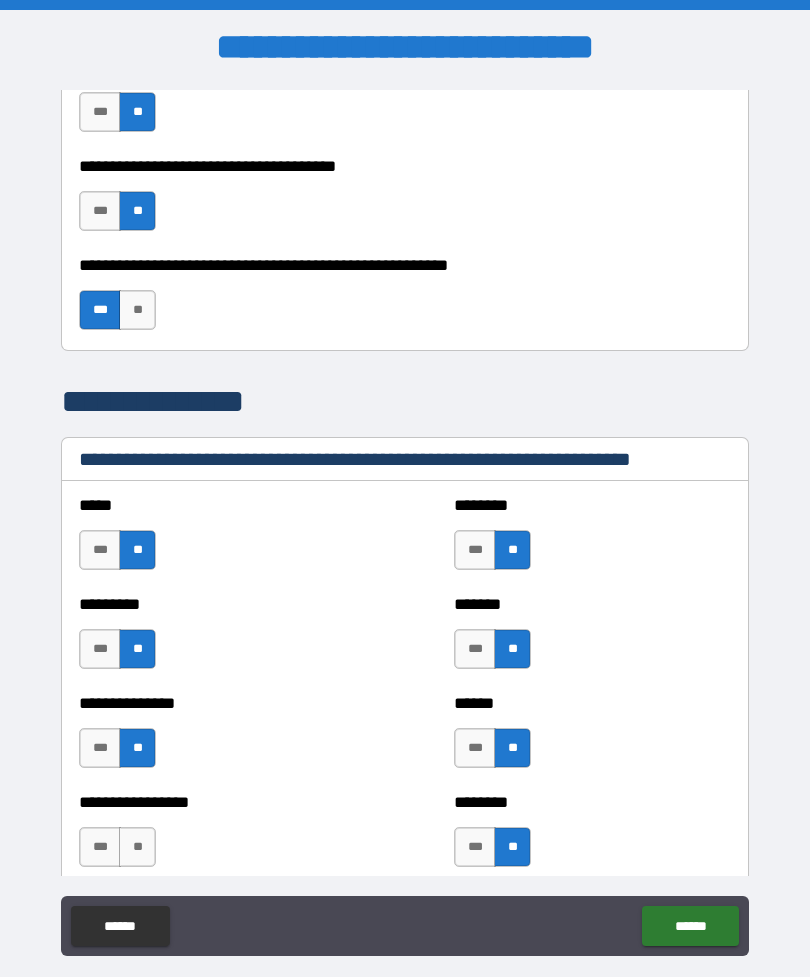 click on "**" at bounding box center [137, 847] 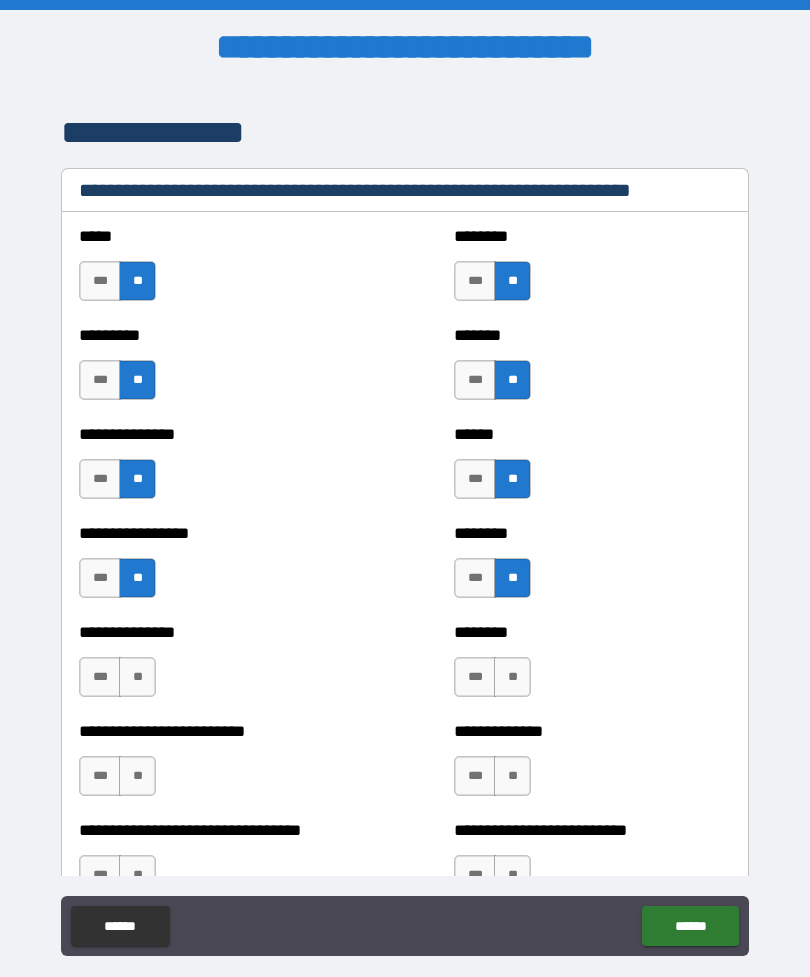 scroll, scrollTop: 1441, scrollLeft: 0, axis: vertical 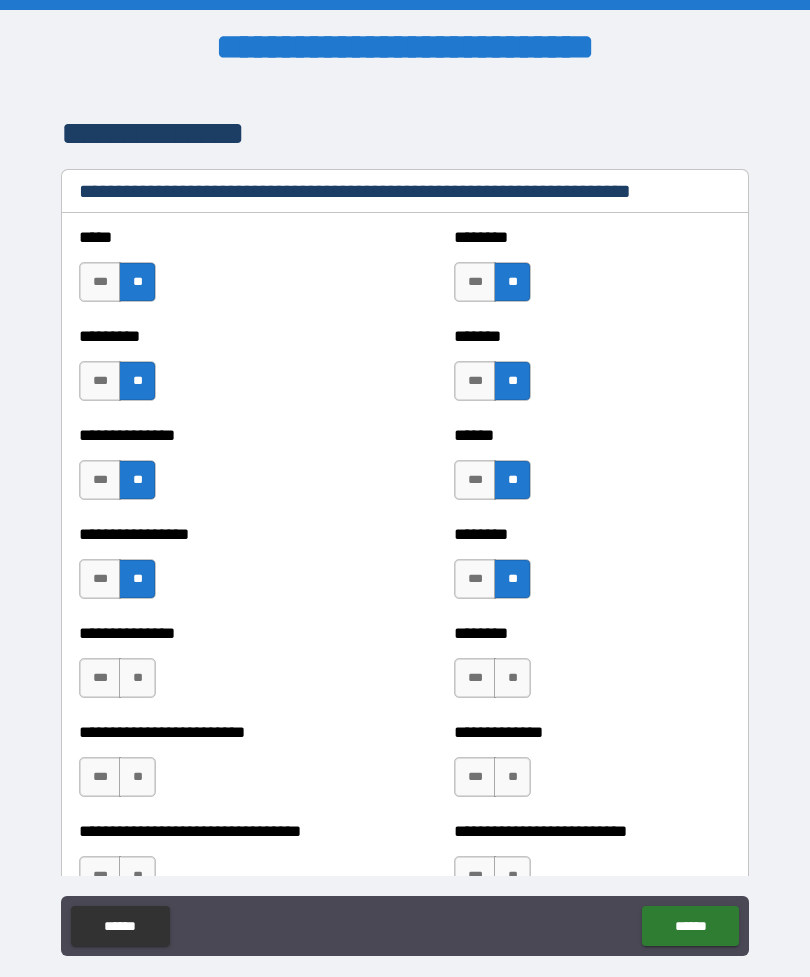 click on "**" at bounding box center [137, 678] 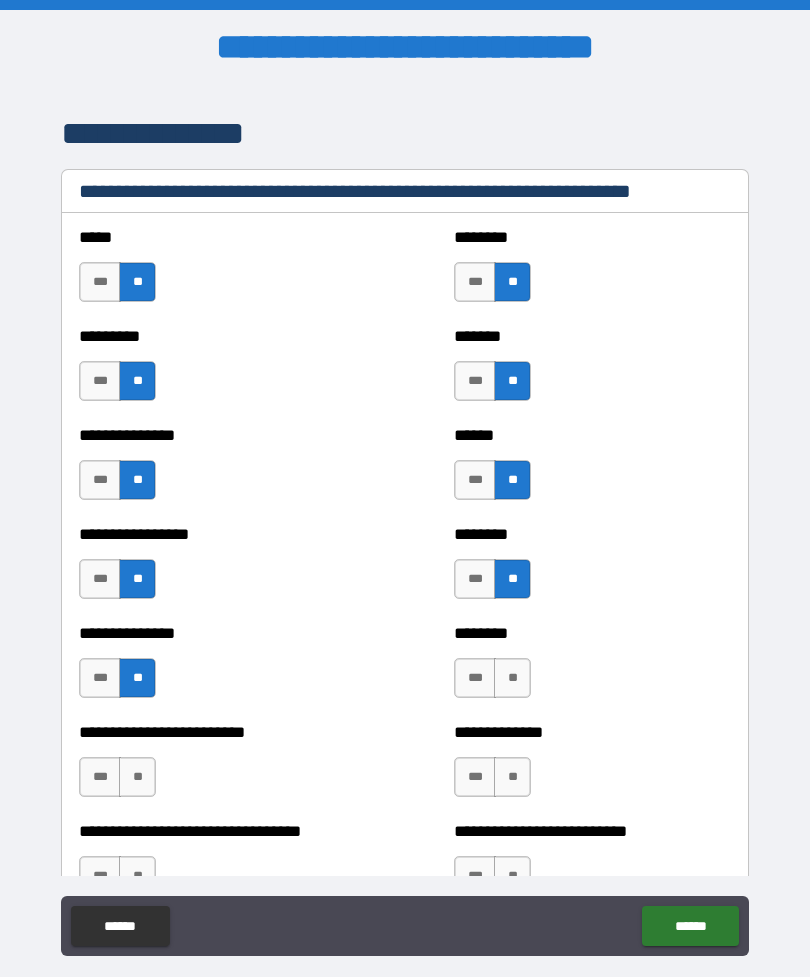 click on "**" at bounding box center (512, 678) 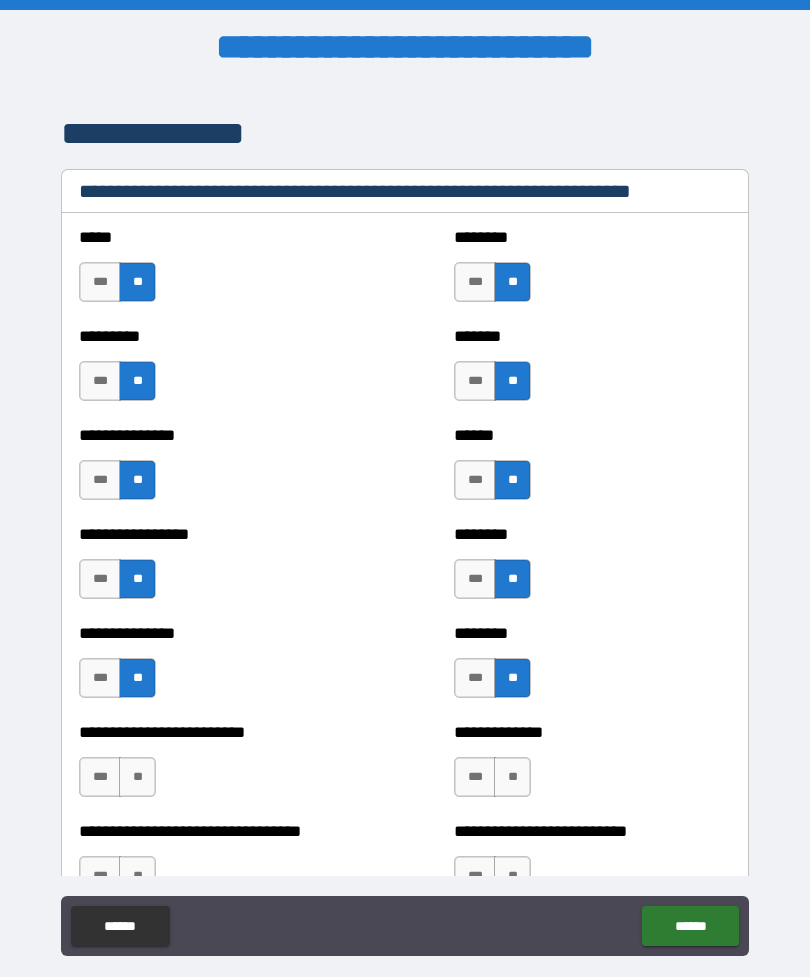 click on "**" at bounding box center (512, 777) 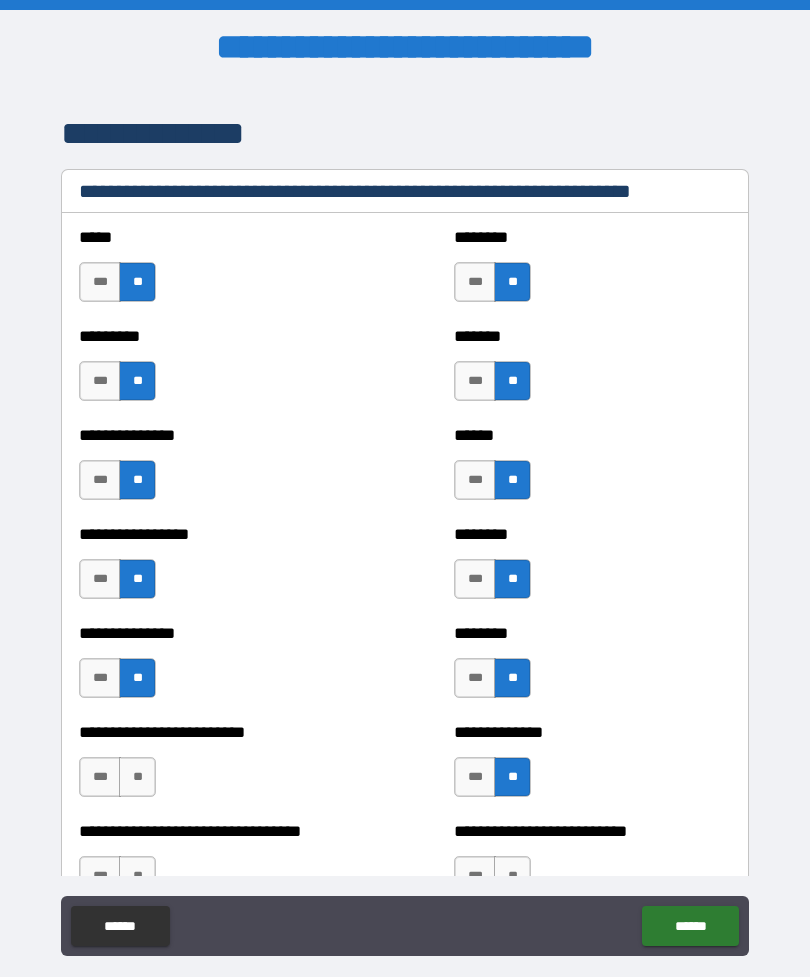 click on "**" at bounding box center (137, 777) 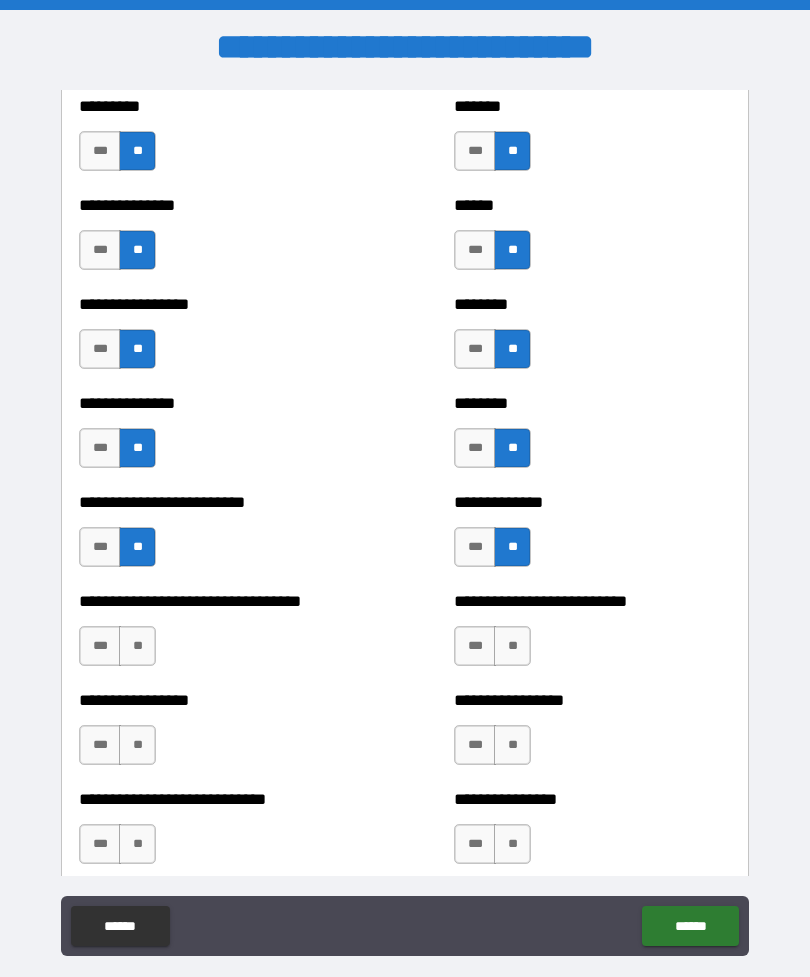 scroll, scrollTop: 1726, scrollLeft: 0, axis: vertical 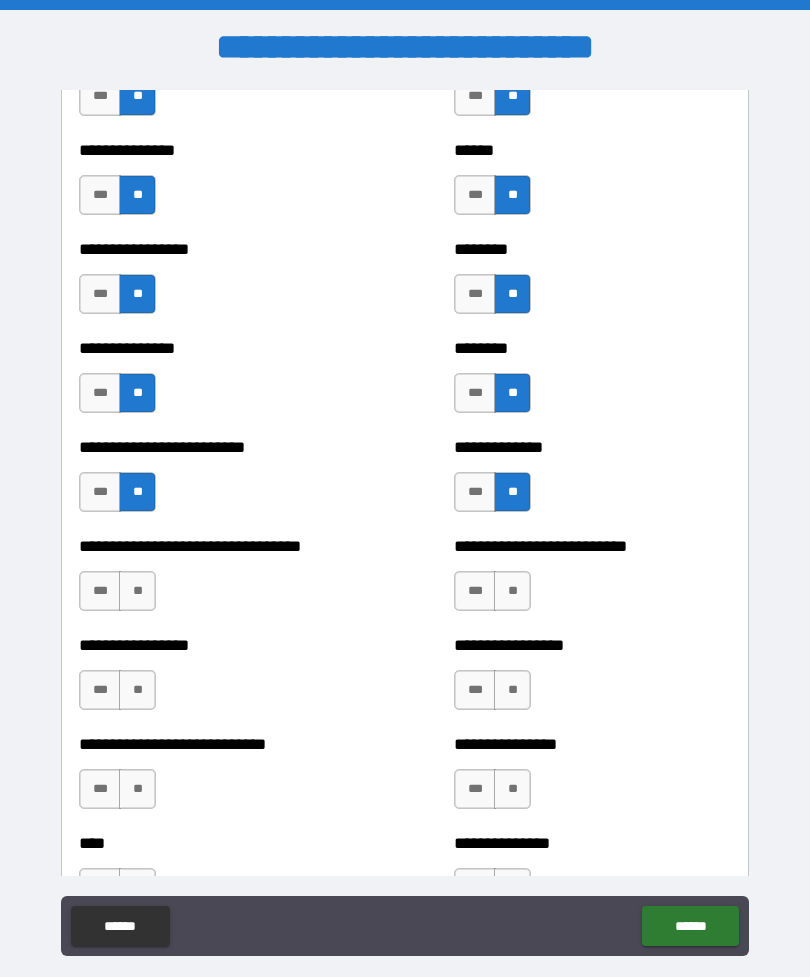 click on "**" at bounding box center (137, 591) 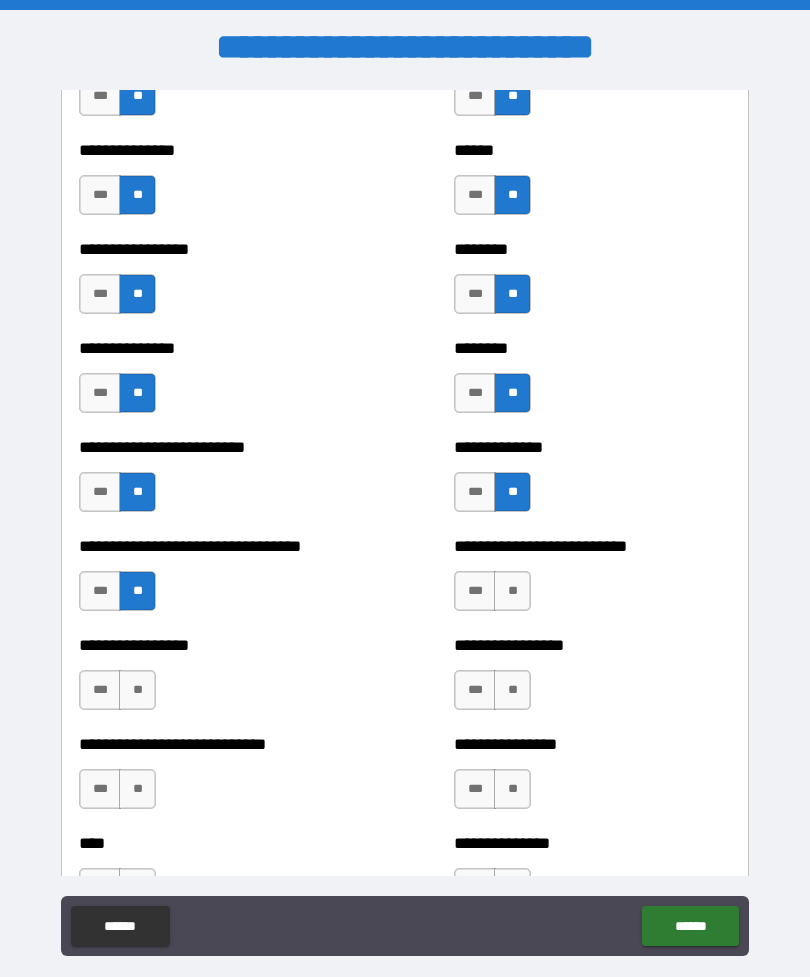 click on "**" at bounding box center (512, 591) 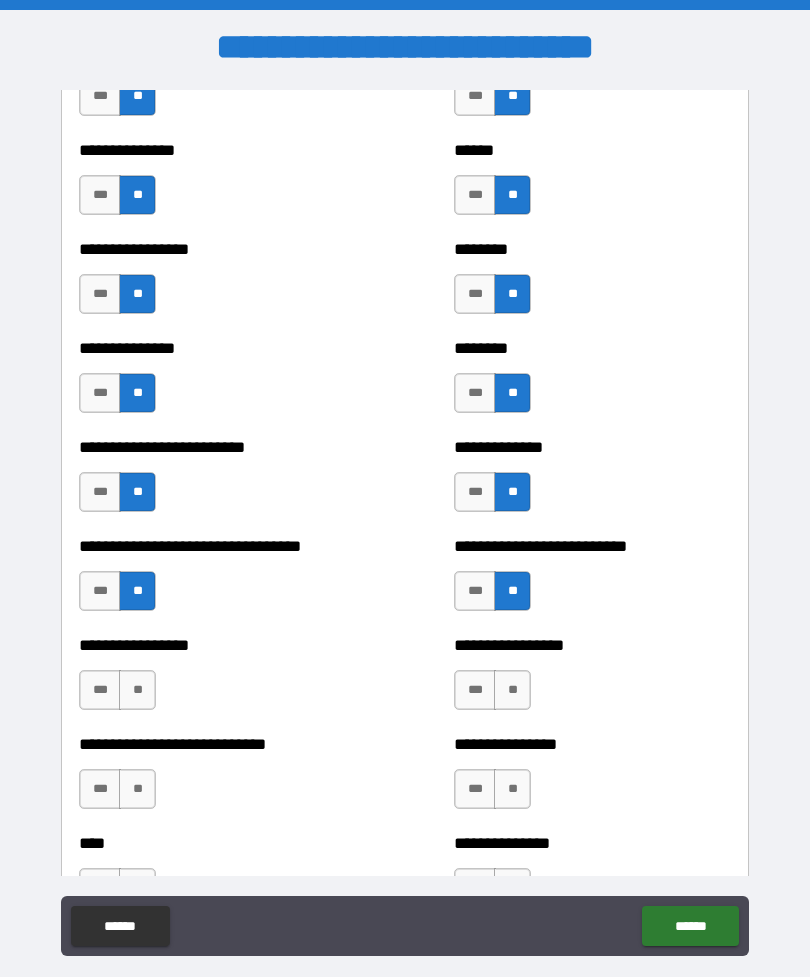 click on "**" at bounding box center (512, 690) 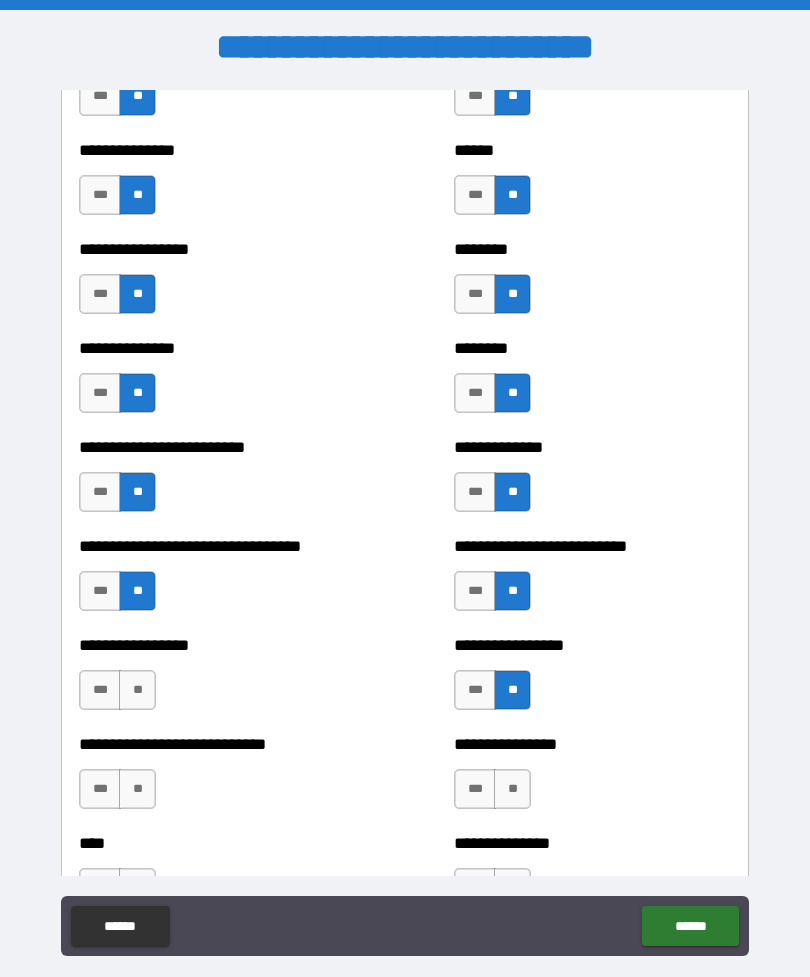 click on "**" at bounding box center [137, 690] 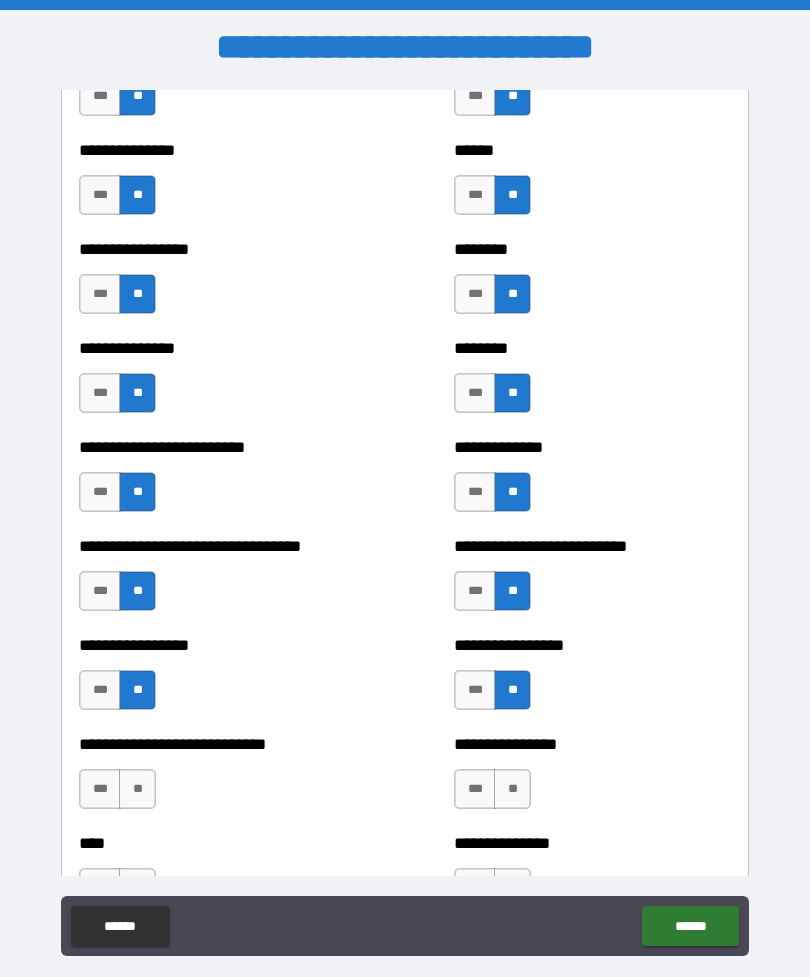 click on "**" at bounding box center (137, 789) 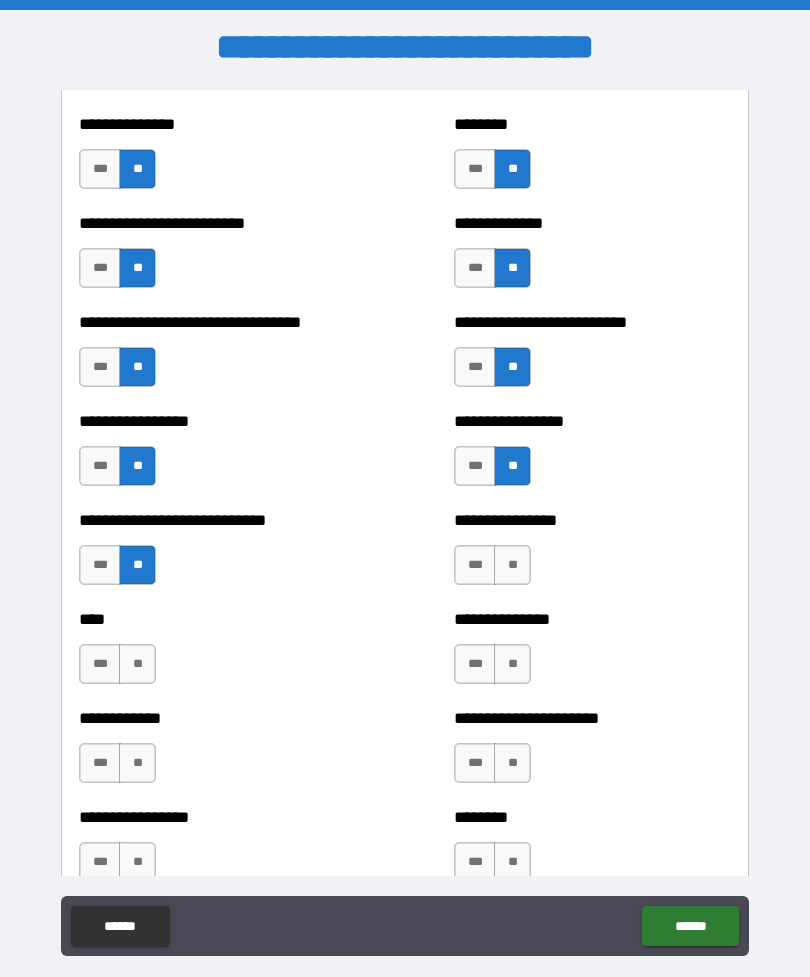 scroll, scrollTop: 1972, scrollLeft: 0, axis: vertical 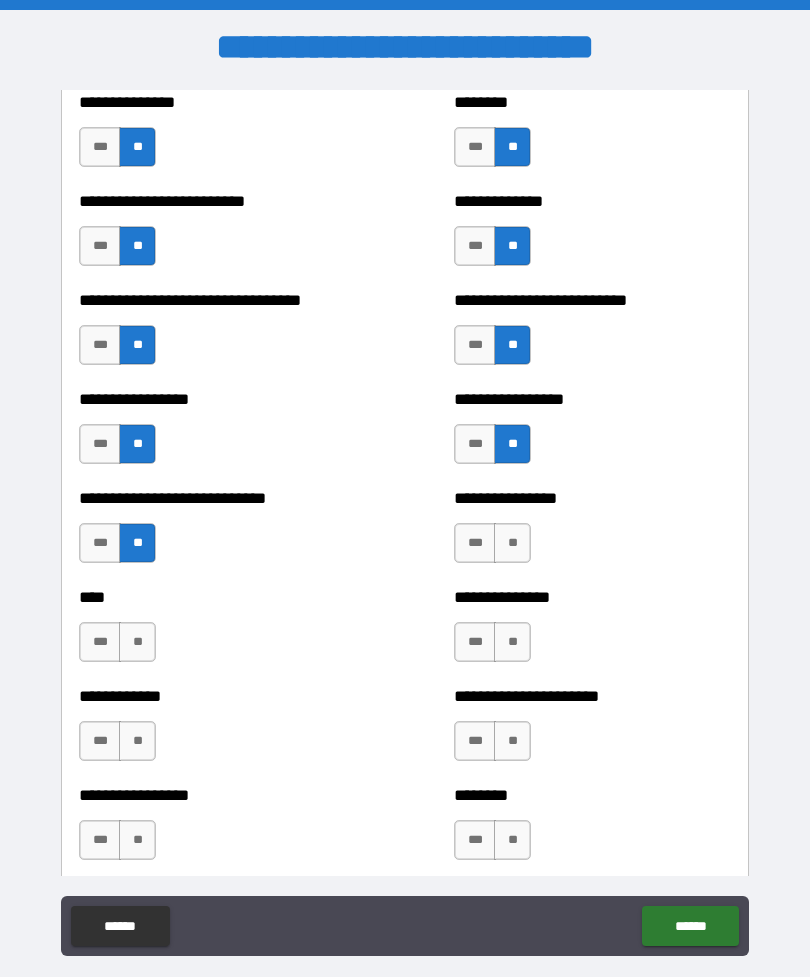 click on "**" at bounding box center (512, 543) 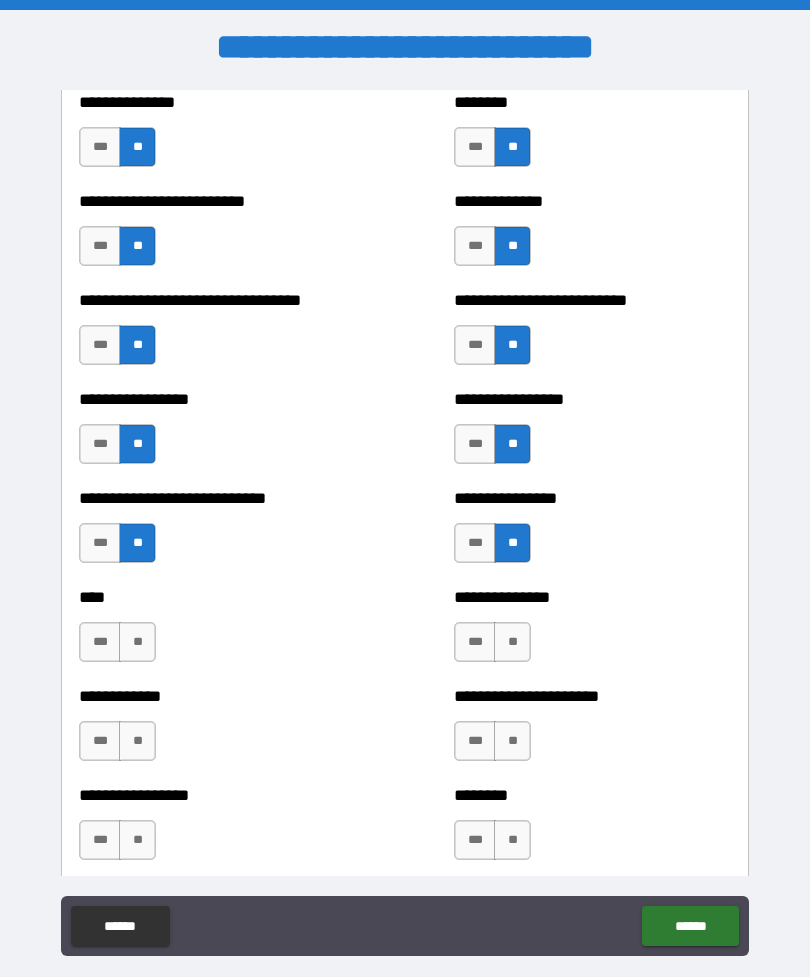 click on "**" at bounding box center (512, 642) 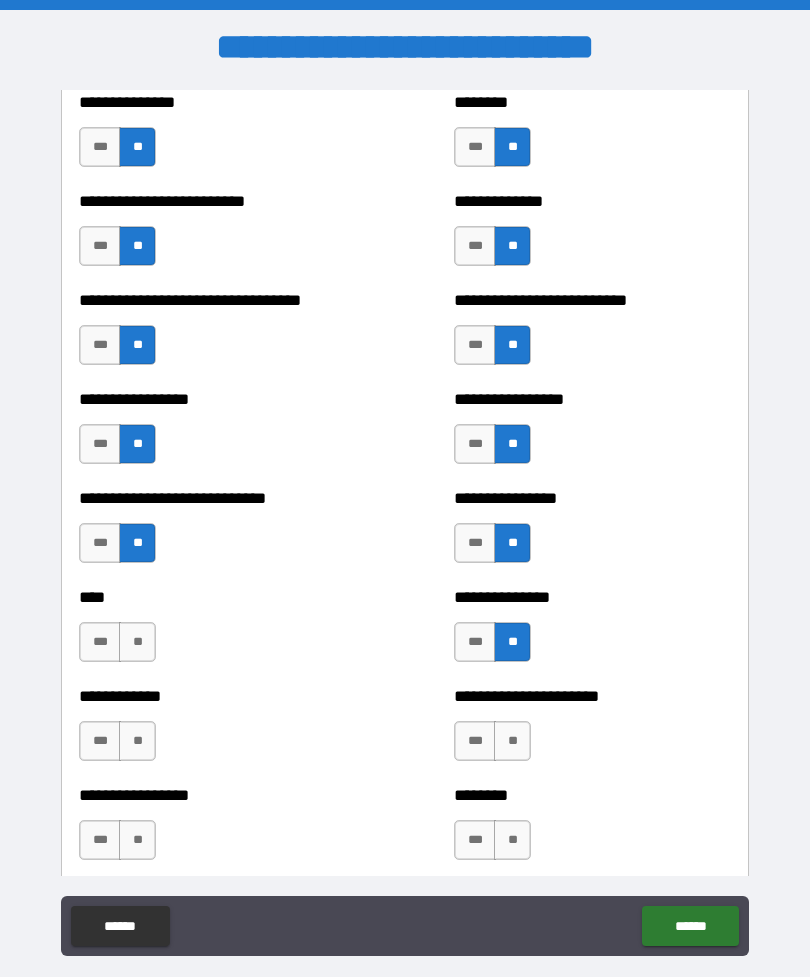 click on "**" at bounding box center [137, 642] 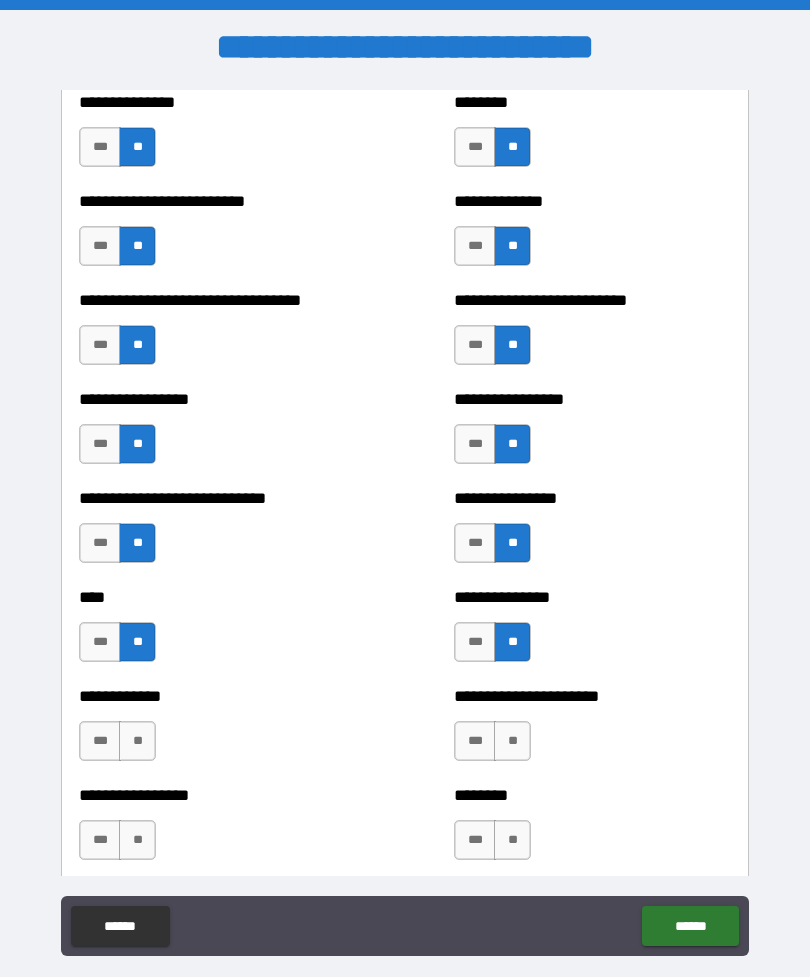 click on "**" at bounding box center (137, 741) 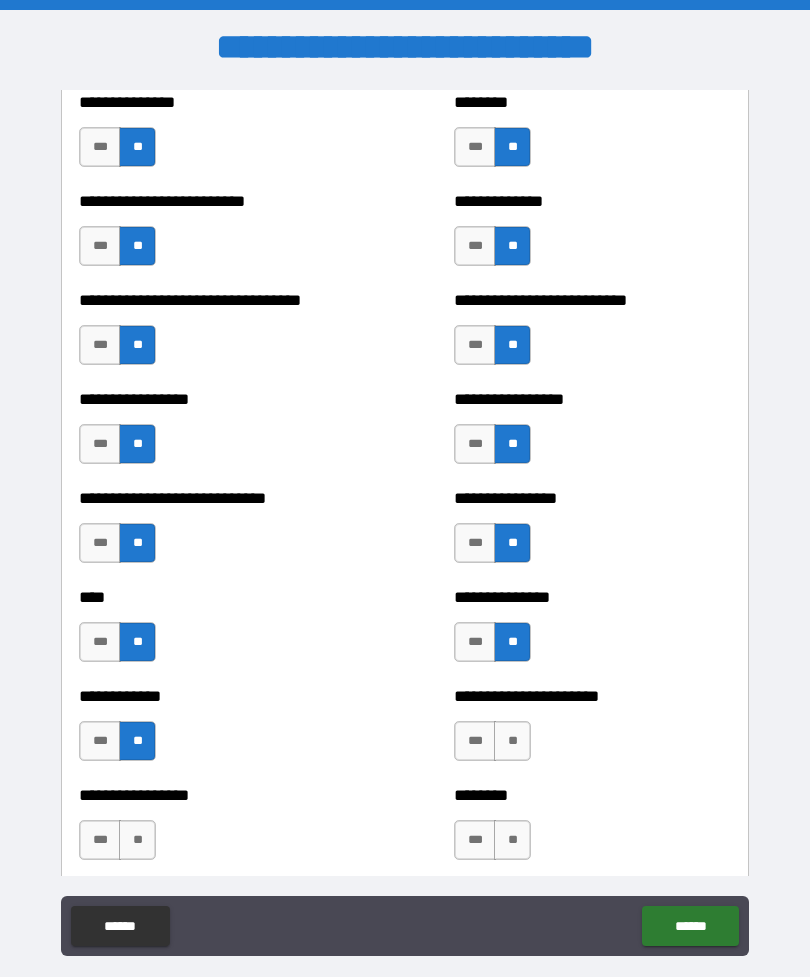 click on "**" at bounding box center [512, 741] 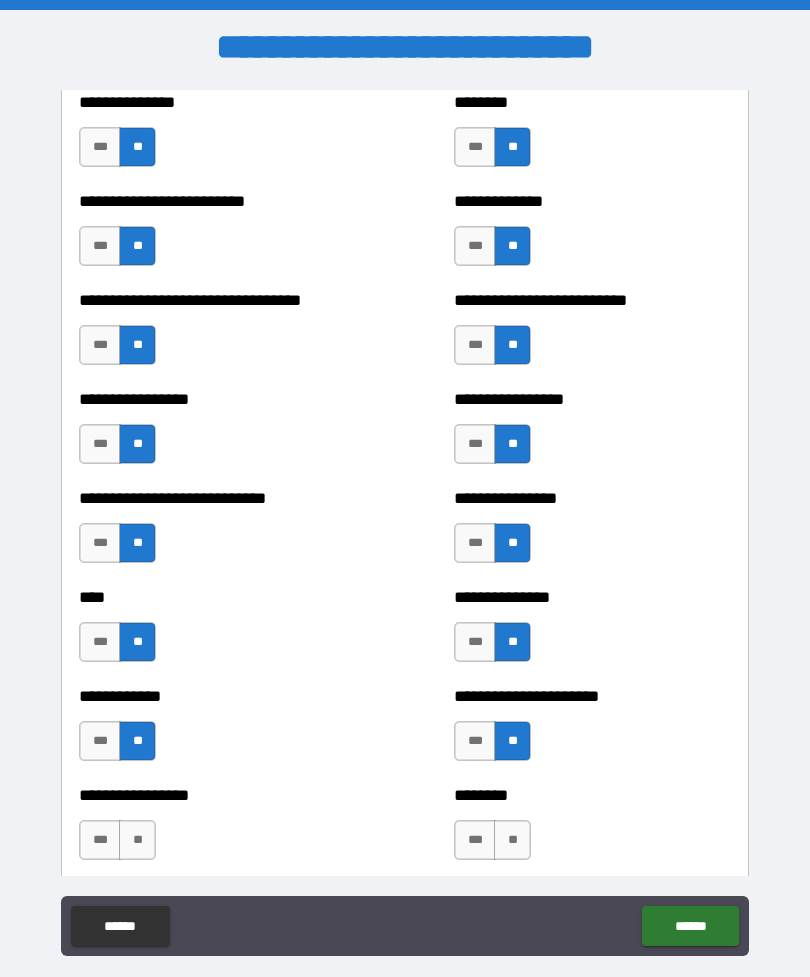 click on "**" at bounding box center (512, 840) 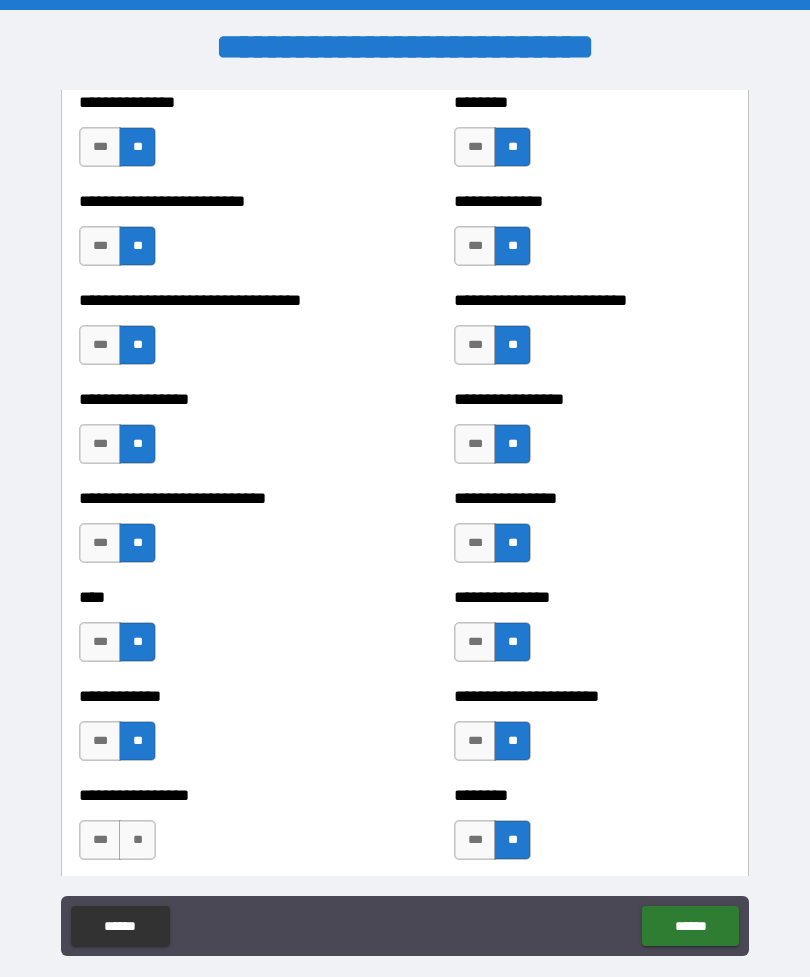 click on "**" at bounding box center (137, 840) 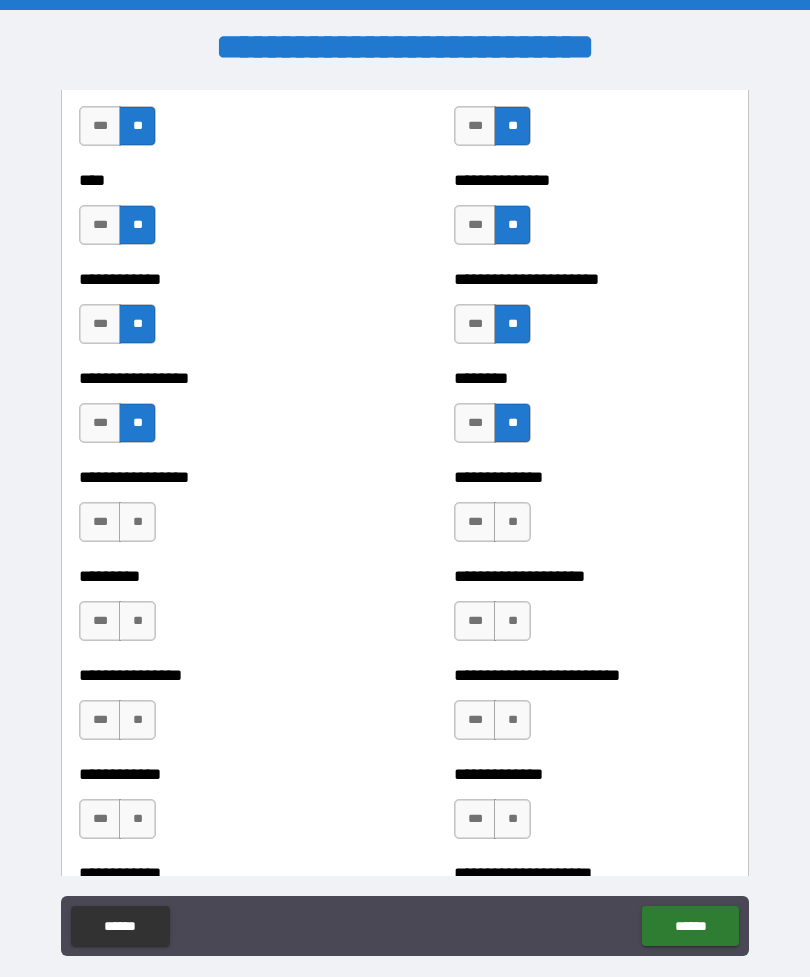 scroll, scrollTop: 2388, scrollLeft: 0, axis: vertical 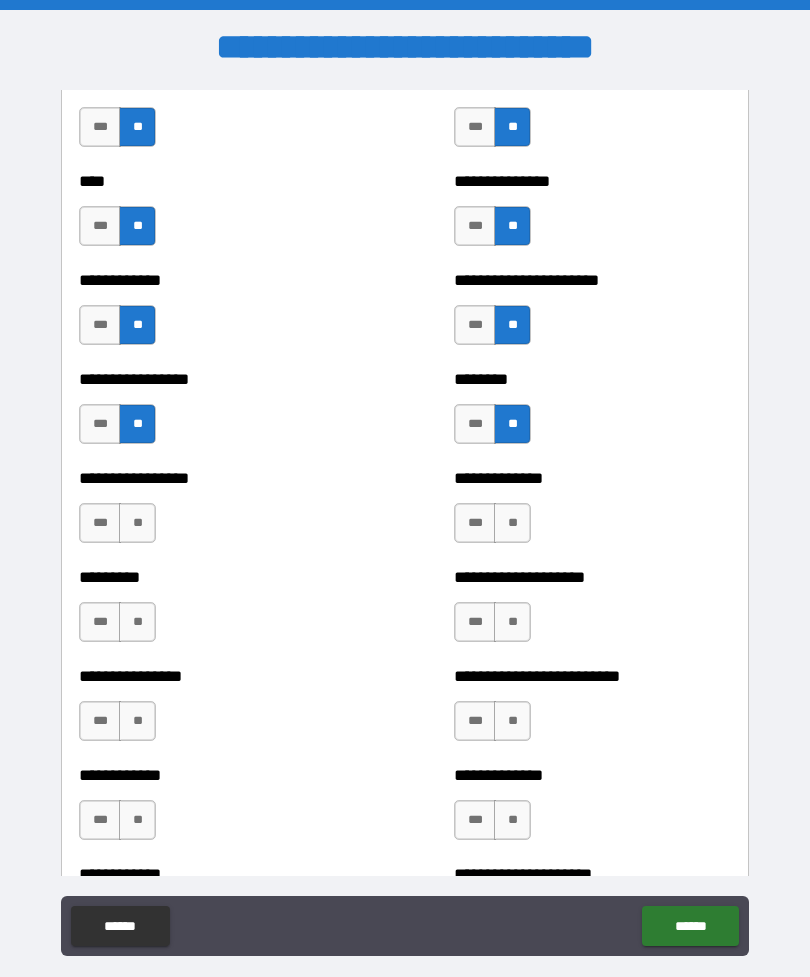 click on "**" at bounding box center (512, 523) 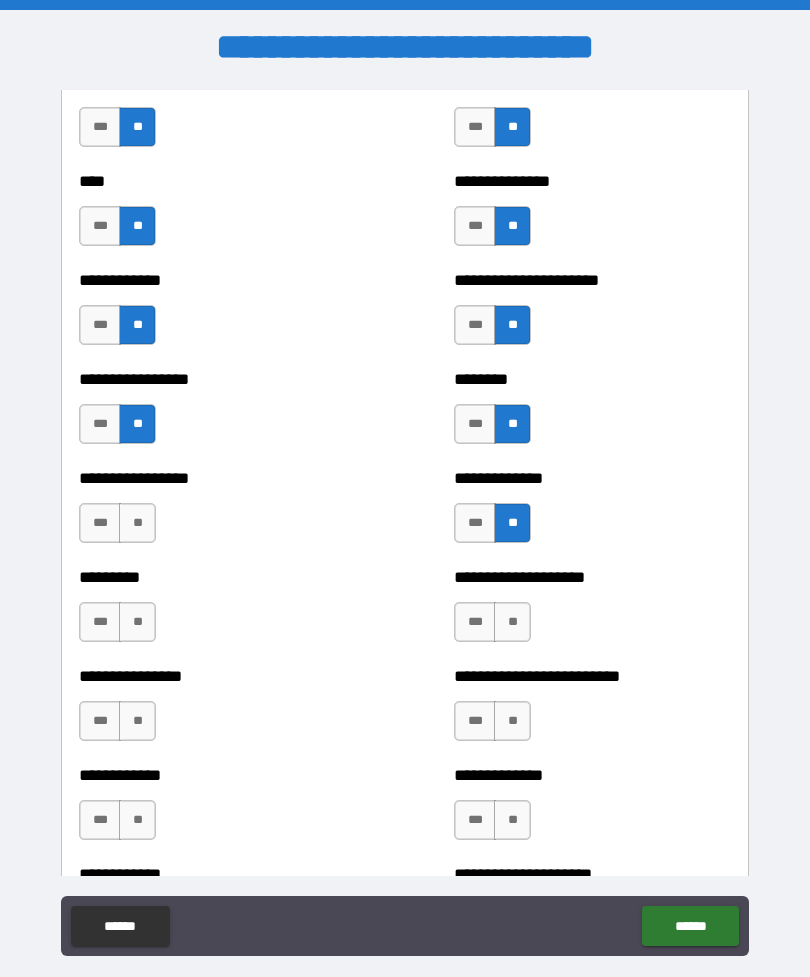 click on "**" at bounding box center (137, 523) 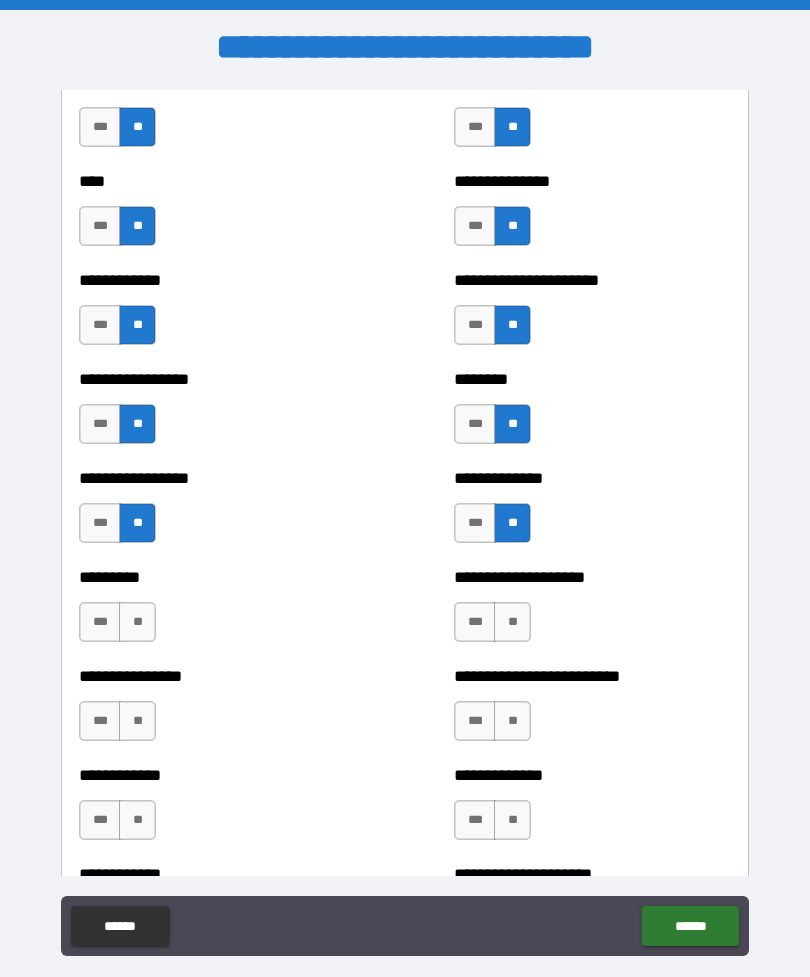 click on "**" at bounding box center [137, 622] 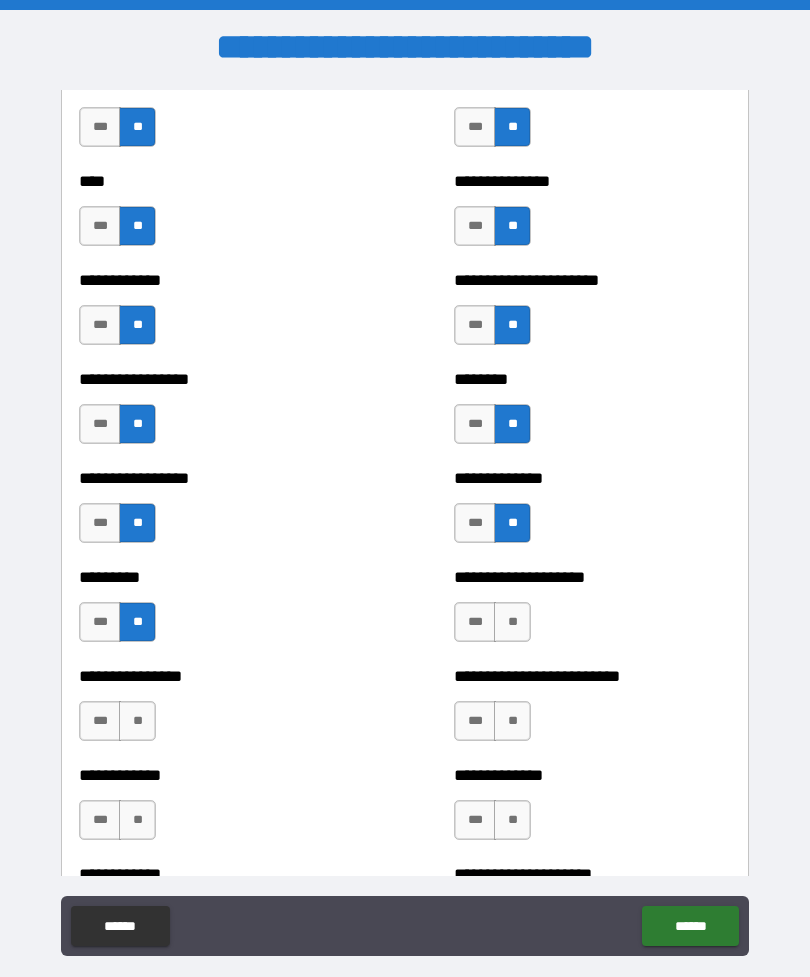 click on "**" at bounding box center (512, 622) 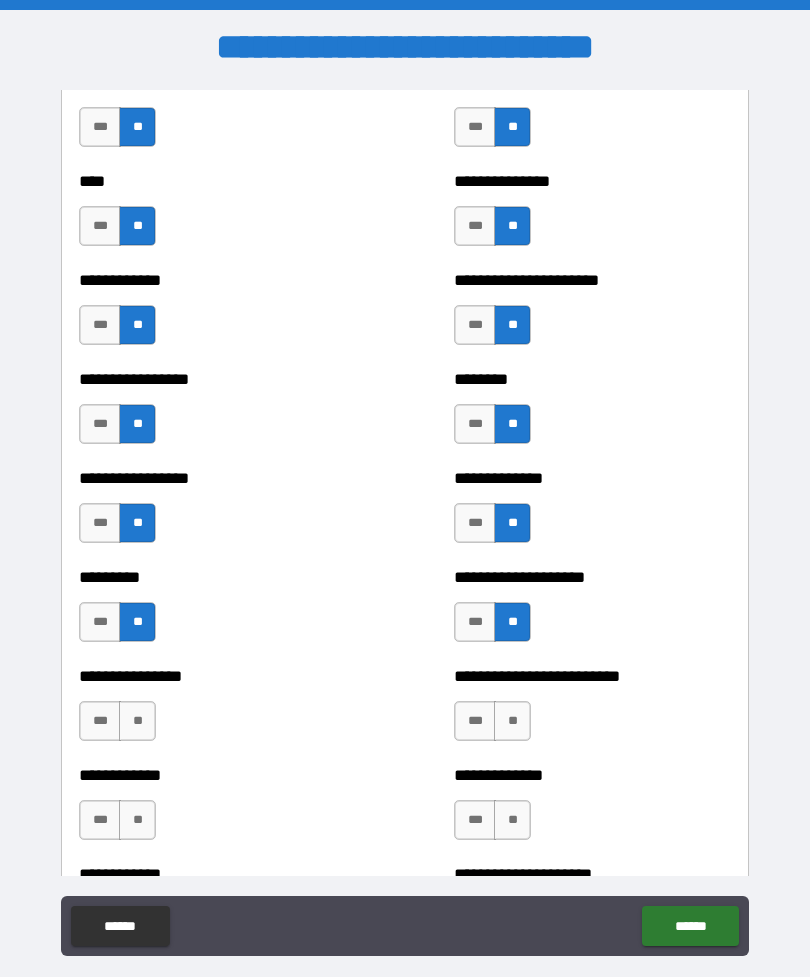 click on "**" at bounding box center [512, 721] 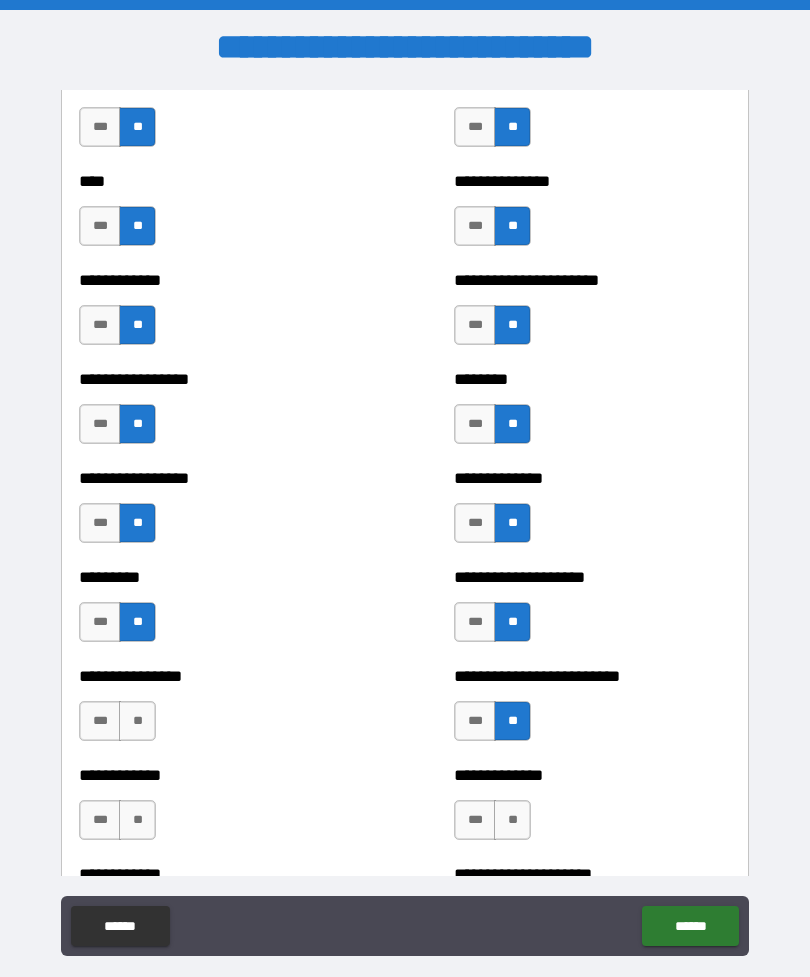 click on "**" at bounding box center (137, 721) 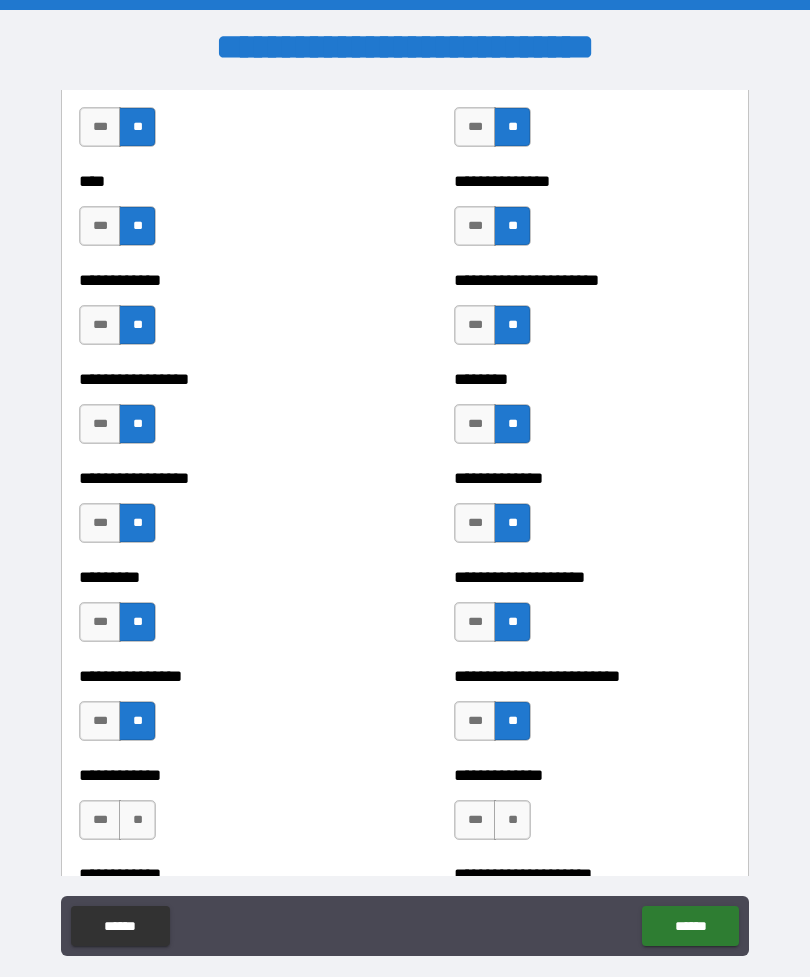 click on "**" at bounding box center (137, 820) 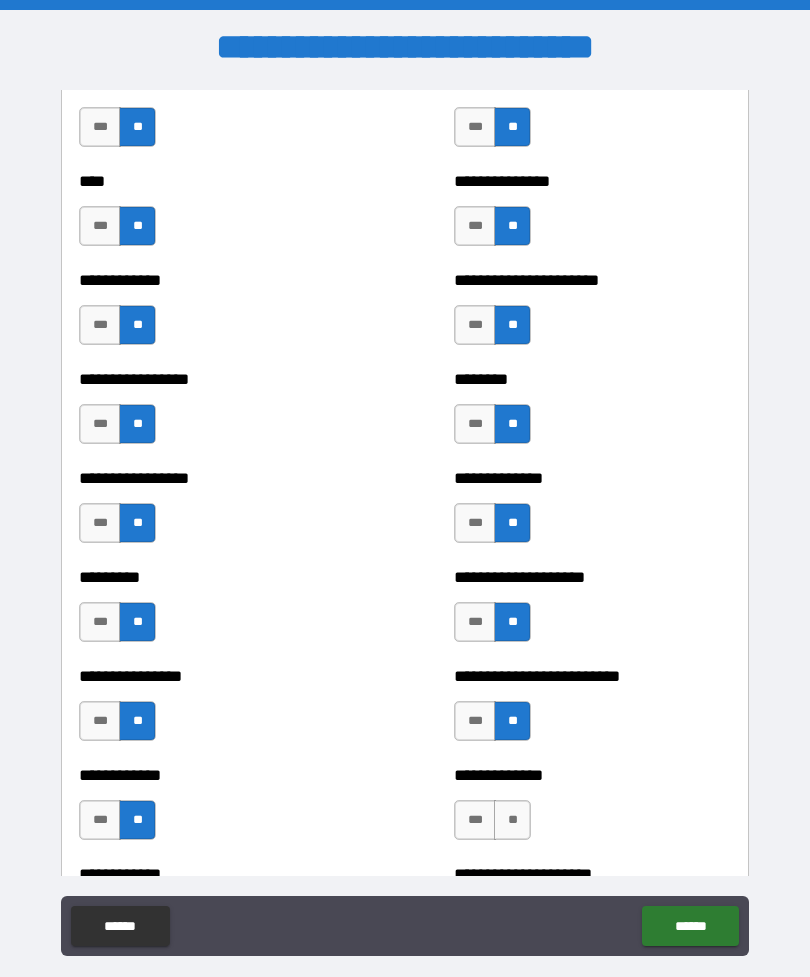 click on "**" at bounding box center [512, 820] 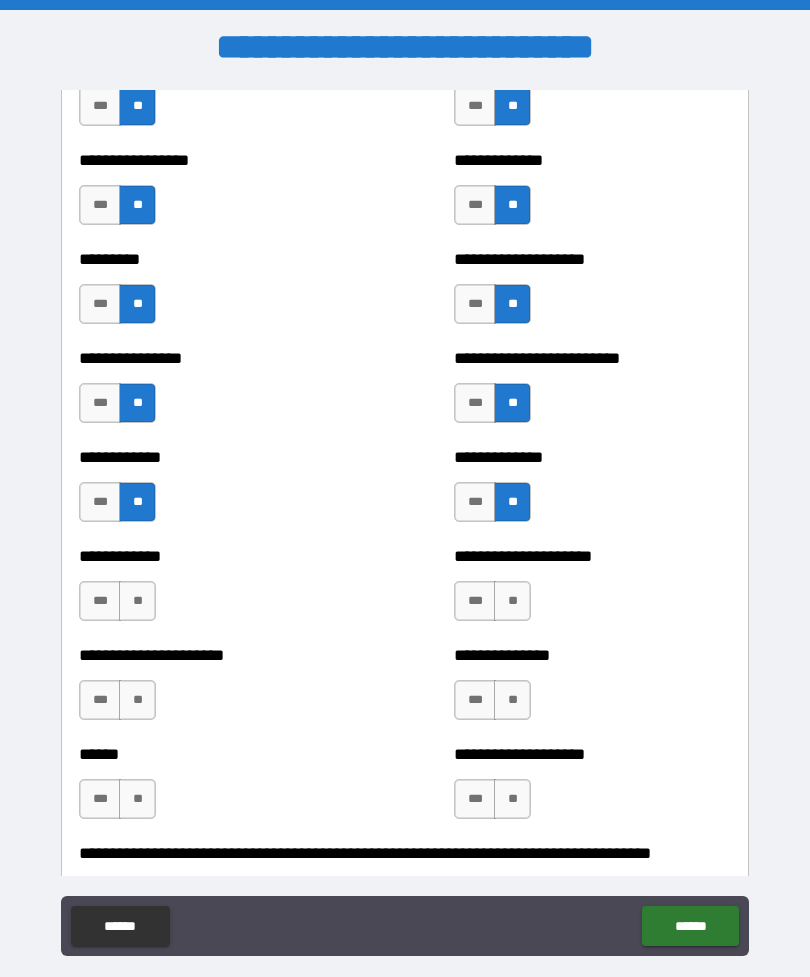 scroll, scrollTop: 2758, scrollLeft: 0, axis: vertical 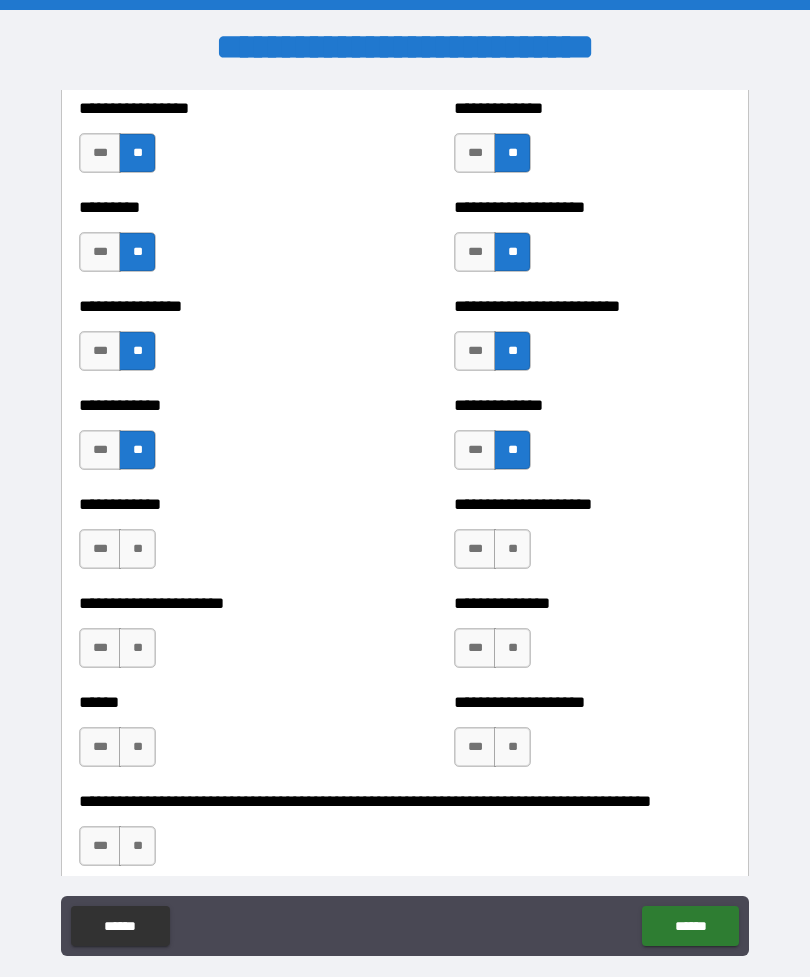 click on "**" at bounding box center (512, 549) 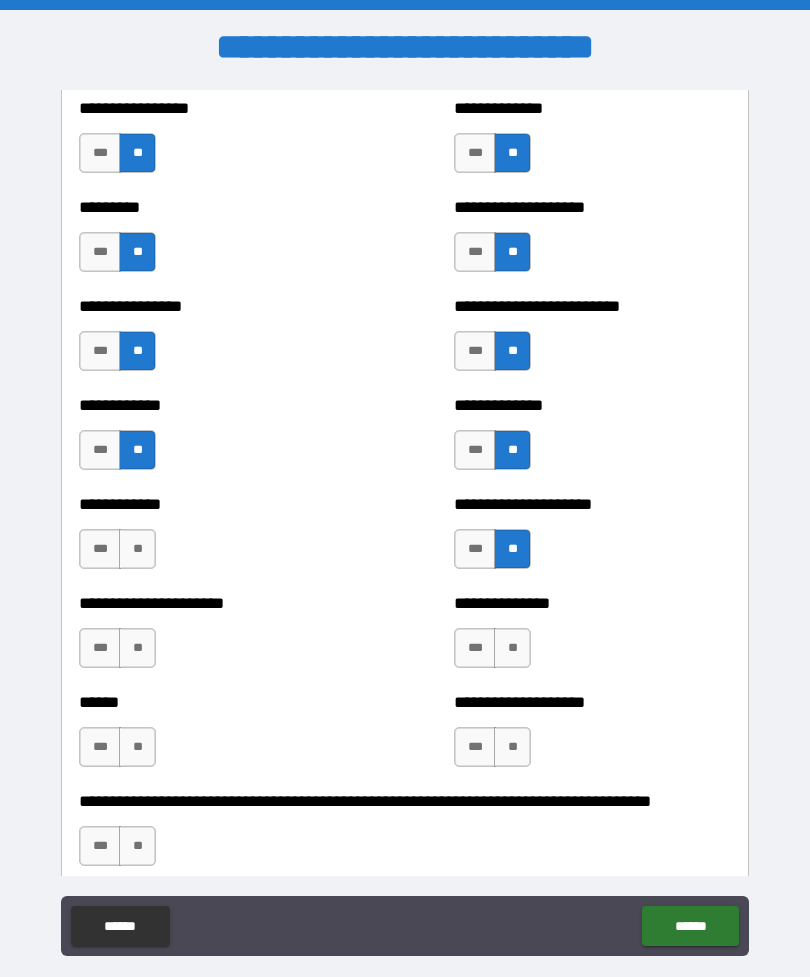 click on "**" at bounding box center [137, 549] 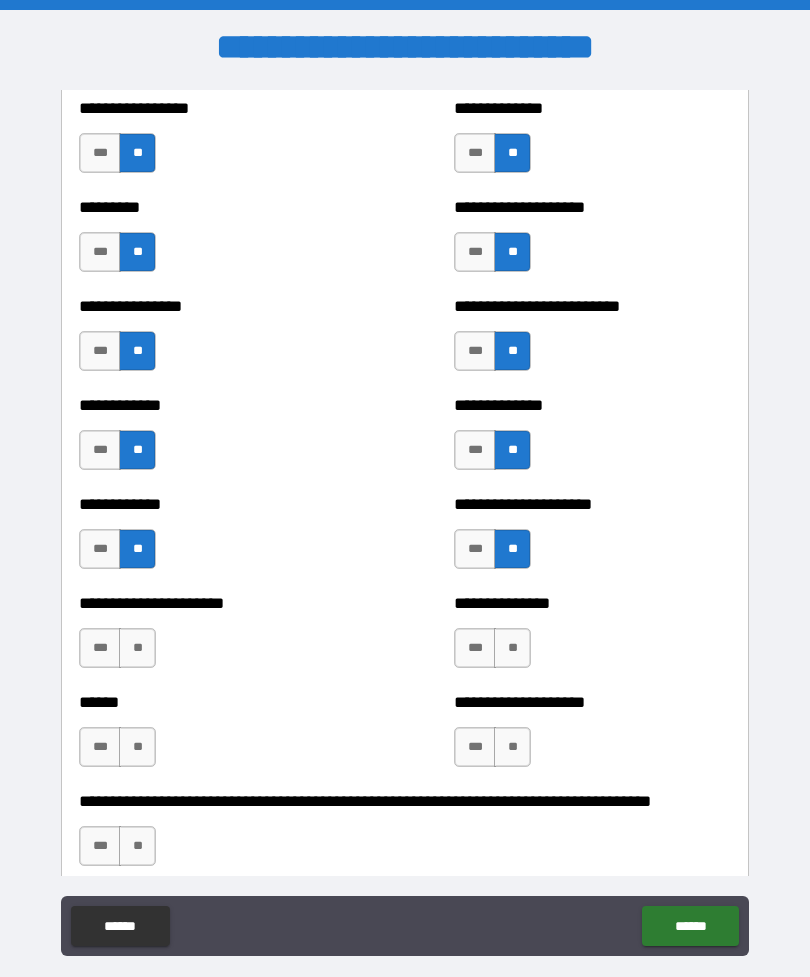 click on "**" at bounding box center (137, 648) 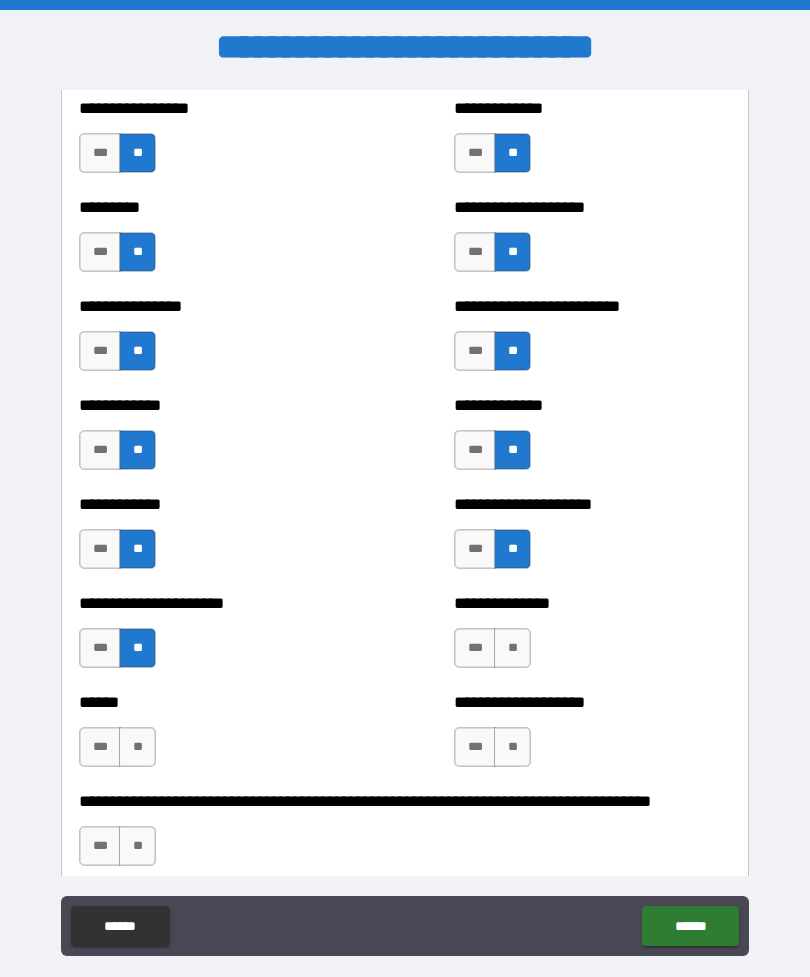 click on "**" at bounding box center [512, 648] 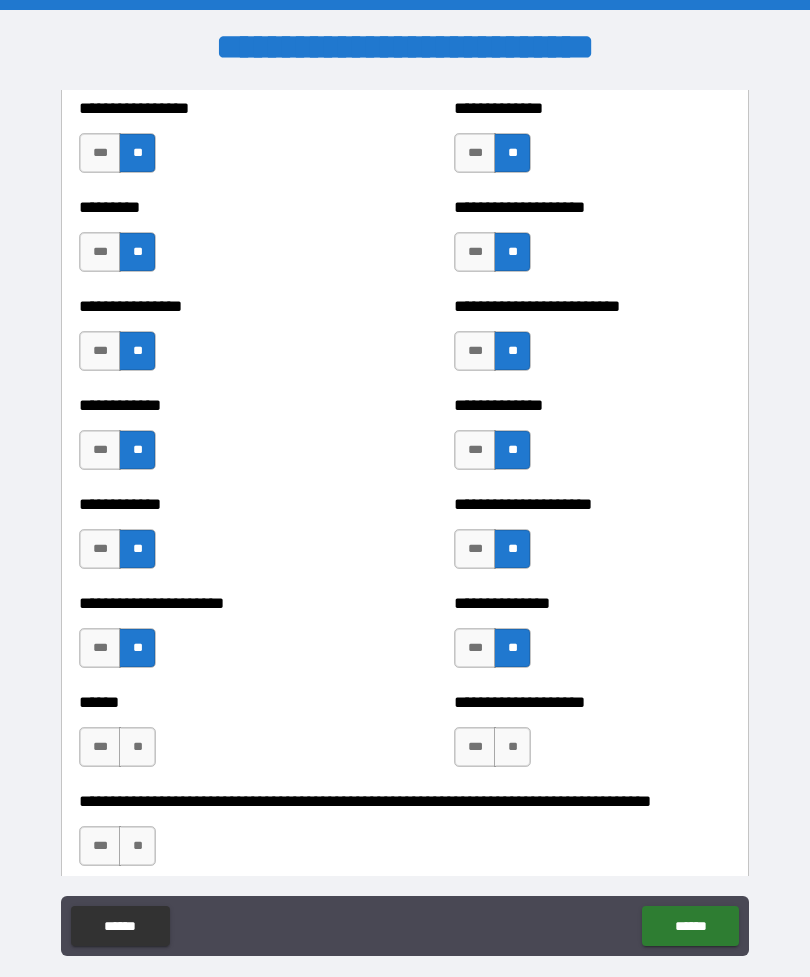 click on "**" at bounding box center (512, 747) 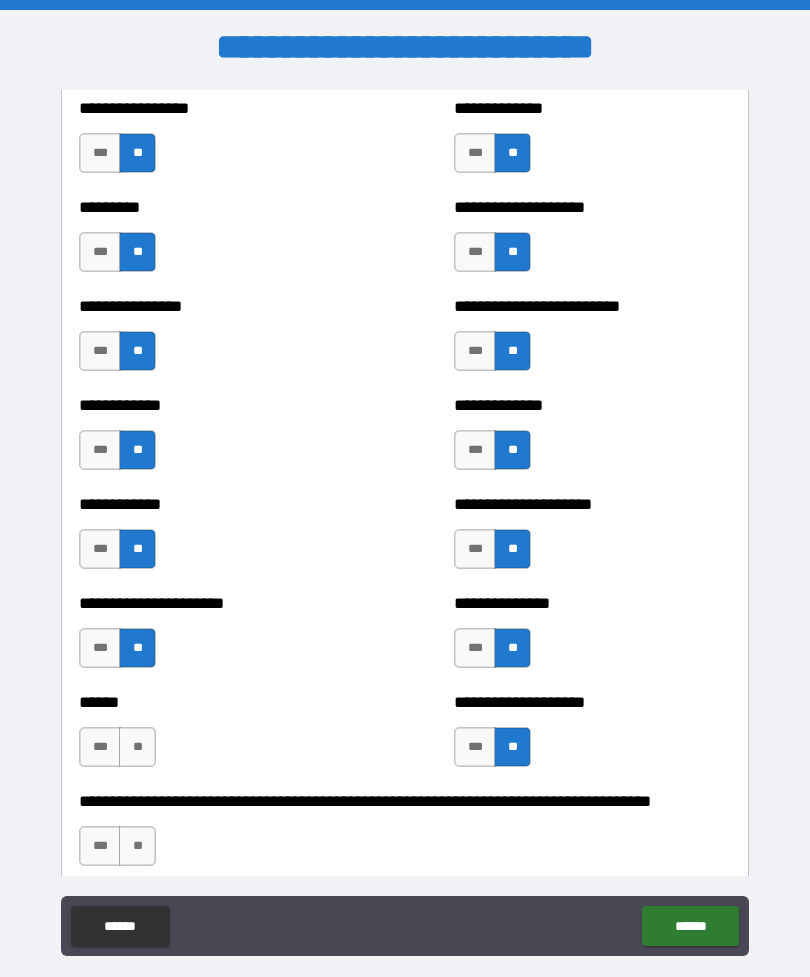 click on "**" at bounding box center [137, 747] 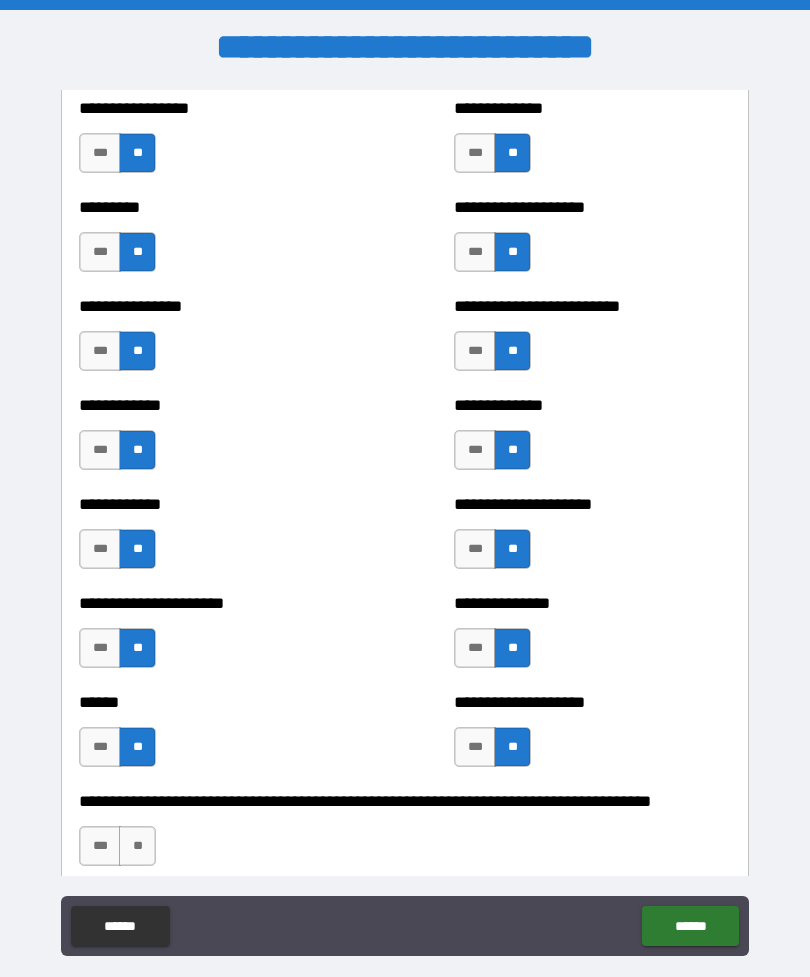 click on "**" at bounding box center (137, 846) 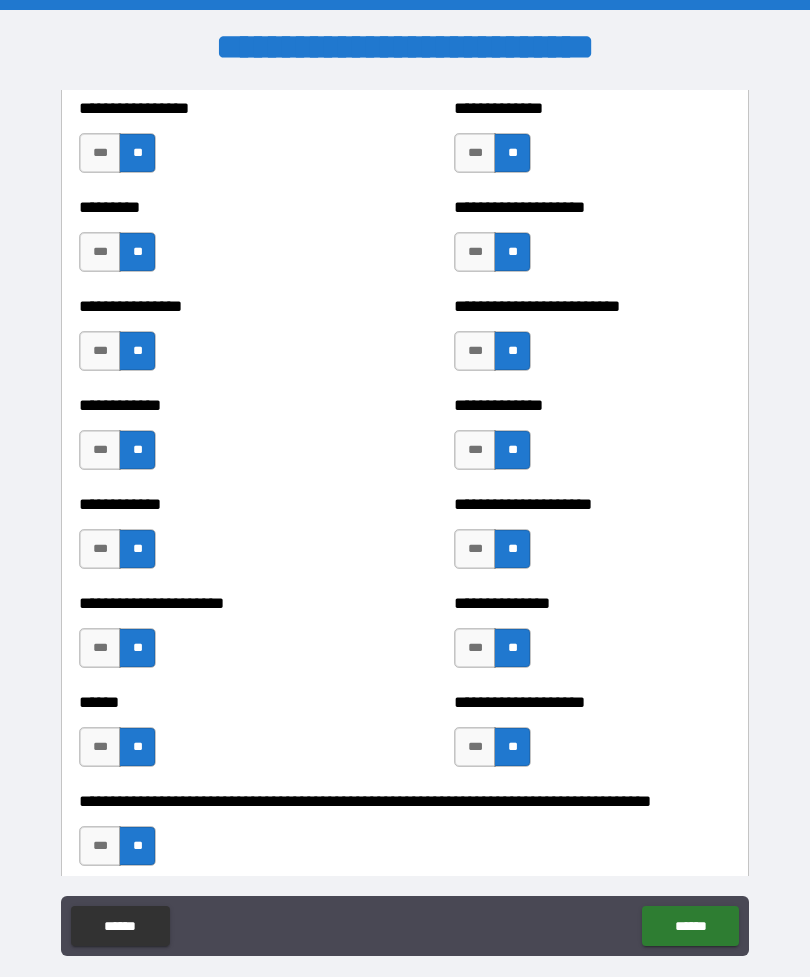 click on "******" at bounding box center (690, 926) 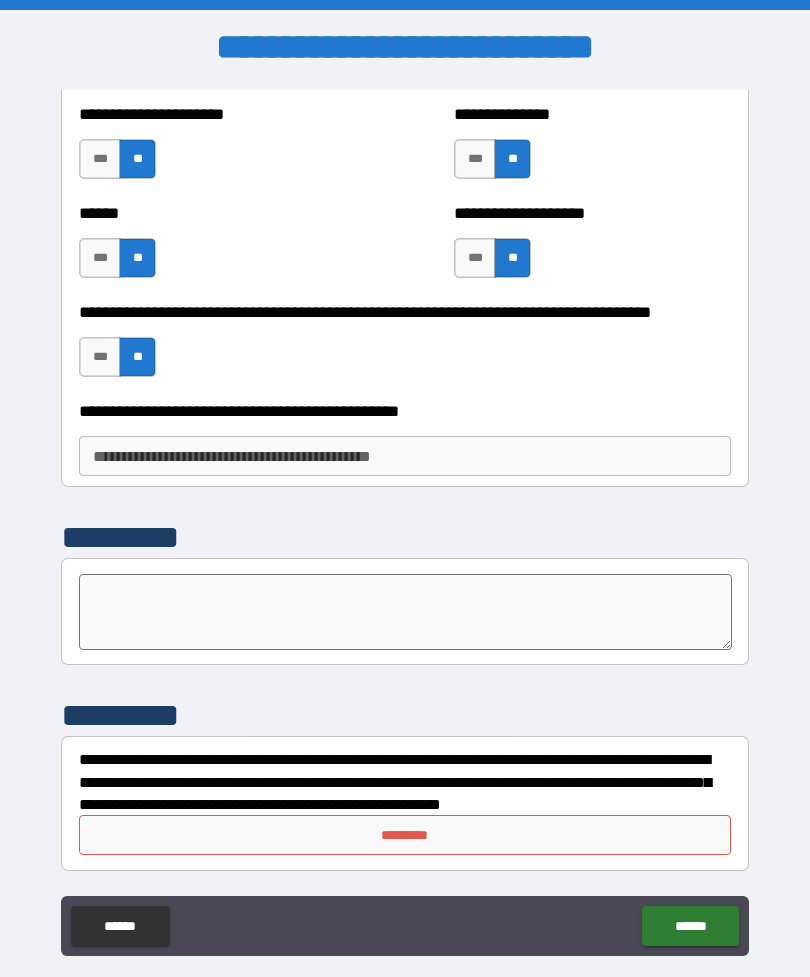 scroll, scrollTop: 3247, scrollLeft: 0, axis: vertical 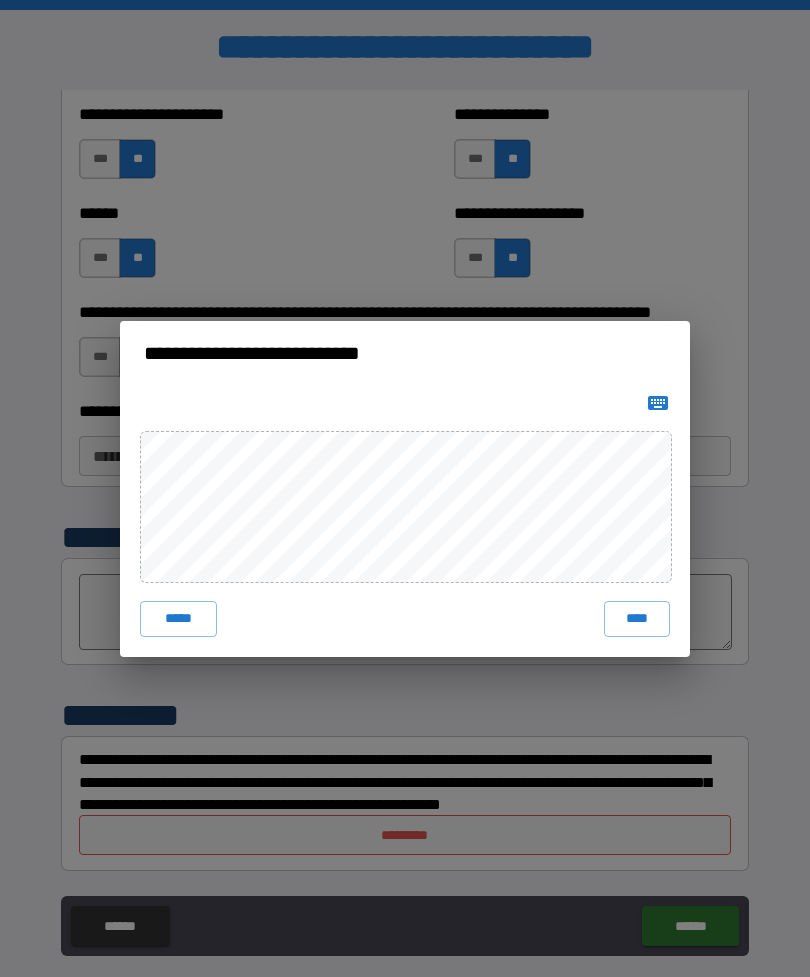 click on "****" at bounding box center (637, 619) 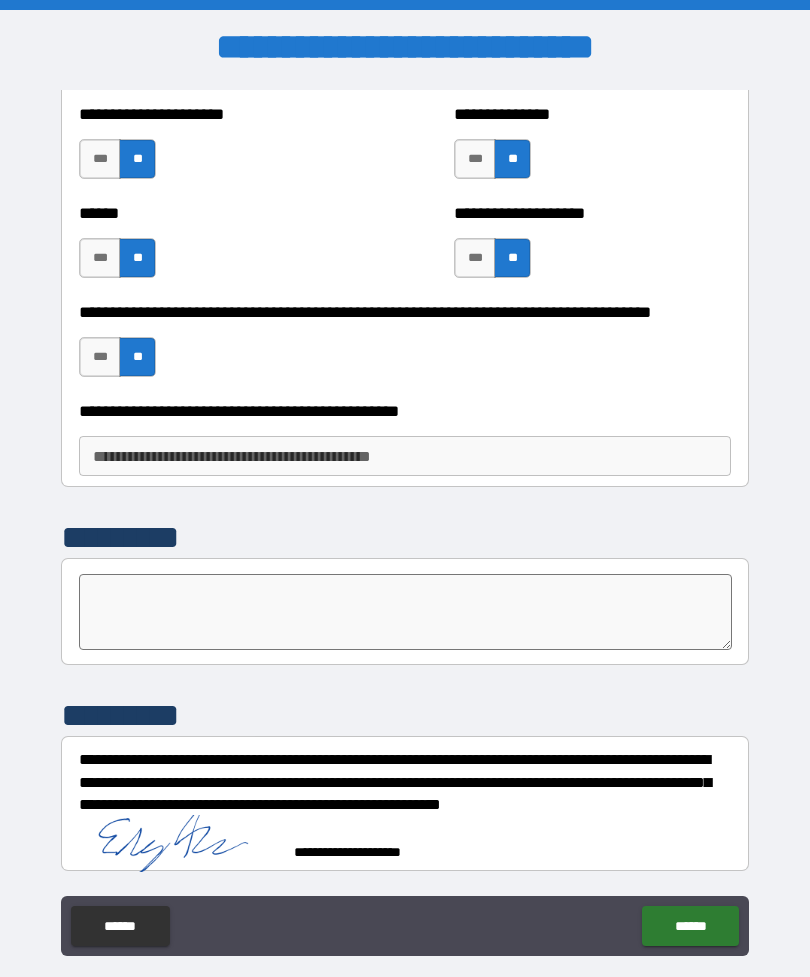scroll, scrollTop: 3237, scrollLeft: 0, axis: vertical 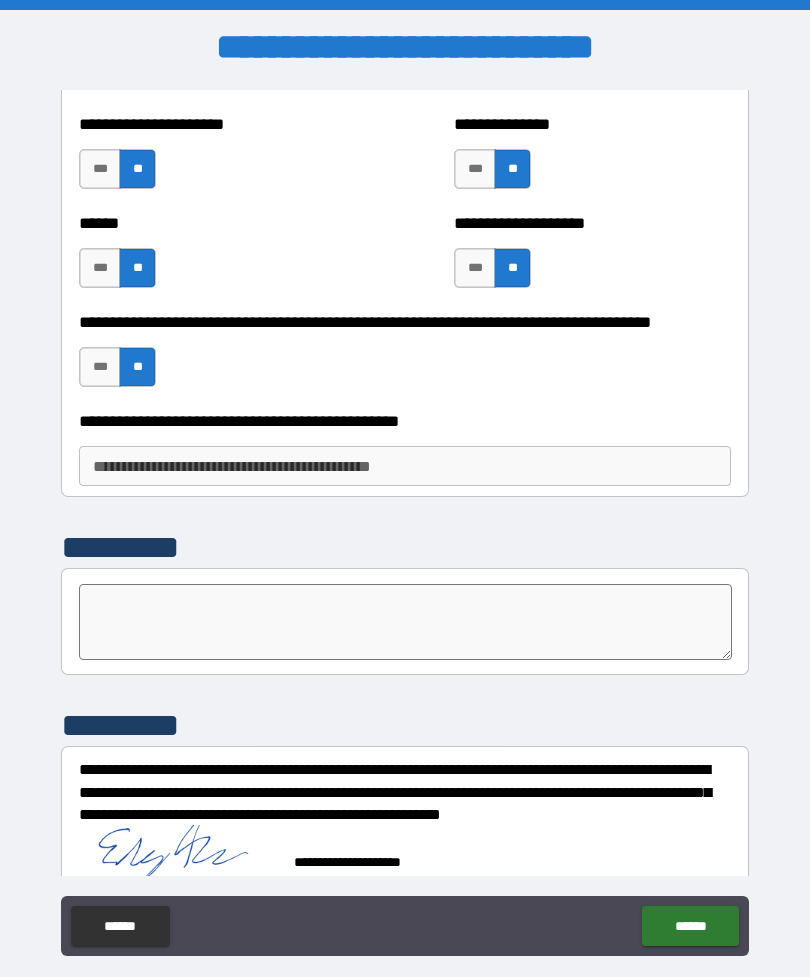 click on "******" at bounding box center (690, 926) 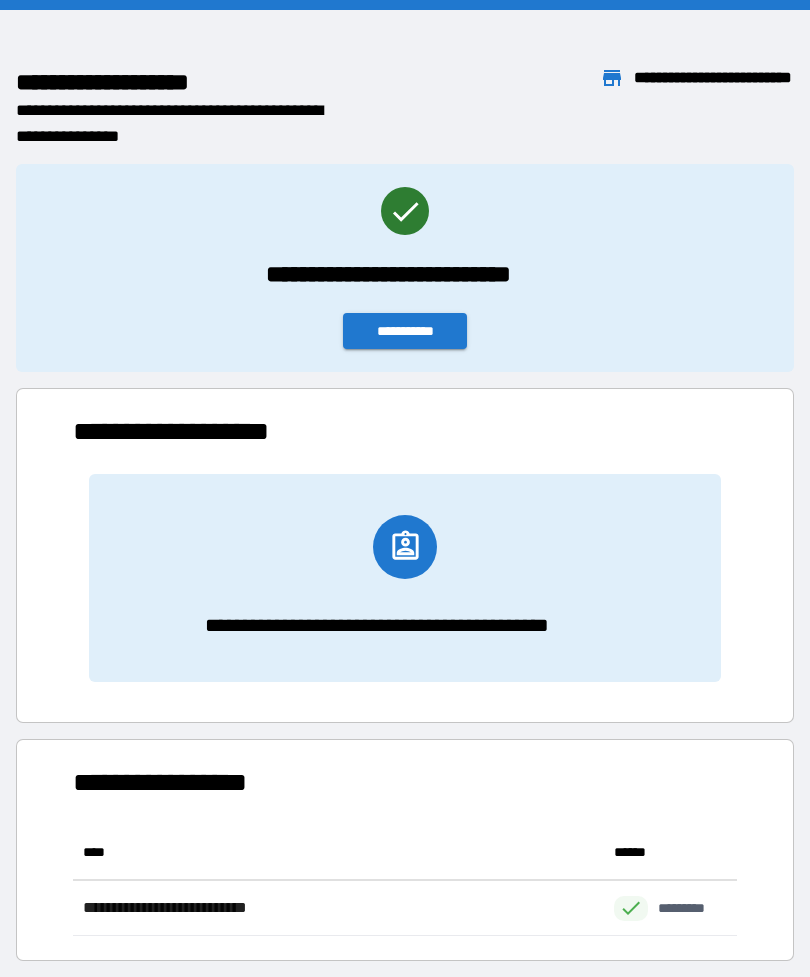 scroll, scrollTop: 111, scrollLeft: 664, axis: both 